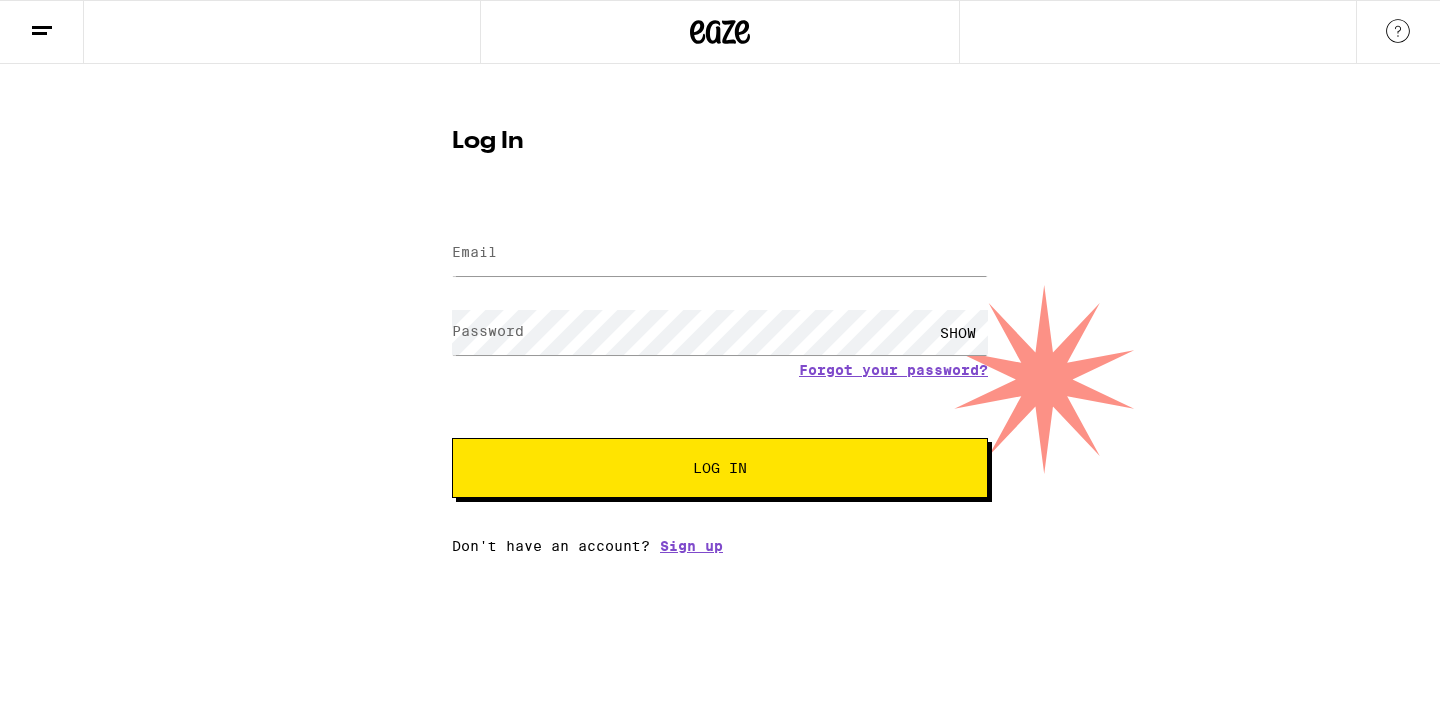 scroll, scrollTop: 0, scrollLeft: 0, axis: both 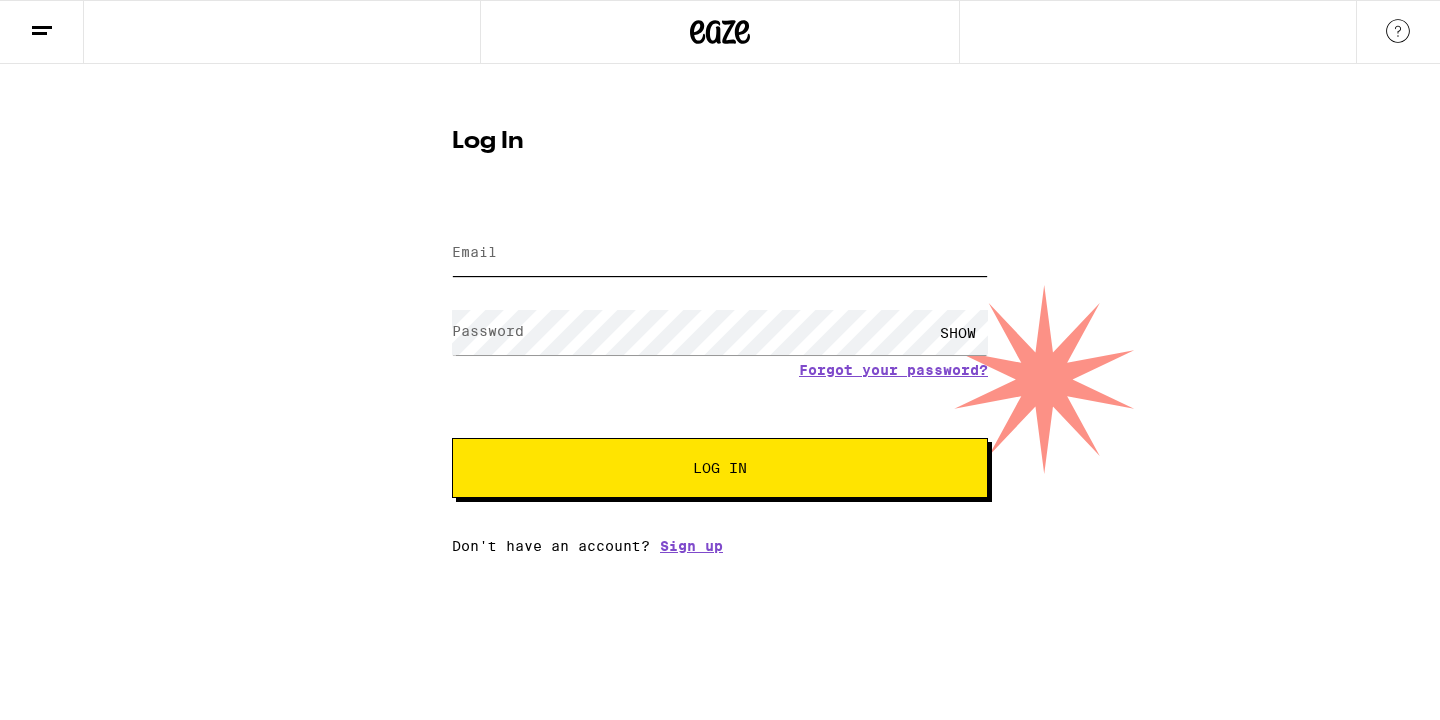 click on "Email" at bounding box center (720, 253) 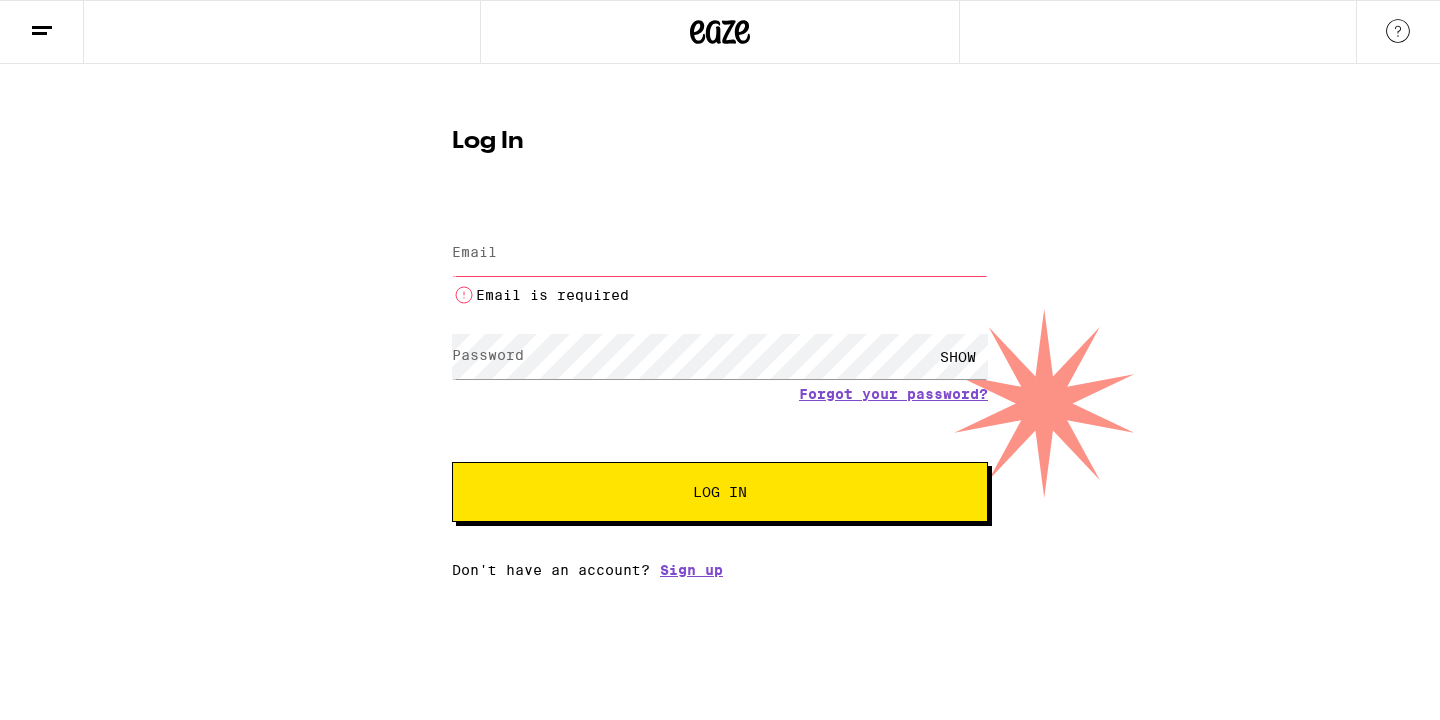 scroll, scrollTop: 0, scrollLeft: 0, axis: both 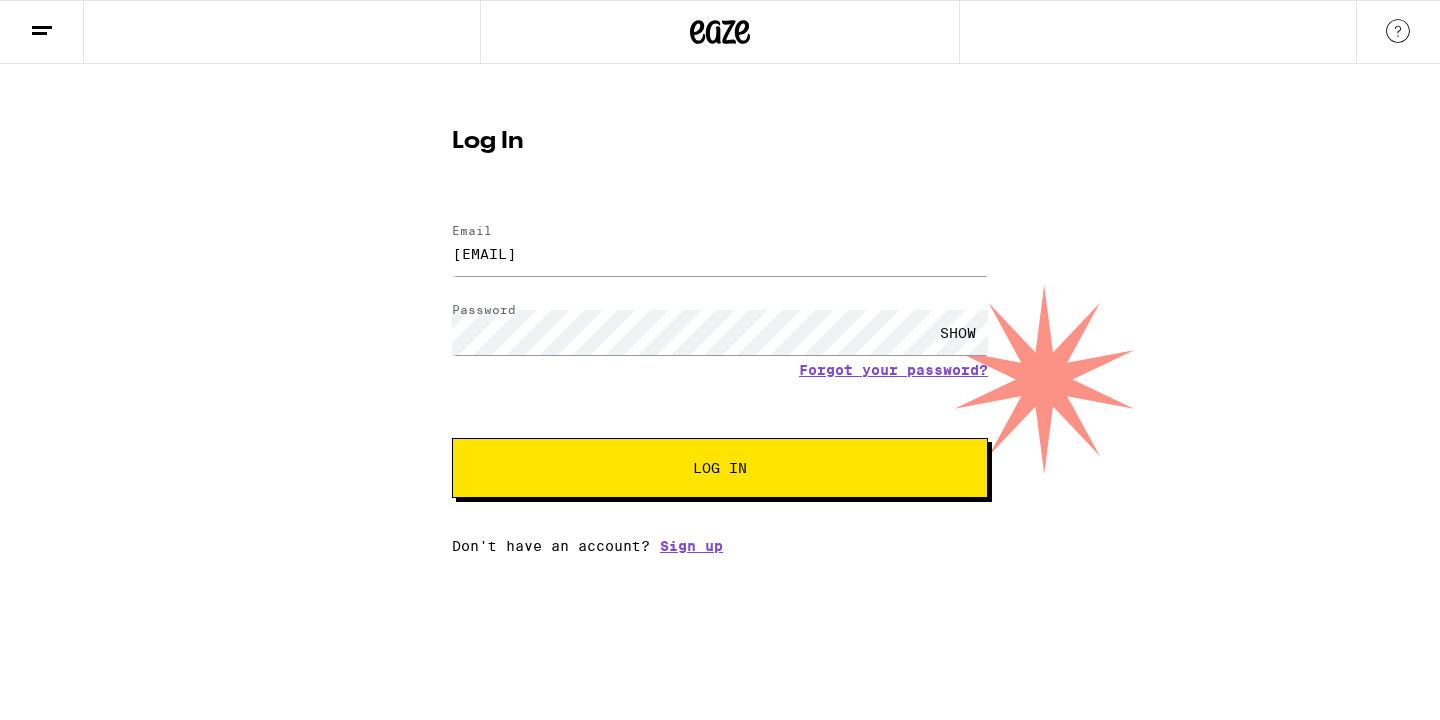 click on "Log In" at bounding box center [720, 468] 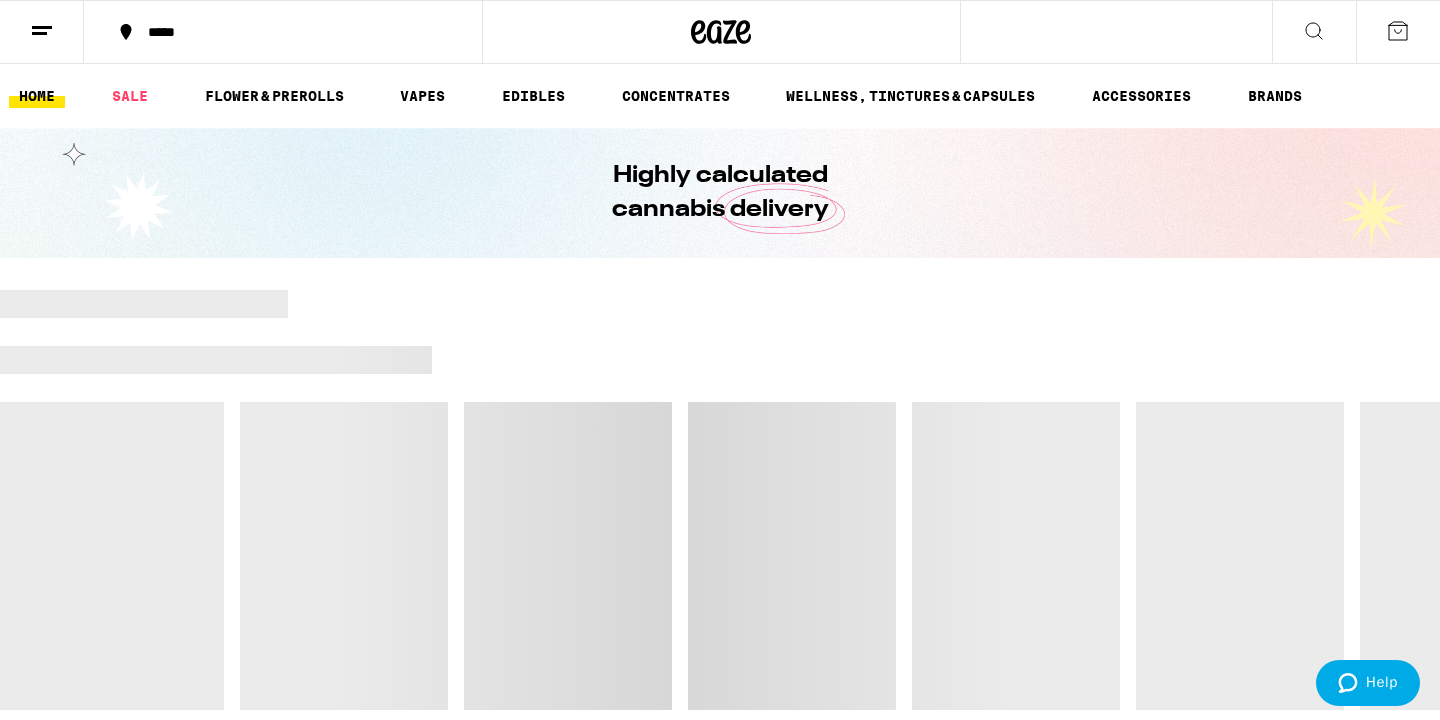 scroll, scrollTop: 7, scrollLeft: 0, axis: vertical 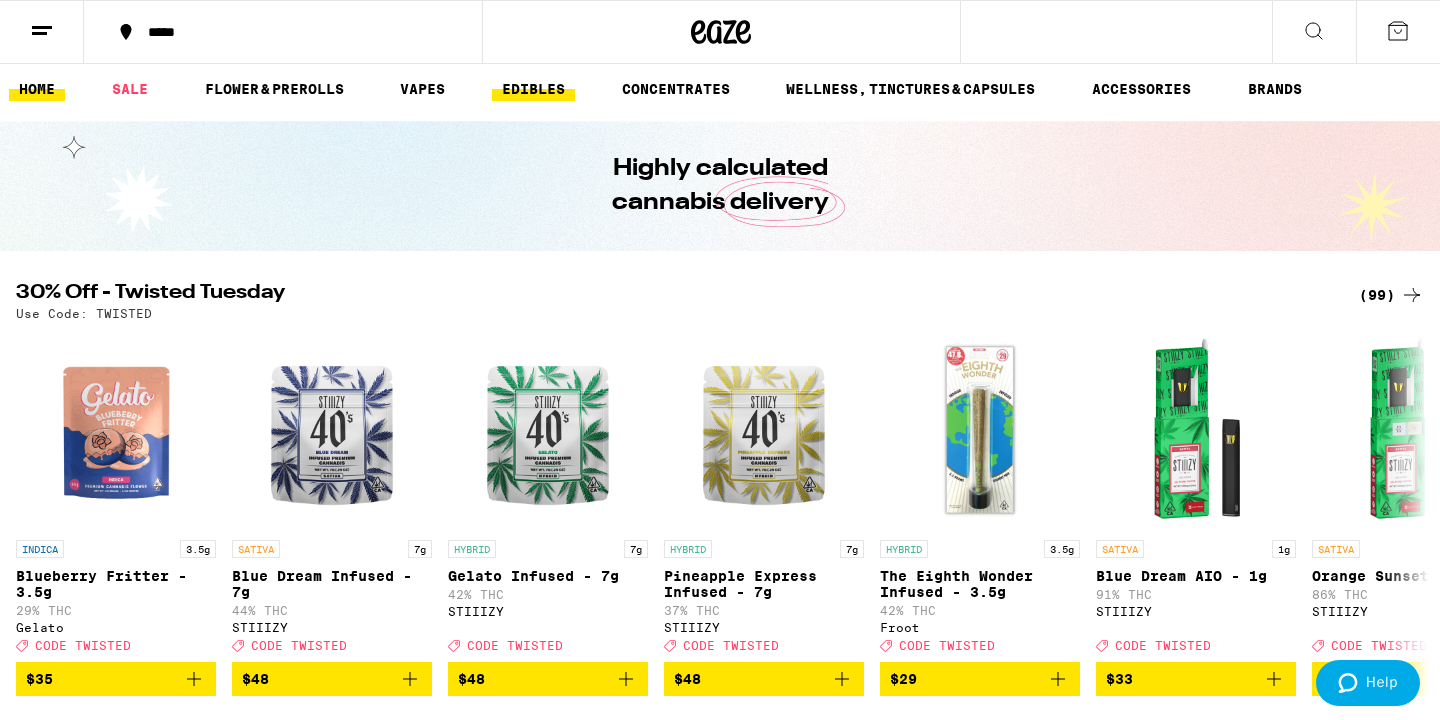 click on "EDIBLES" at bounding box center (533, 89) 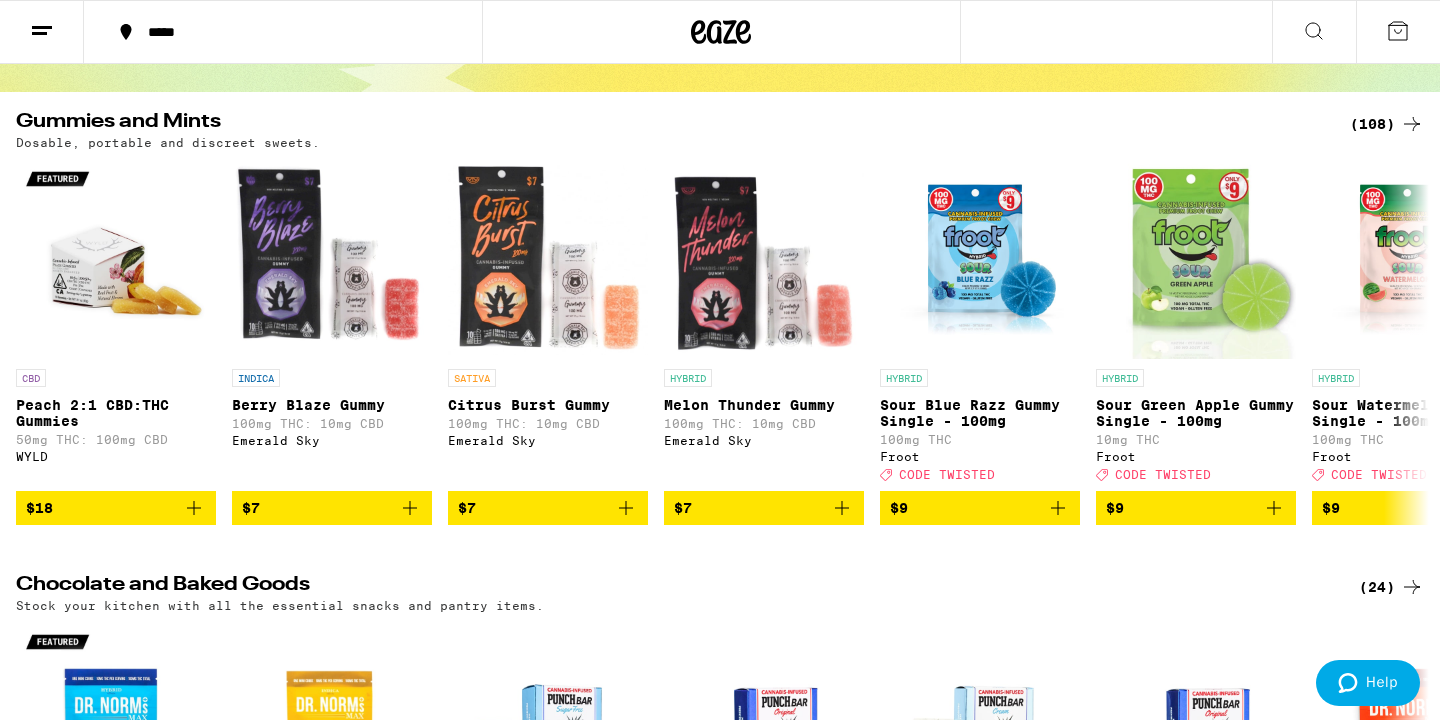 scroll, scrollTop: 239, scrollLeft: 0, axis: vertical 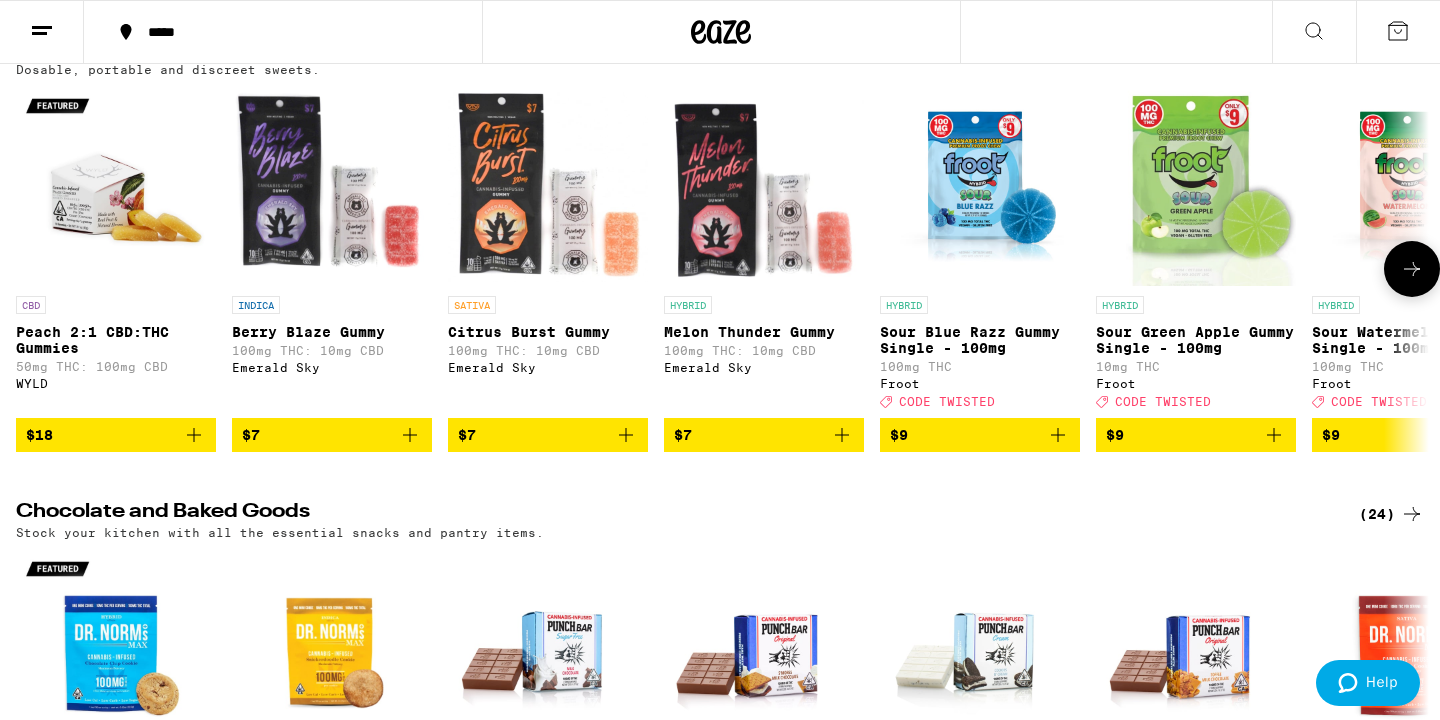 click 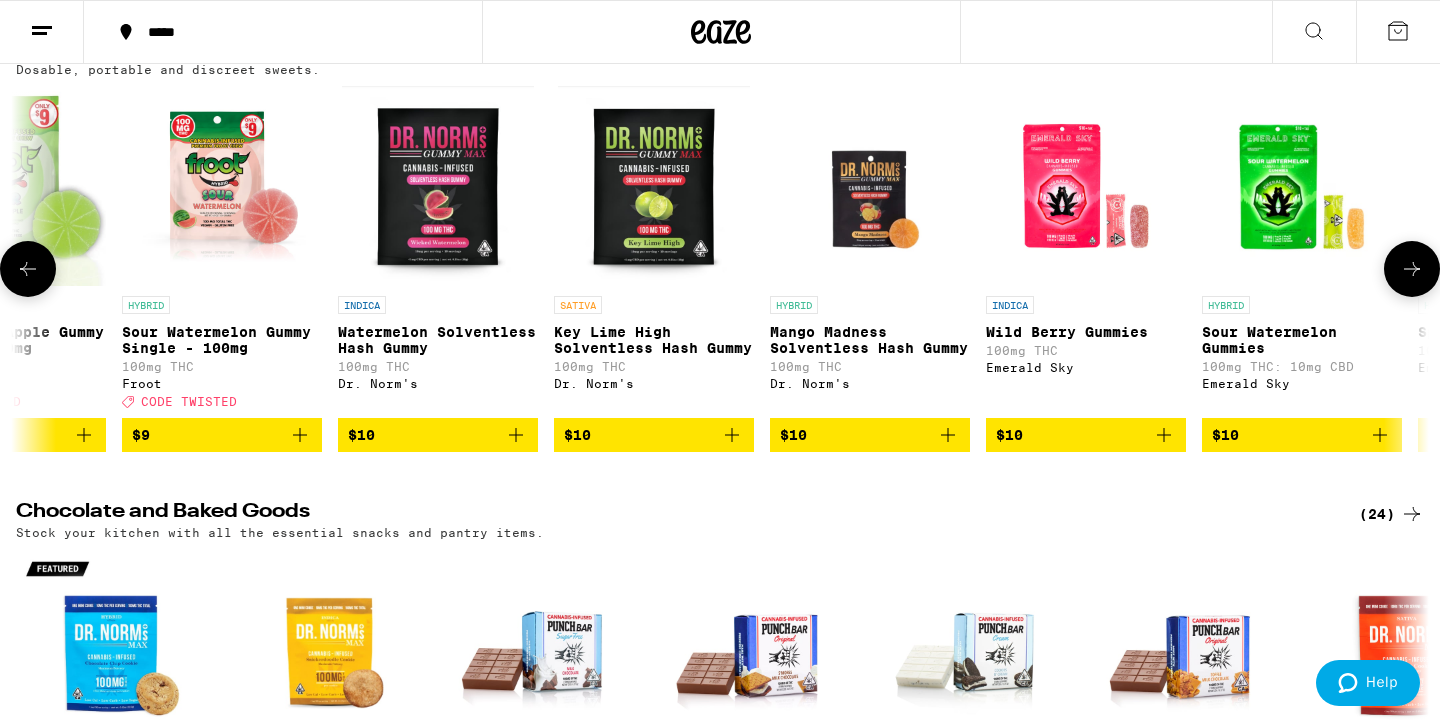 click 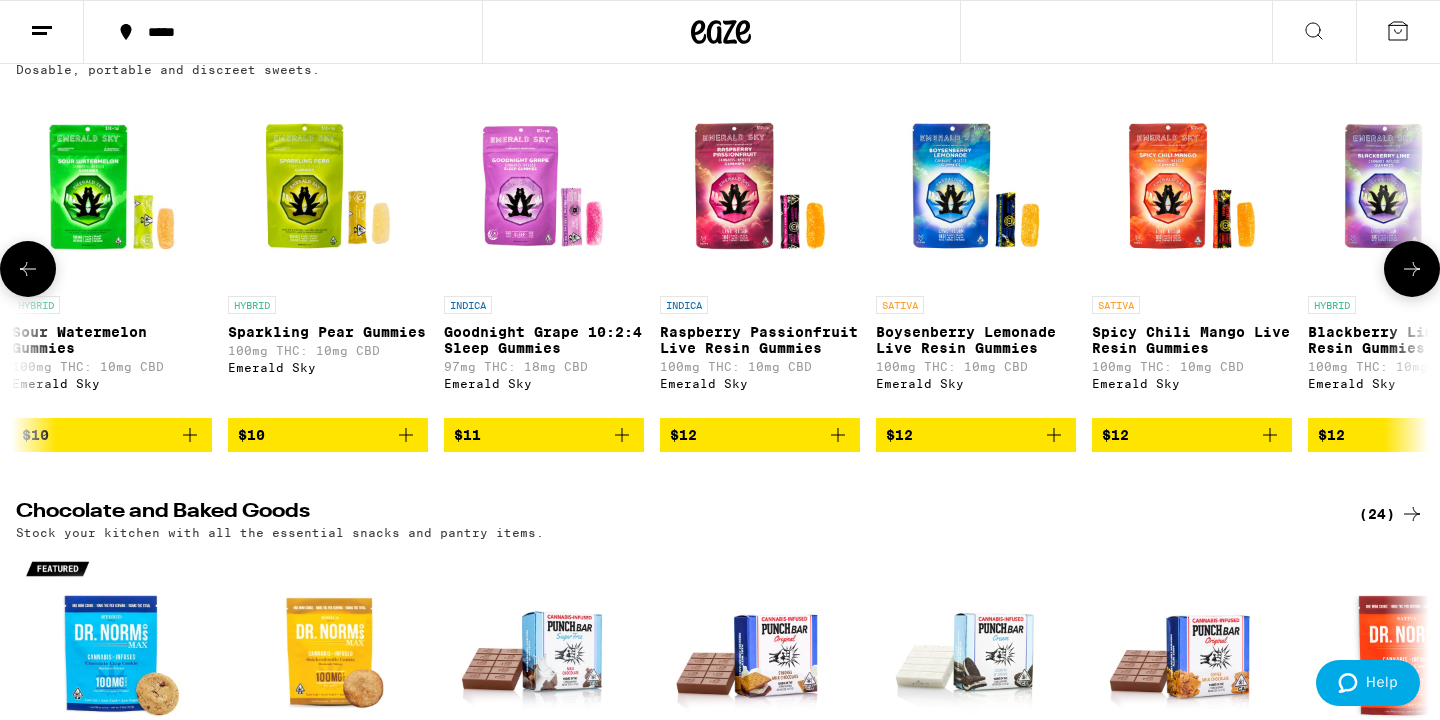 click 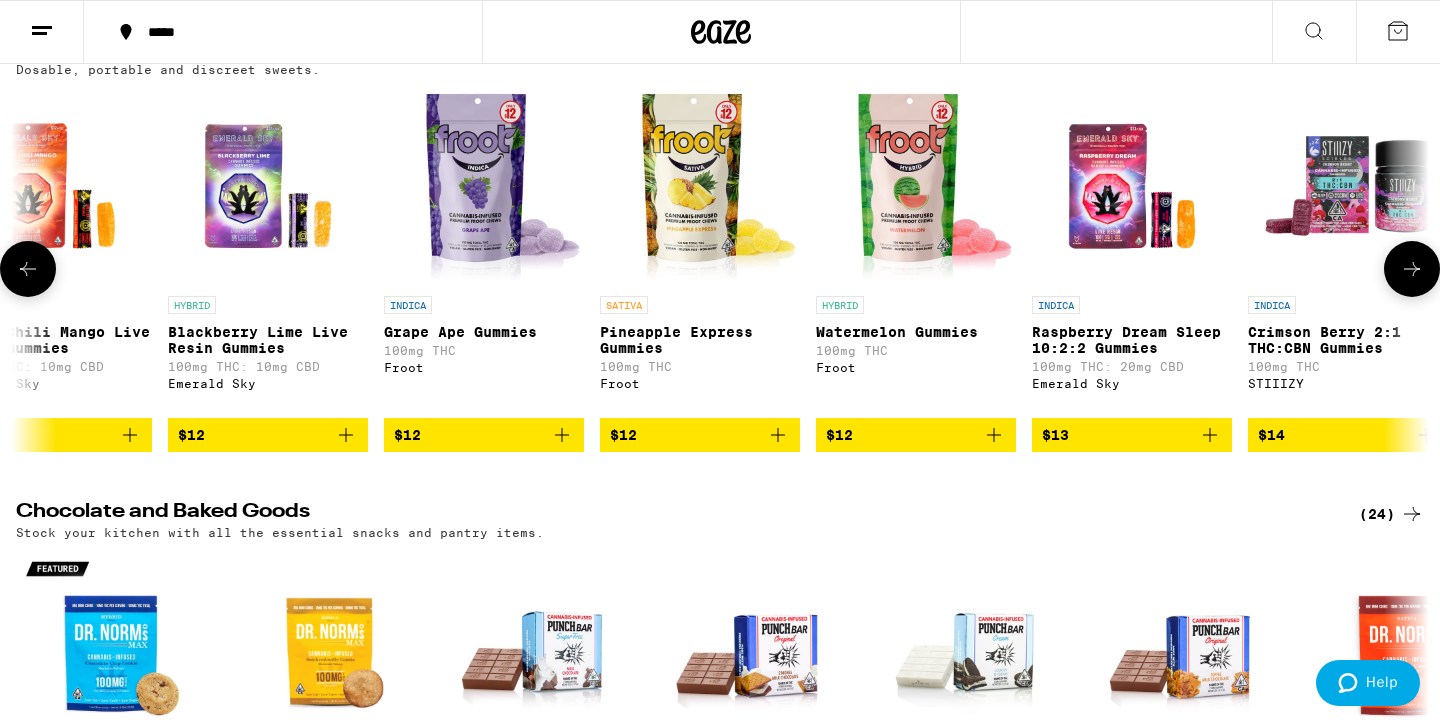 scroll, scrollTop: 0, scrollLeft: 3570, axis: horizontal 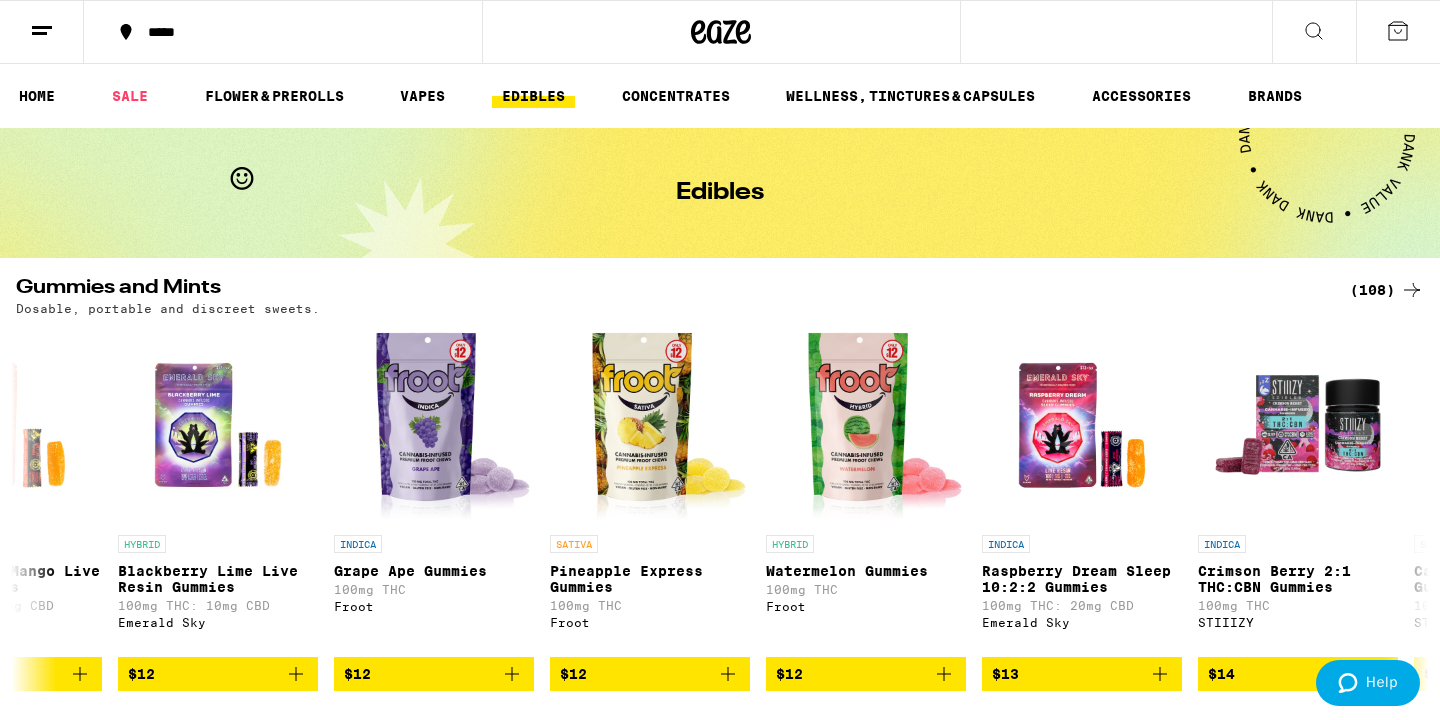 click on "(108)" at bounding box center (1387, 290) 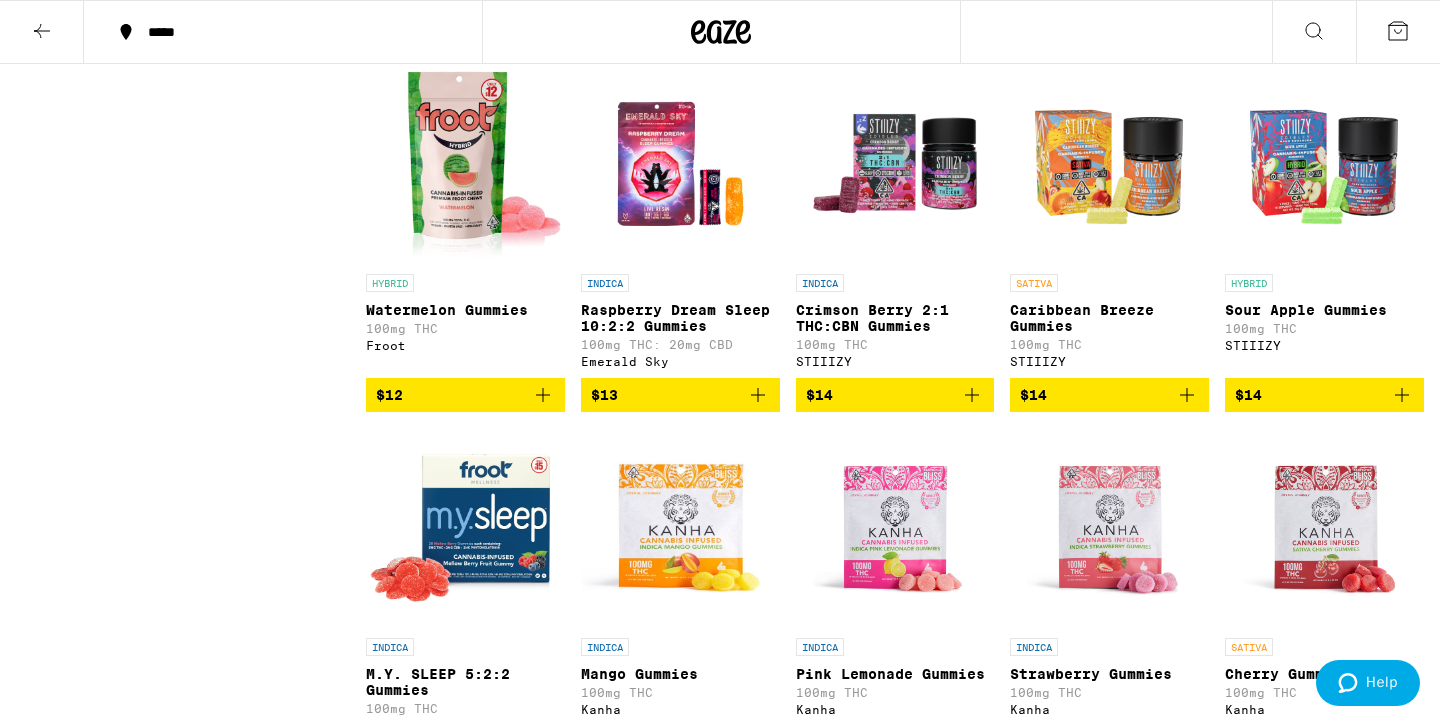 scroll, scrollTop: 1798, scrollLeft: 0, axis: vertical 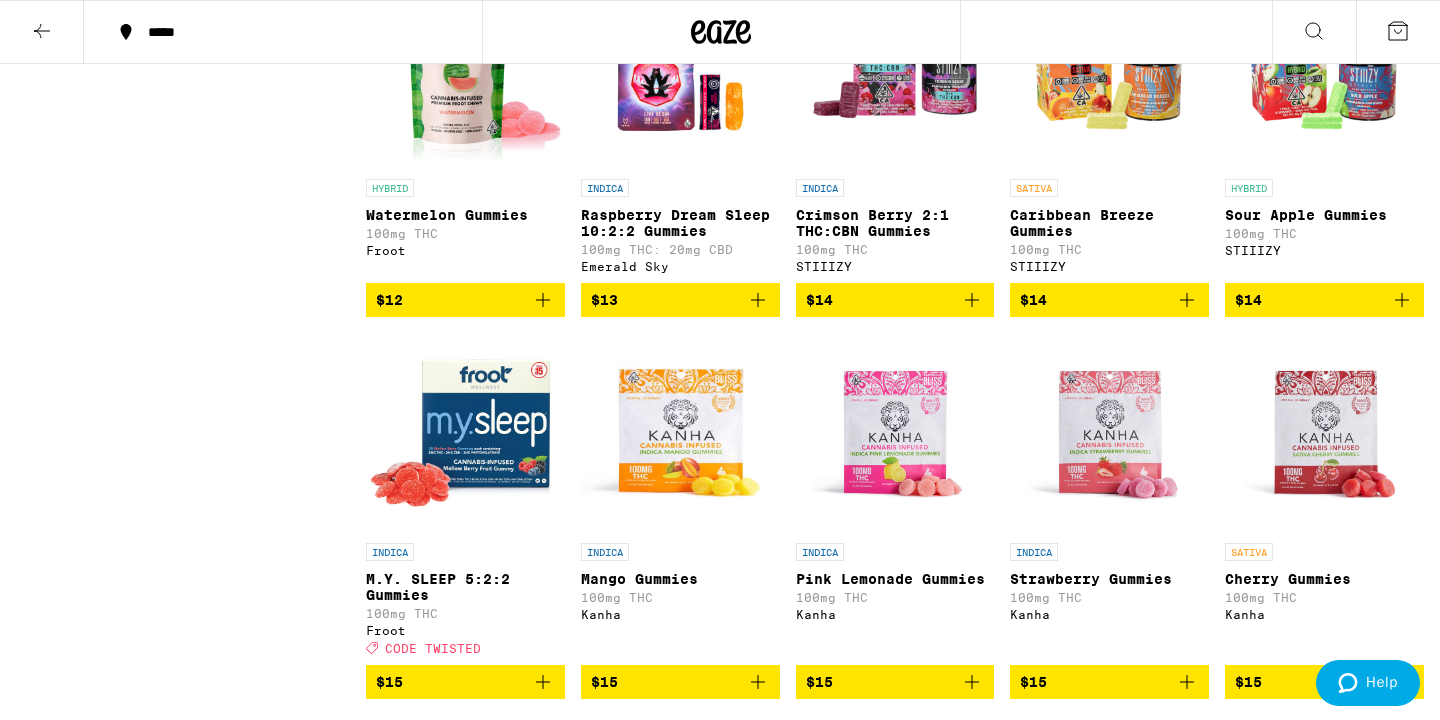click at bounding box center [895, 69] 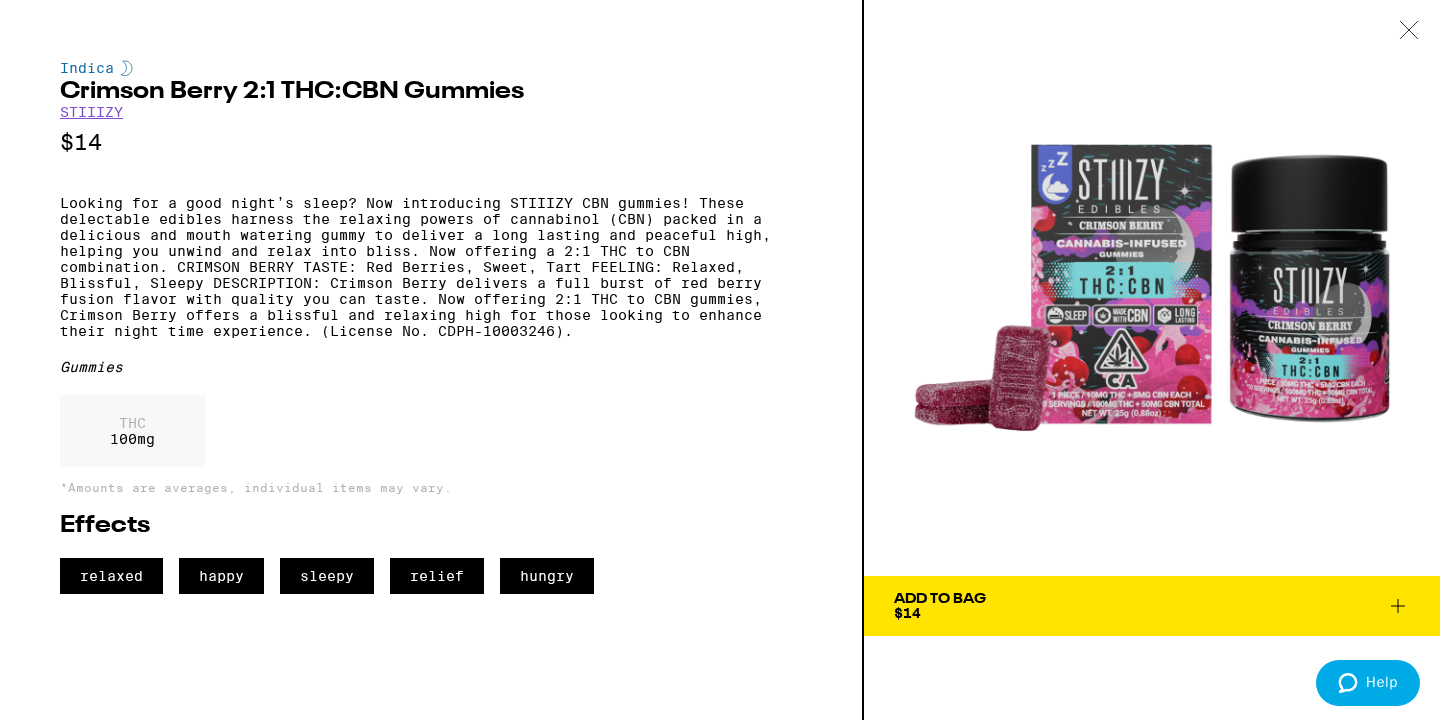 click on "Add To Bag $14" at bounding box center [1152, 606] 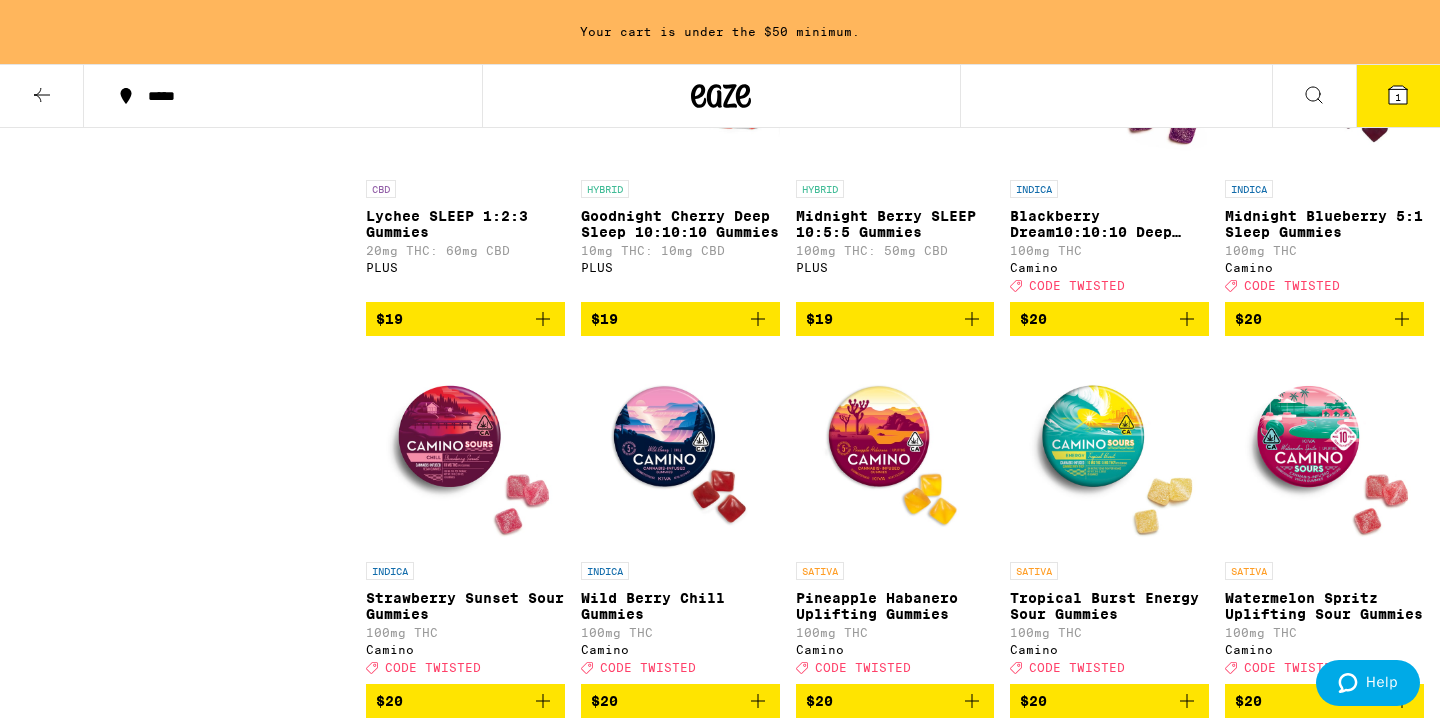 scroll, scrollTop: 4410, scrollLeft: 0, axis: vertical 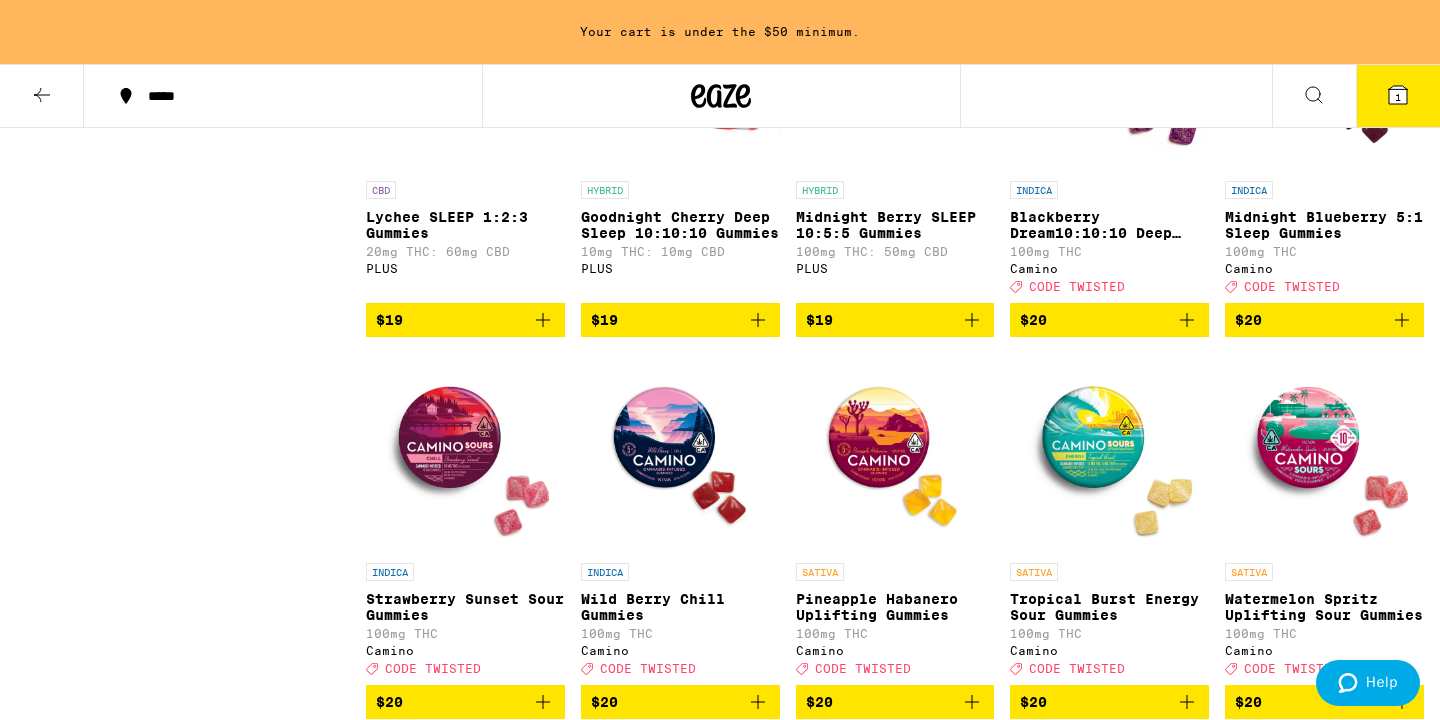click at bounding box center [1324, 71] 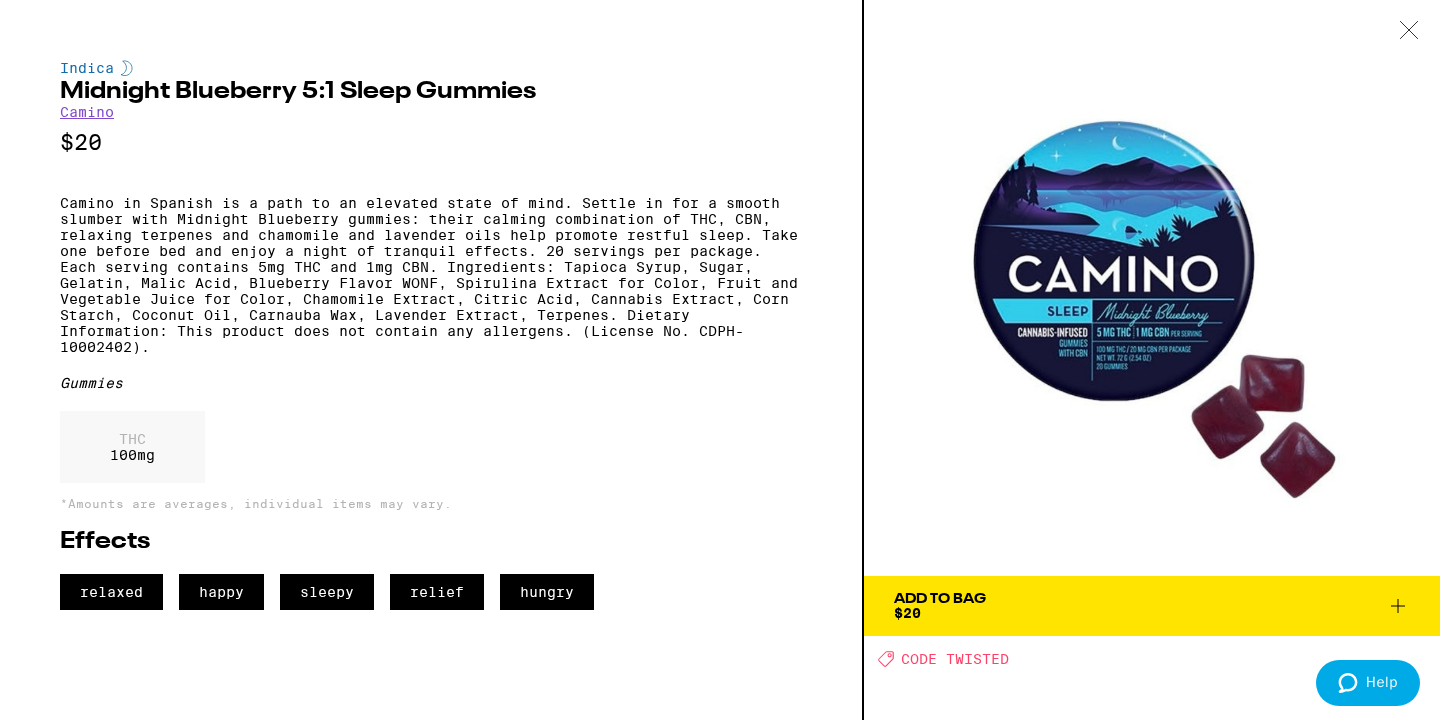 click on "Add To Bag $20" at bounding box center (1152, 606) 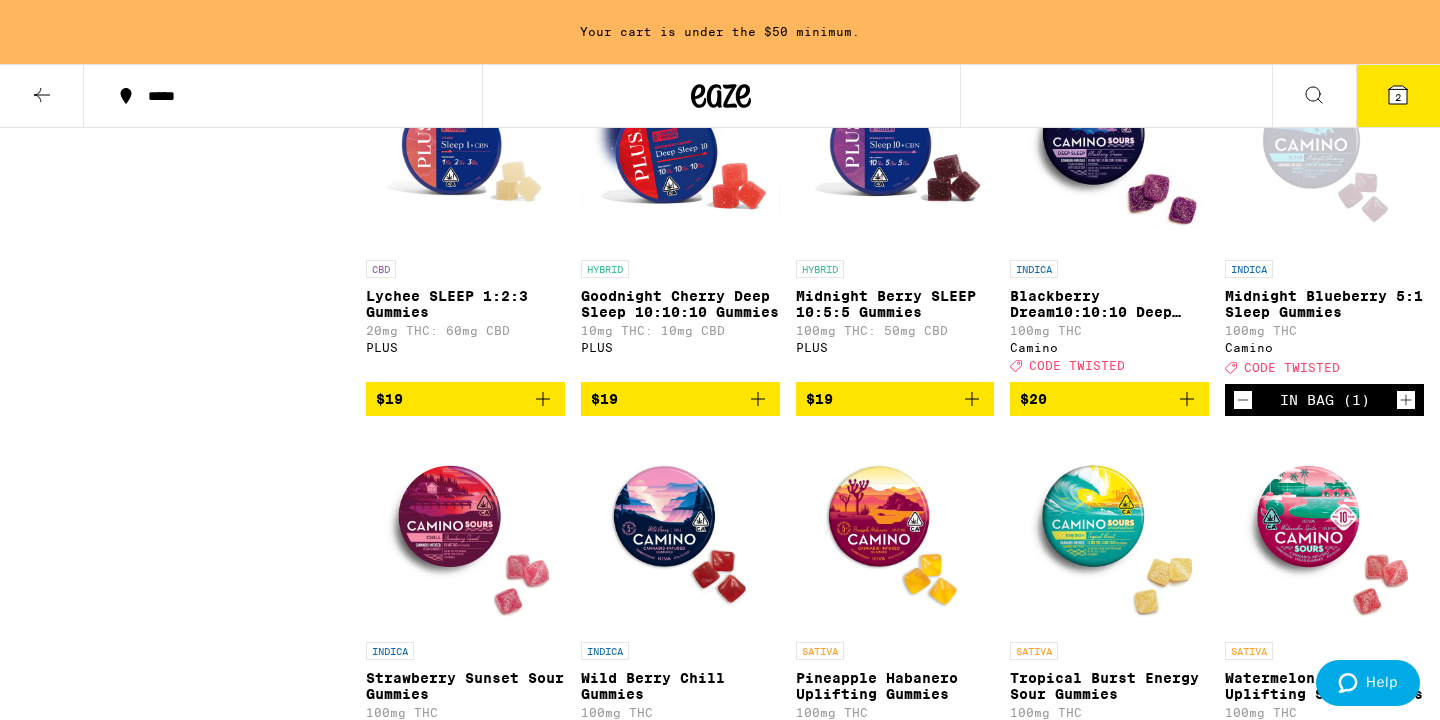 scroll, scrollTop: 4358, scrollLeft: 0, axis: vertical 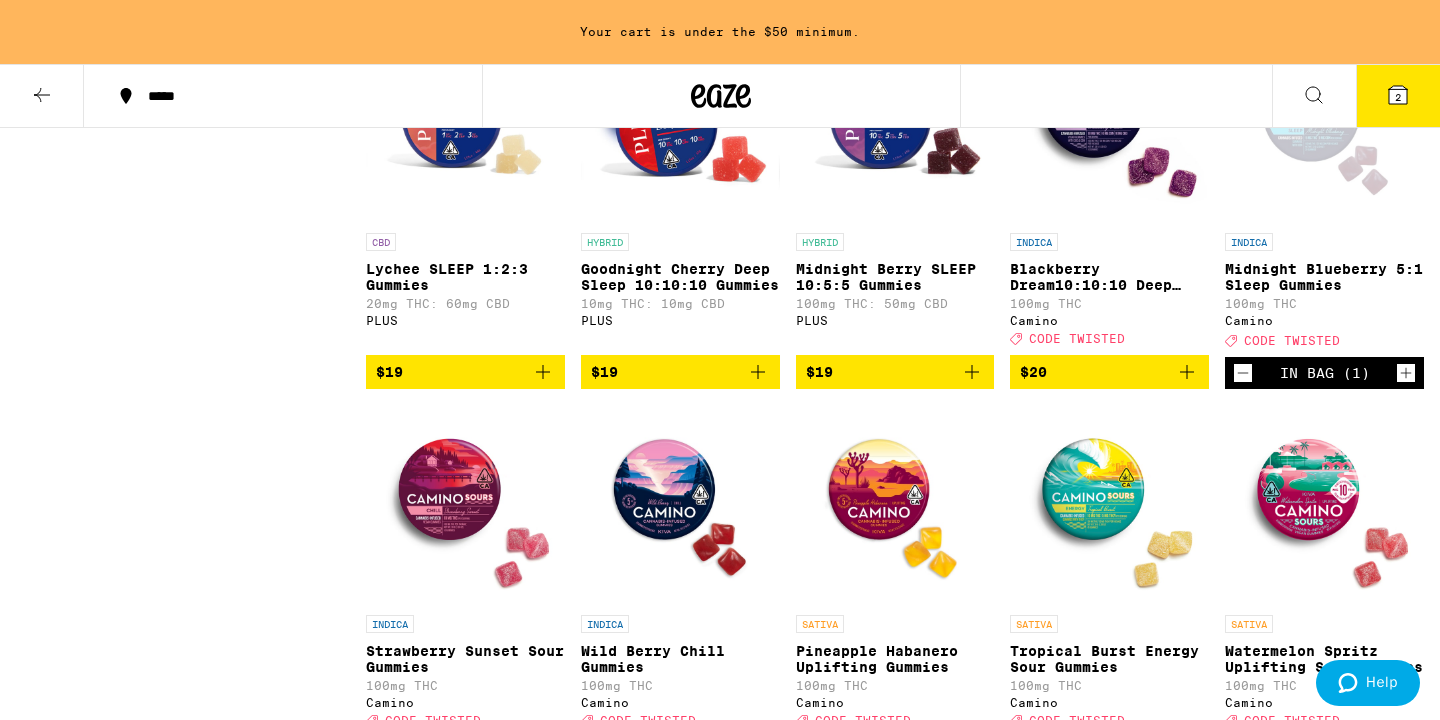 click 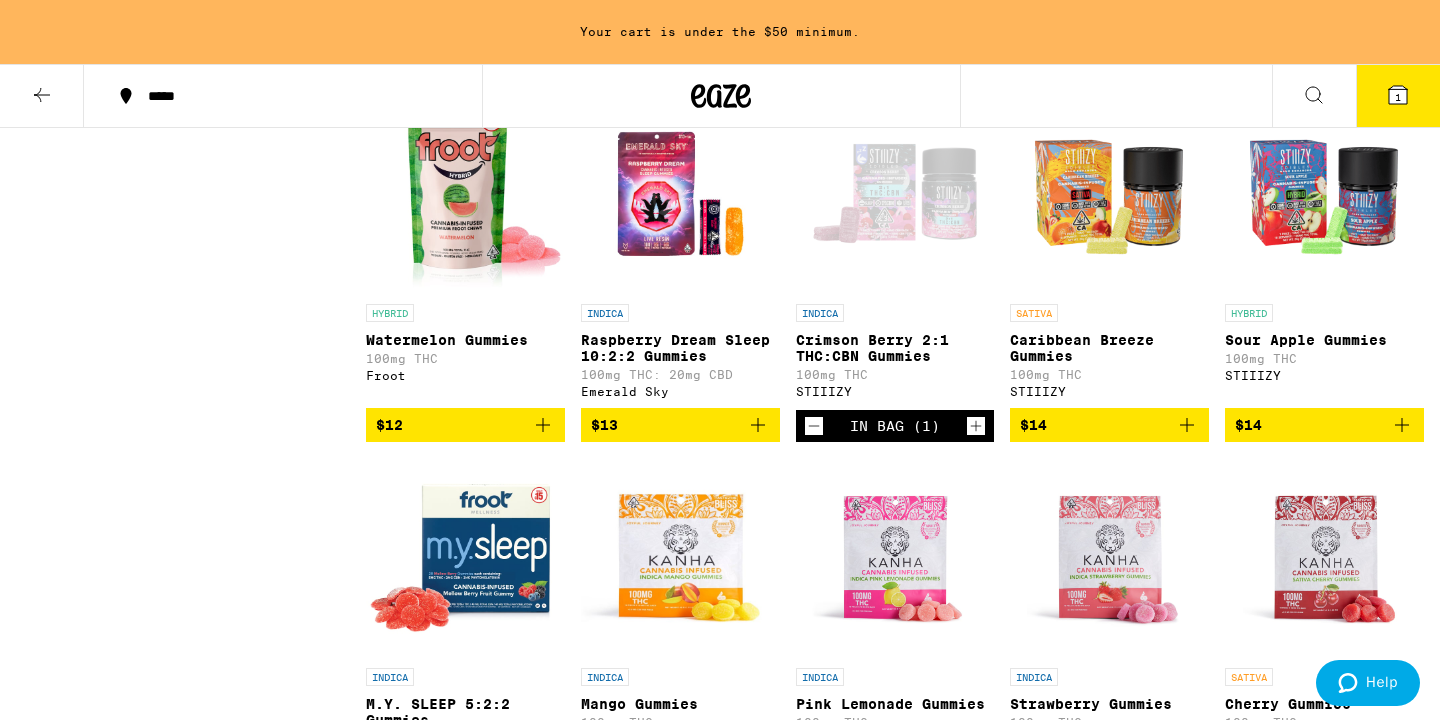 scroll, scrollTop: 1739, scrollLeft: 0, axis: vertical 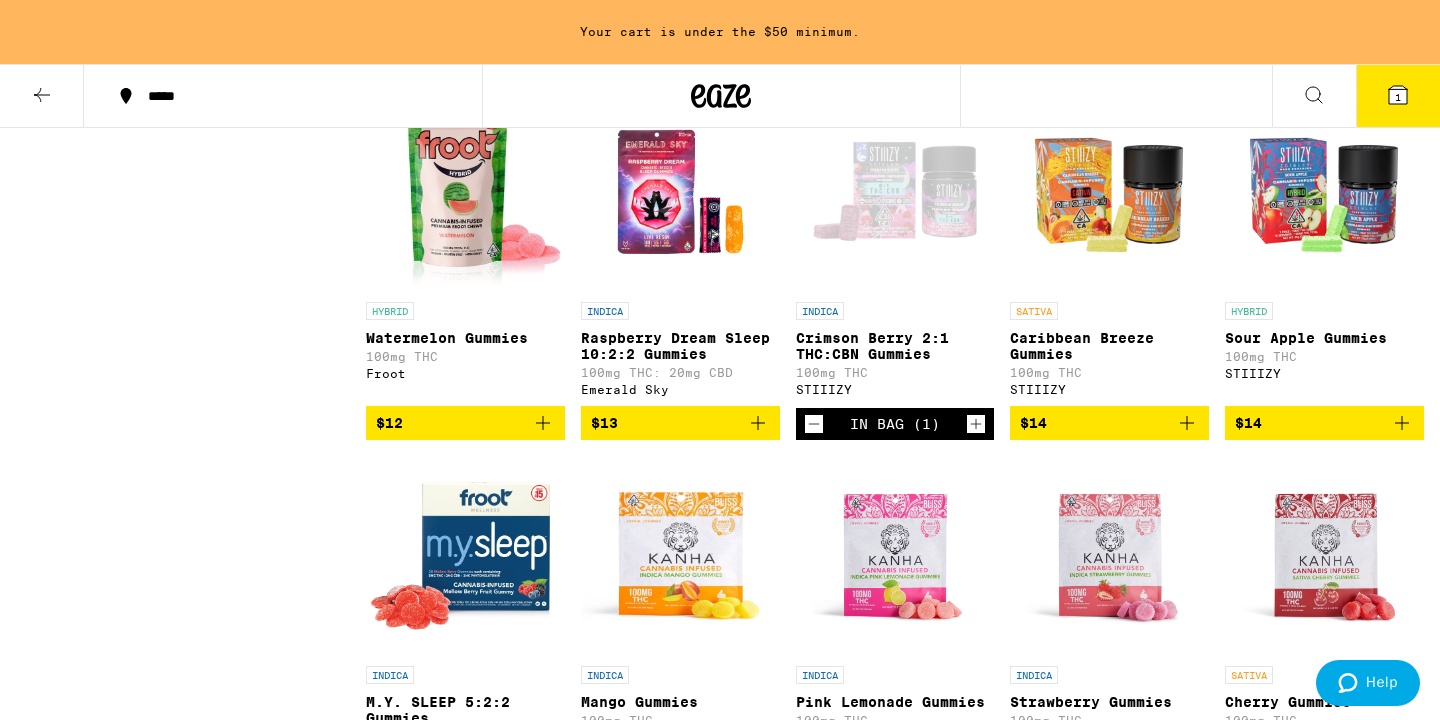 click 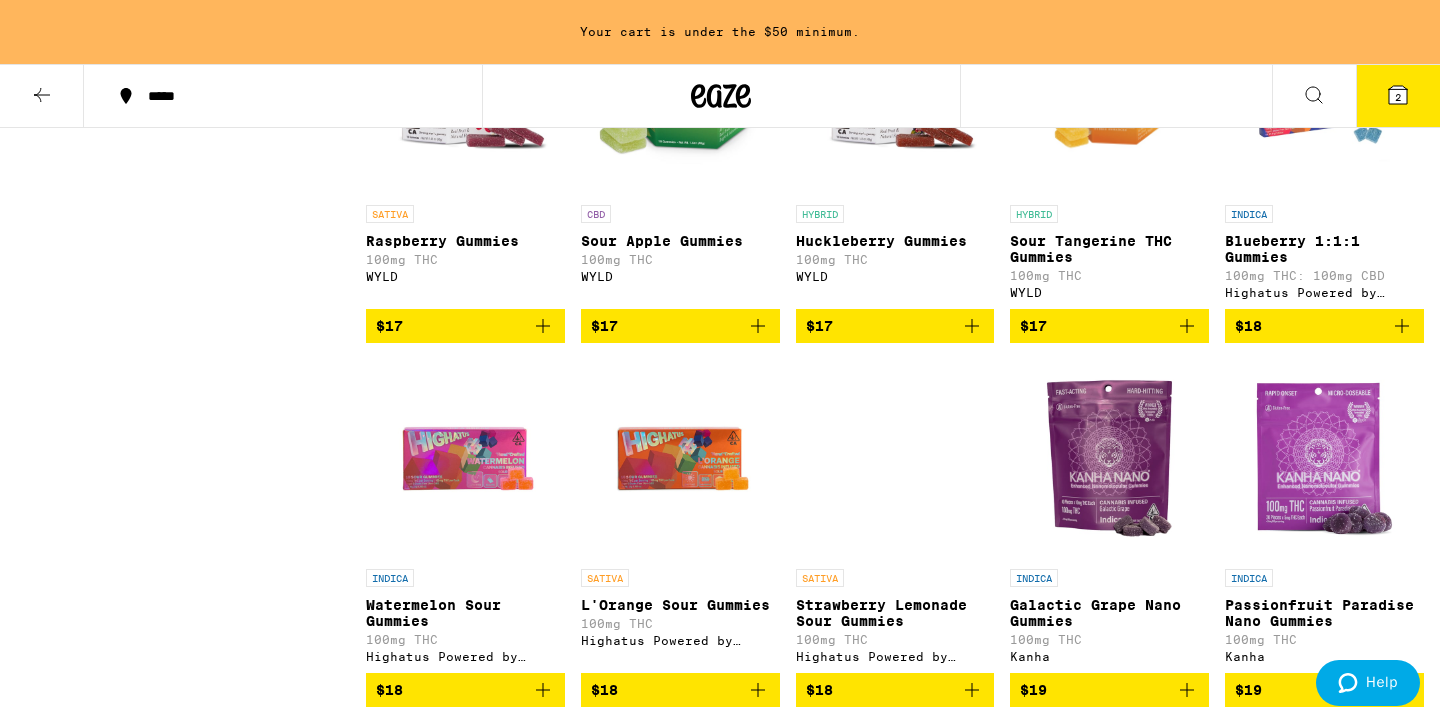 scroll, scrollTop: 3293, scrollLeft: 0, axis: vertical 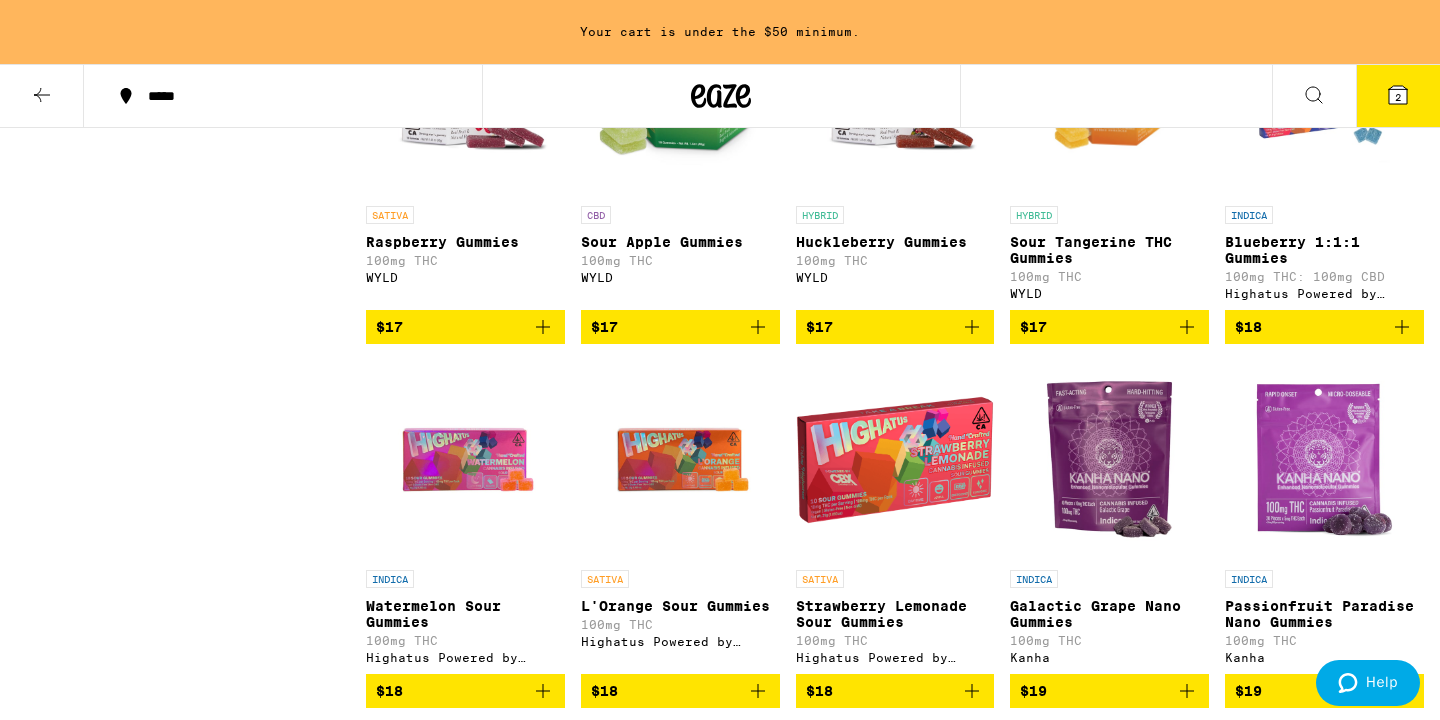 click on "Blueberry 1:1:1 Gummies" at bounding box center (1324, 250) 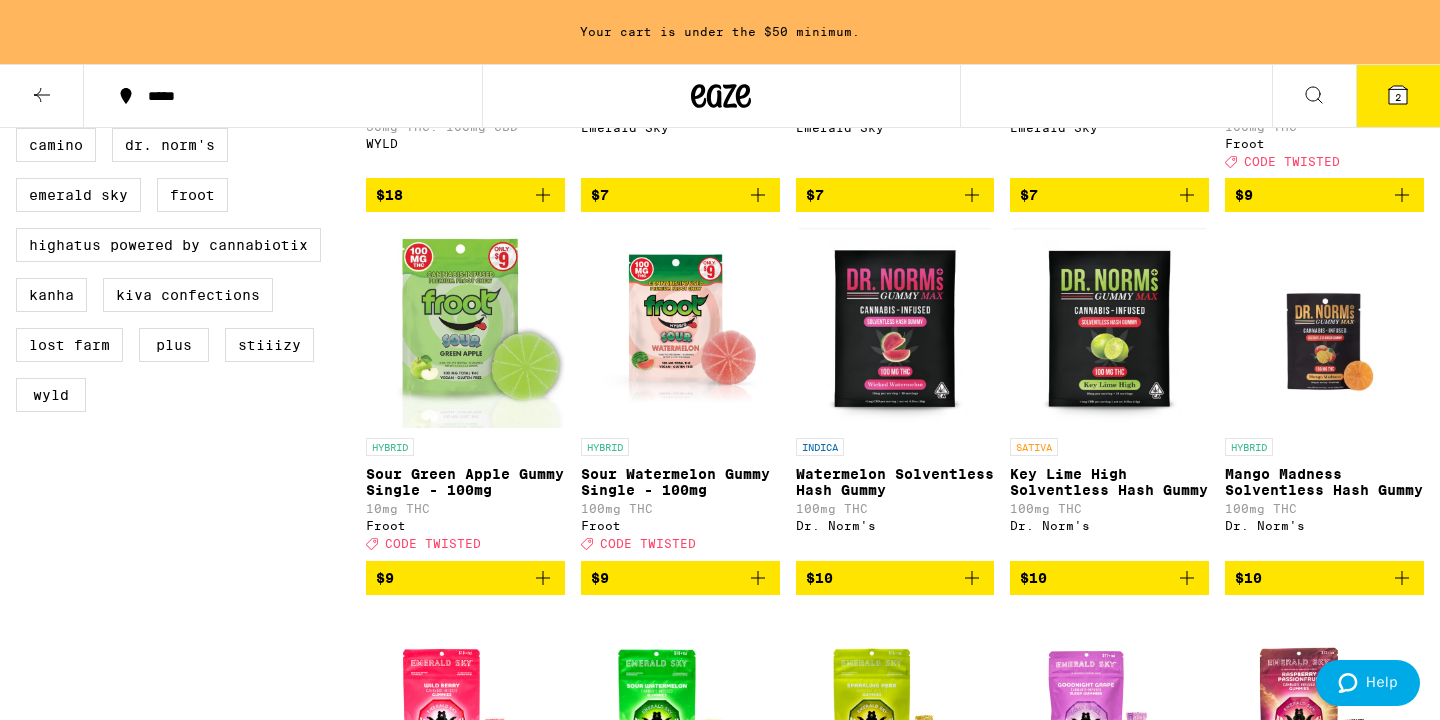 scroll, scrollTop: 0, scrollLeft: 0, axis: both 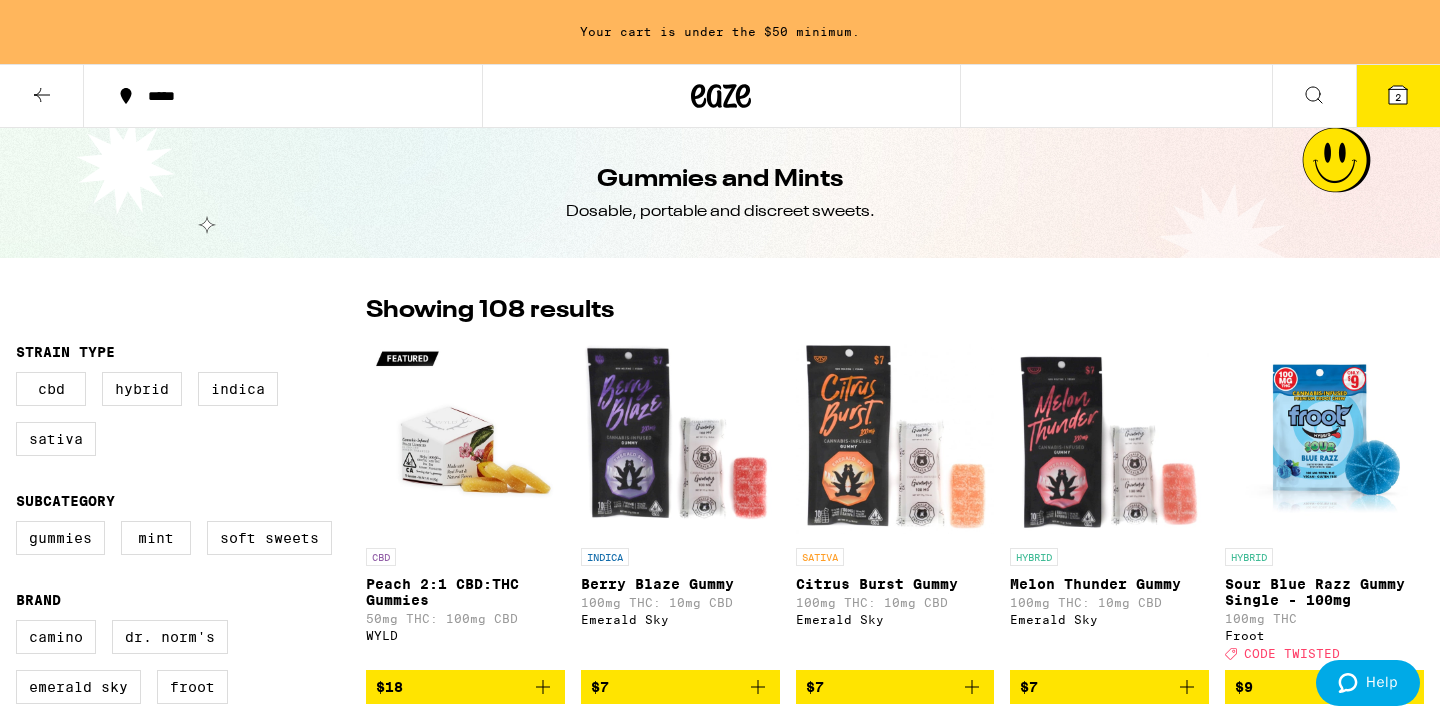 click 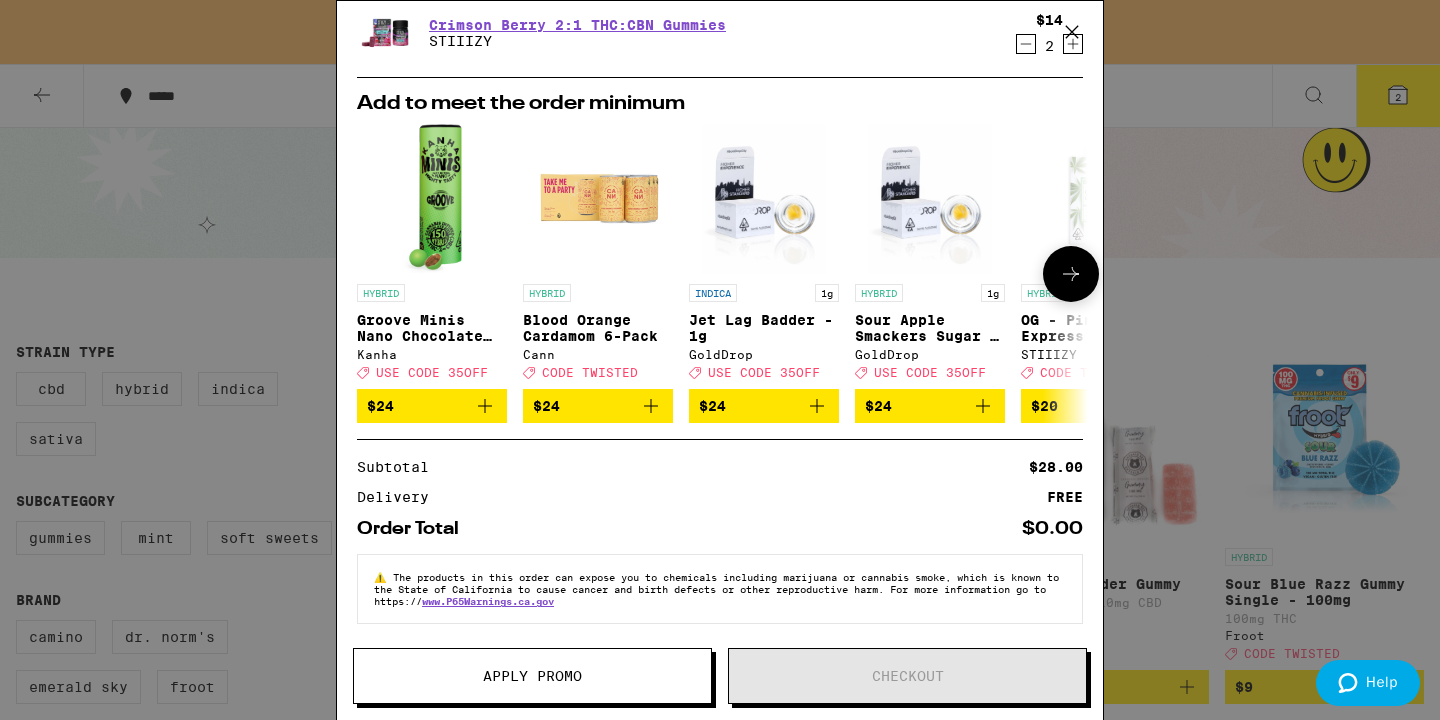 scroll, scrollTop: 0, scrollLeft: 0, axis: both 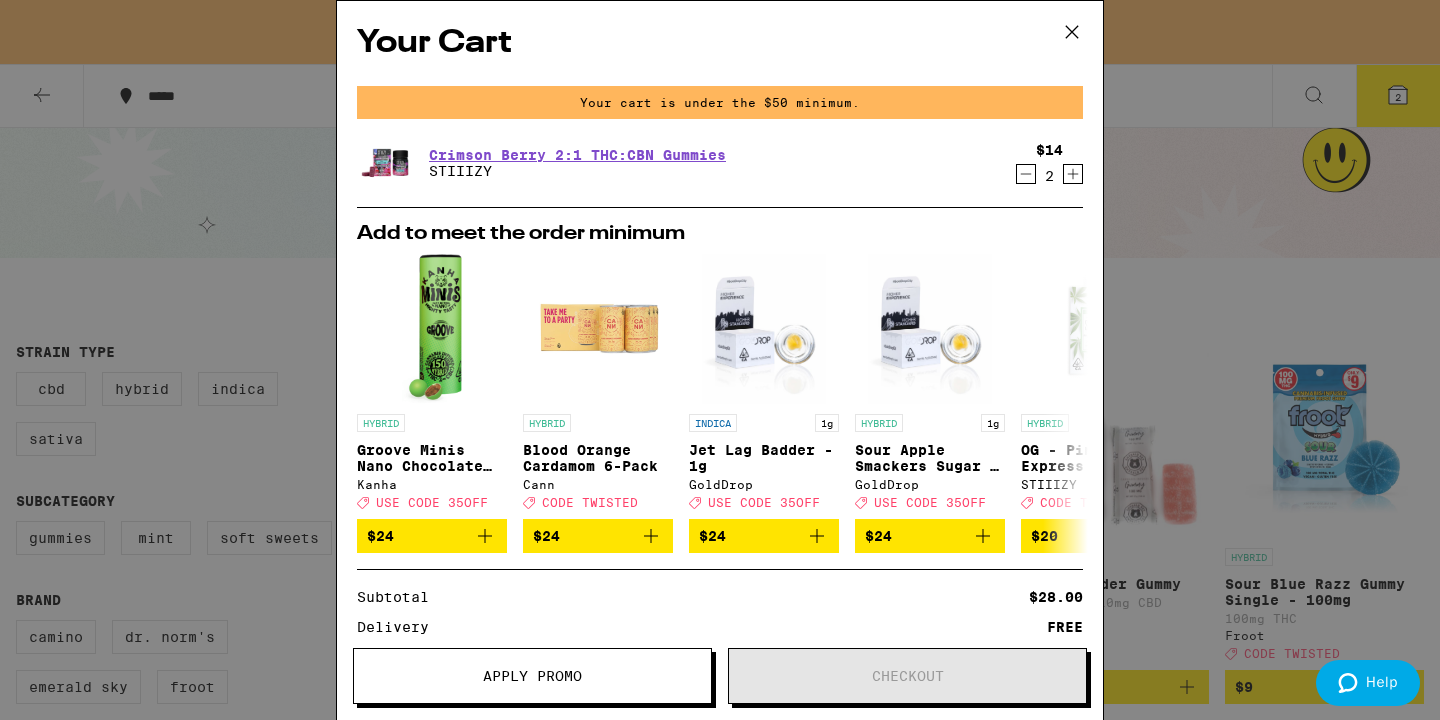 click on "Your Cart Your cart is under the $50 minimum. Crimson Berry 2:1 THC:CBN Gummies STIIIZY $14 2 Add to meet the order minimum HYBRID Groove Minis Nano Chocolate Bites Kanha Deal Created with Sketch. USE CODE 35OFF $24 HYBRID Blood Orange Cardamom 6-Pack Cann Deal Created with Sketch. CODE TWISTED $24 INDICA 1g Jet Lag Badder - 1g GoldDrop Deal Created with Sketch. USE CODE 35OFF $24 HYBRID 1g Sour Apple Smackers Sugar - 1g GoldDrop Deal Created with Sketch. USE CODE 35OFF $24 HYBRID 0.5g OG - Pineapple Express - 0.5g STIIIZY Deal Created with Sketch. CODE TWISTED $20 INDICA Blackberry Dream10:10:10 Deep Sleep Gummies Camino Deal Created with Sketch. CODE TWISTED $20 INDICA Strawberry Sunset Sour Gummies Camino Deal Created with Sketch. CODE TWISTED $20 INDICA Wild Berry Chill Gummies Camino Deal Created with Sketch. CODE TWISTED $20 SATIVA Pineapple Habanero Uplifting Gummies Camino Deal Created with Sketch. CODE TWISTED $20 SATIVA Tropical Burst Energy Sour Gummies Camino Deal Created with Sketch. CODE TWISTED" at bounding box center (720, 360) 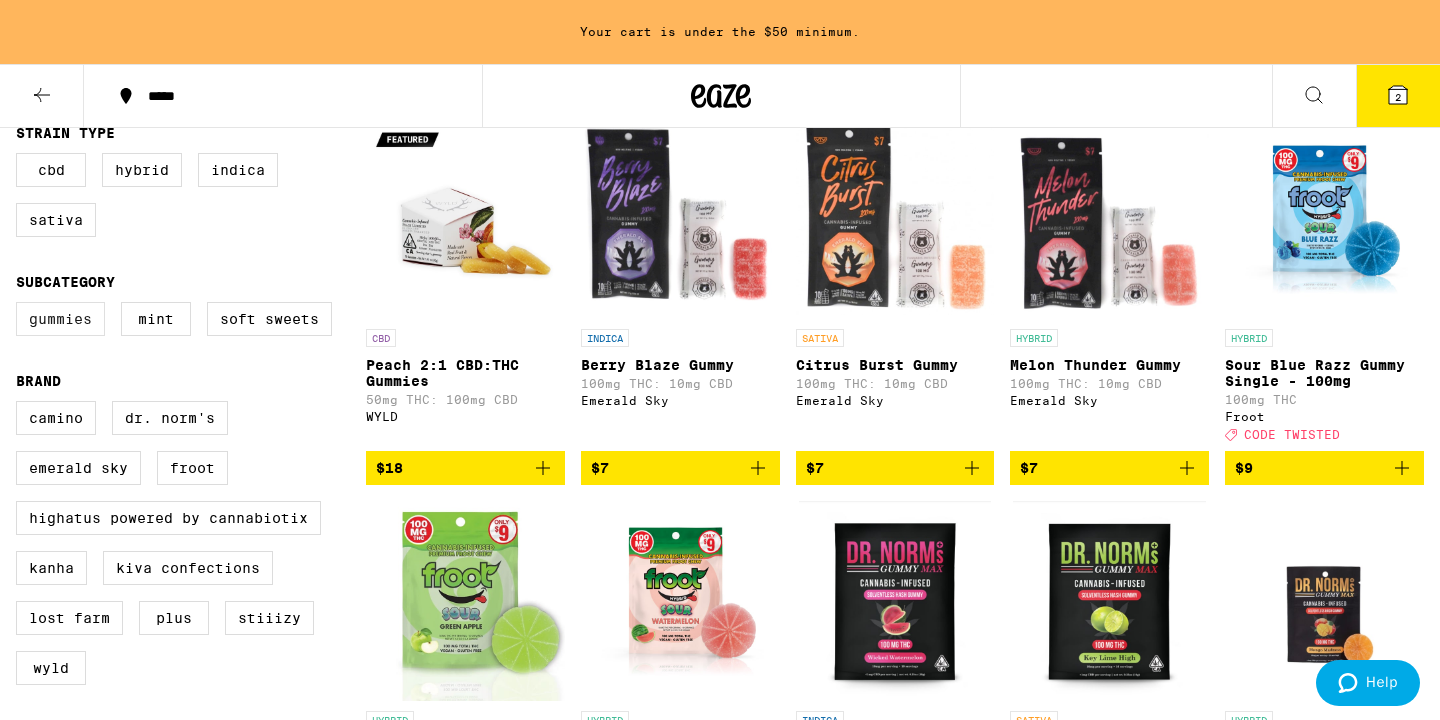 scroll, scrollTop: 204, scrollLeft: 0, axis: vertical 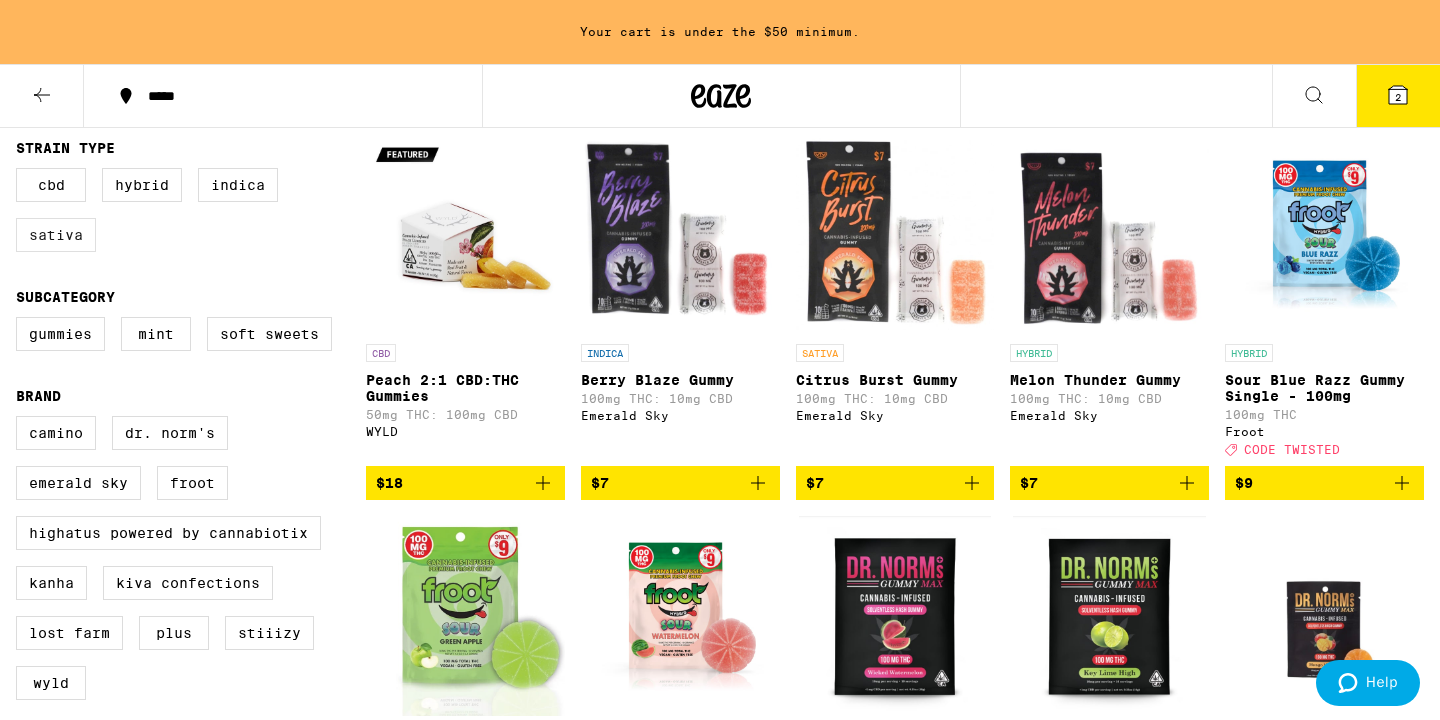 click on "Sativa" at bounding box center (56, 235) 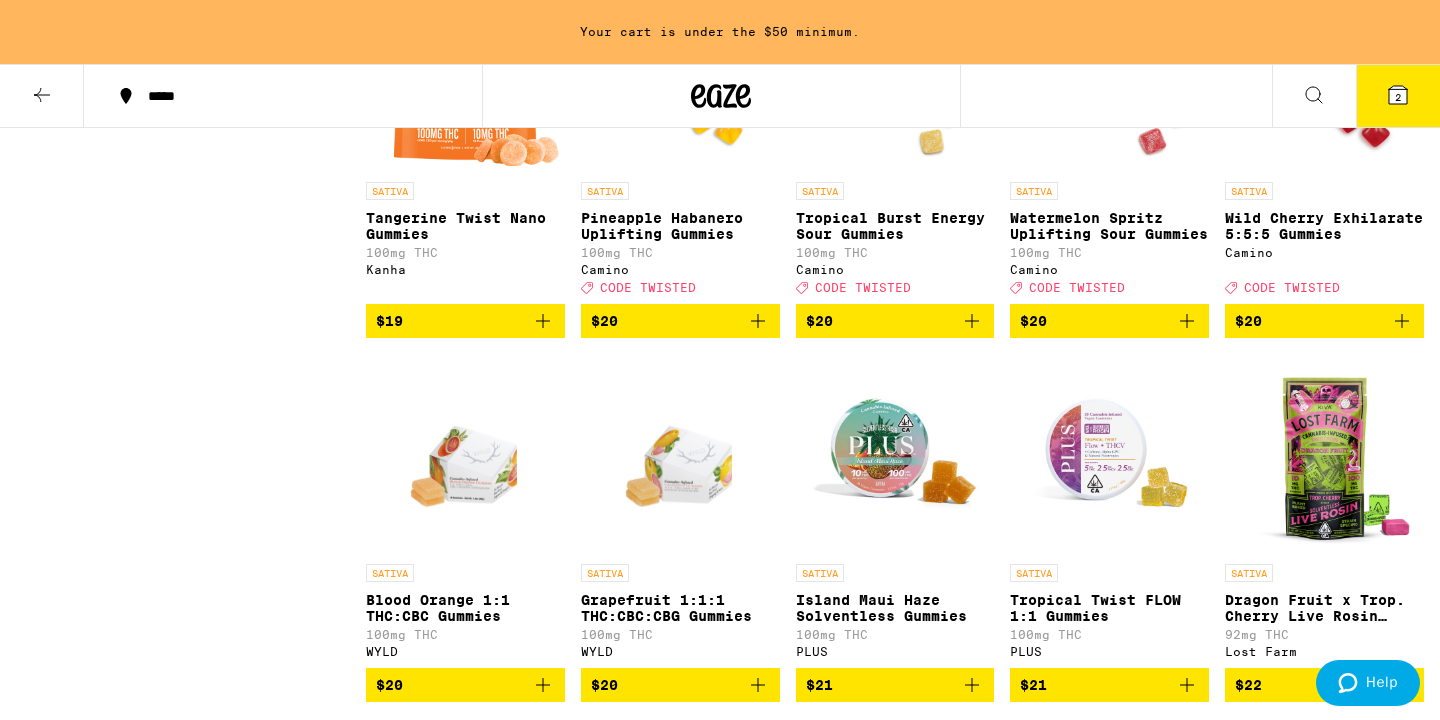 scroll, scrollTop: 1398, scrollLeft: 0, axis: vertical 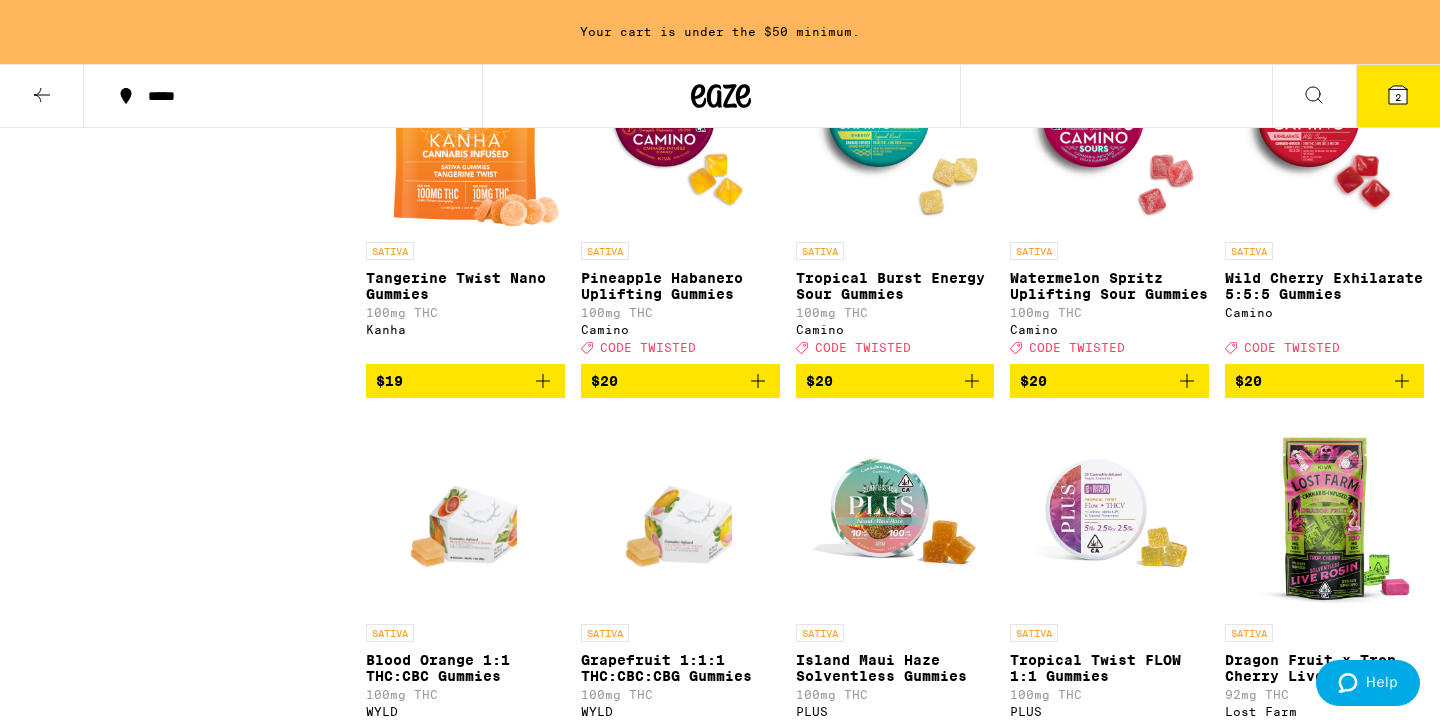 click on "$20" at bounding box center (1109, 381) 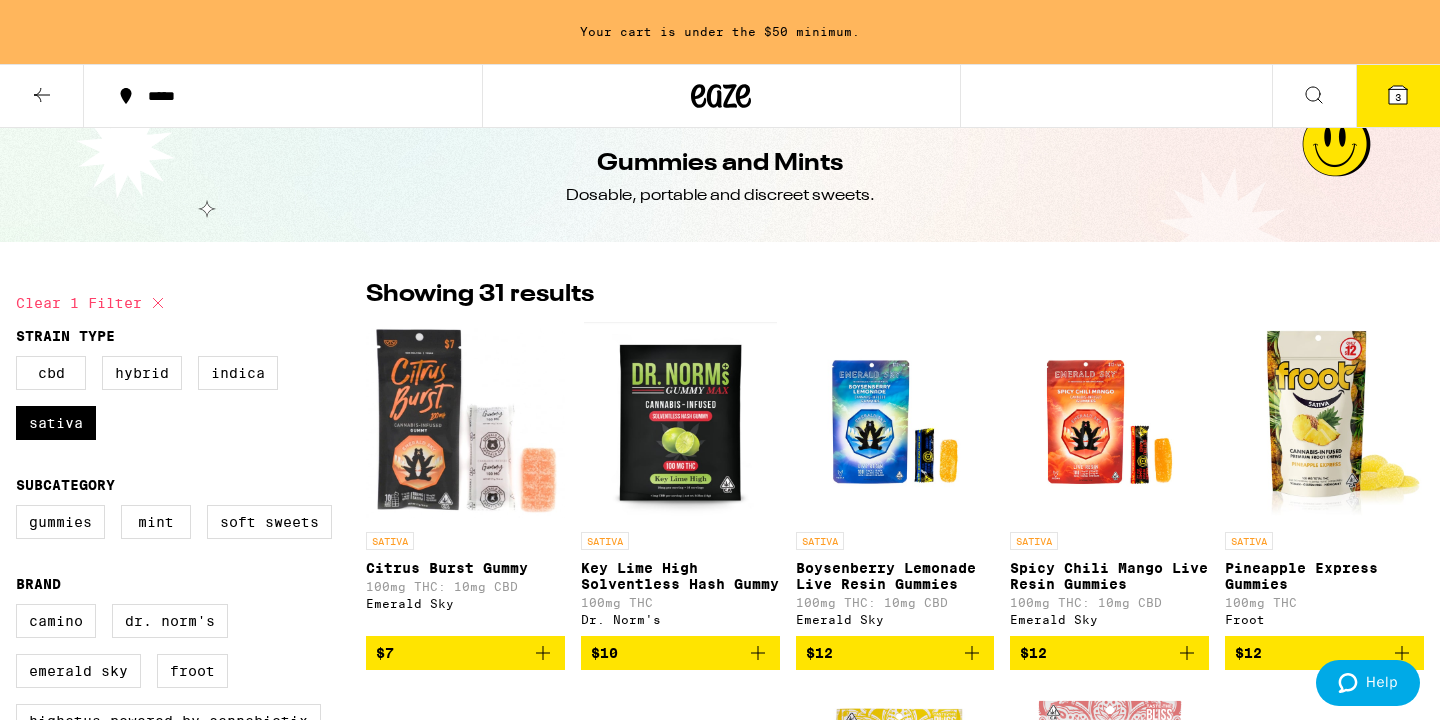 scroll, scrollTop: 0, scrollLeft: 0, axis: both 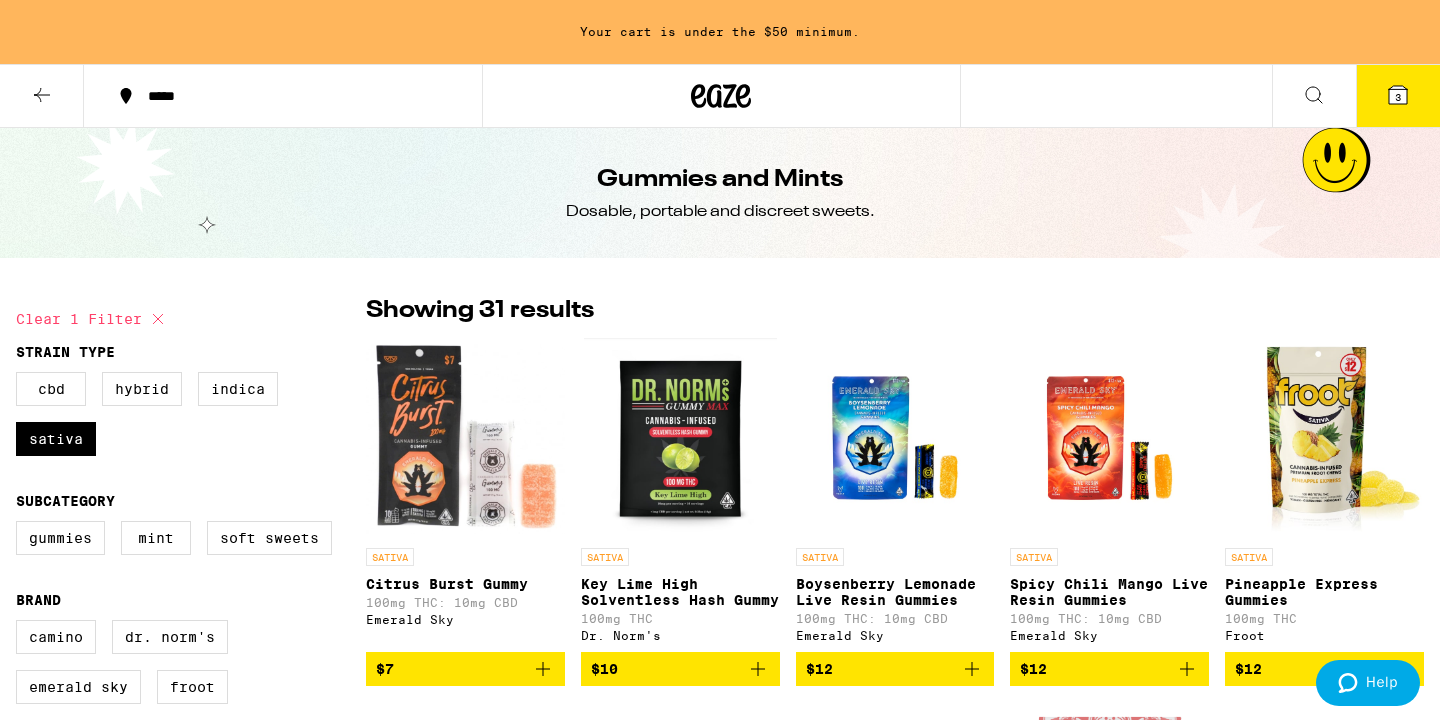 click on "3" at bounding box center (1398, 96) 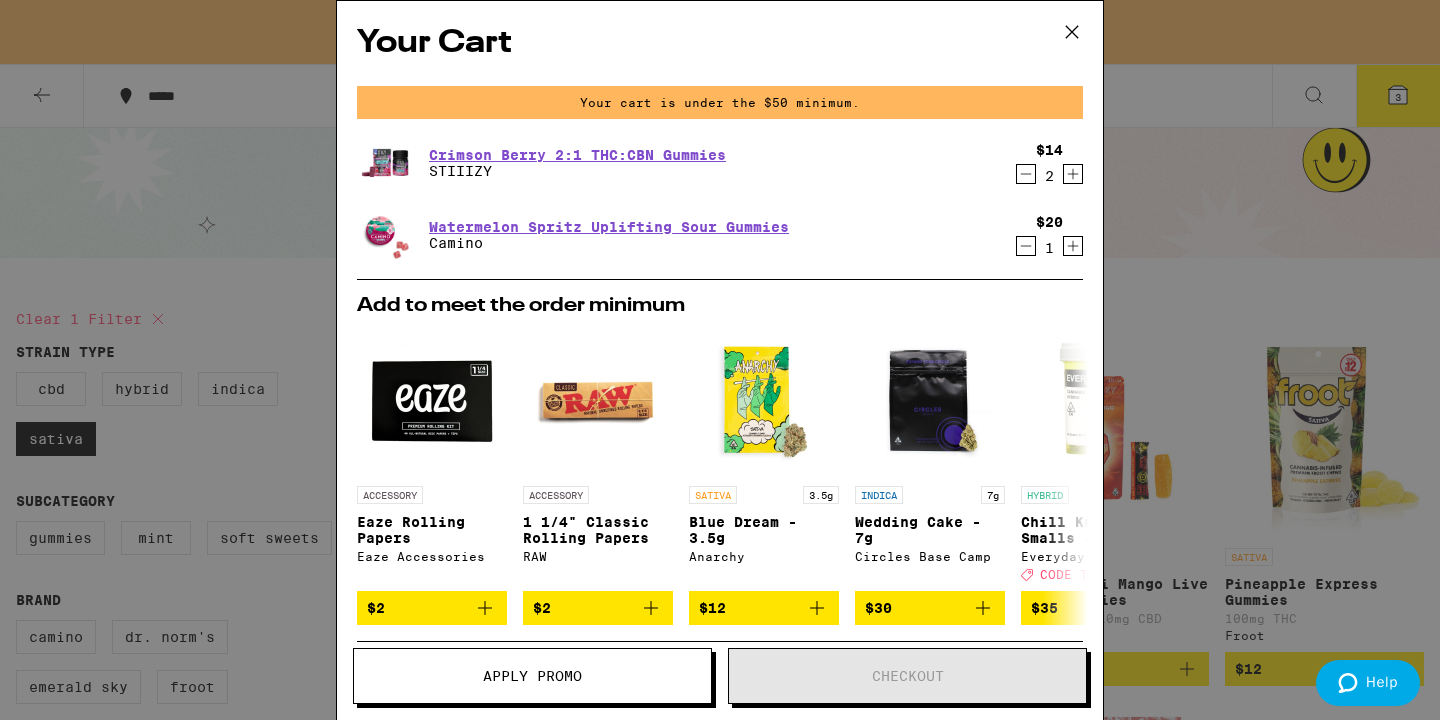 click 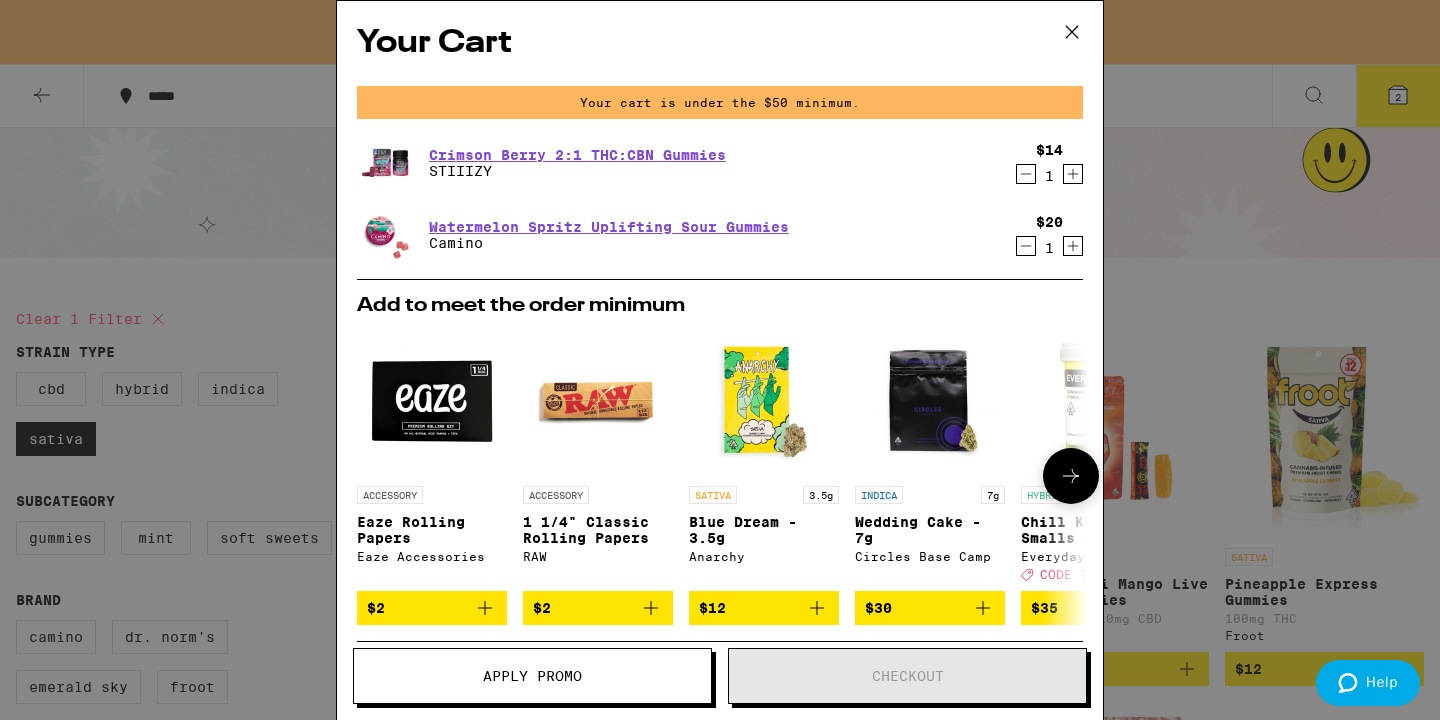 scroll, scrollTop: 216, scrollLeft: 0, axis: vertical 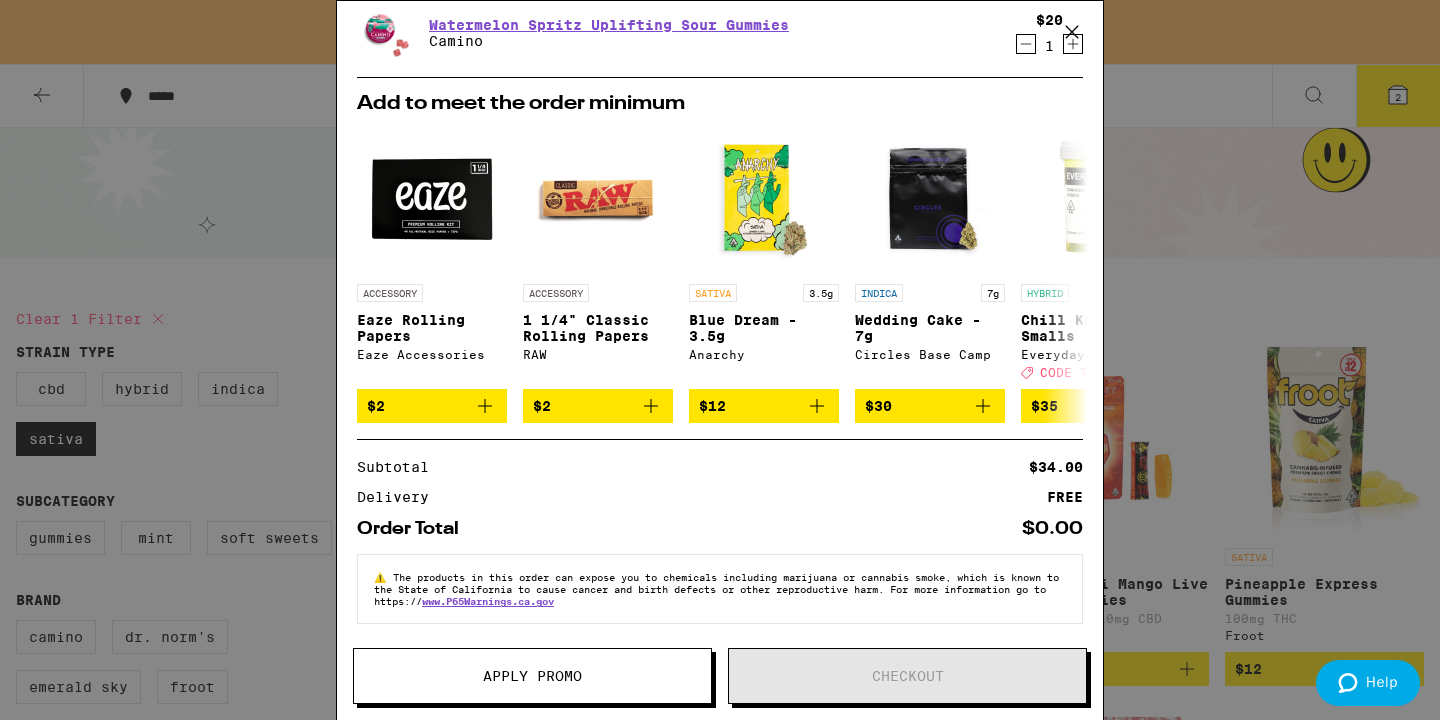 click on "Apply Promo" at bounding box center [532, 676] 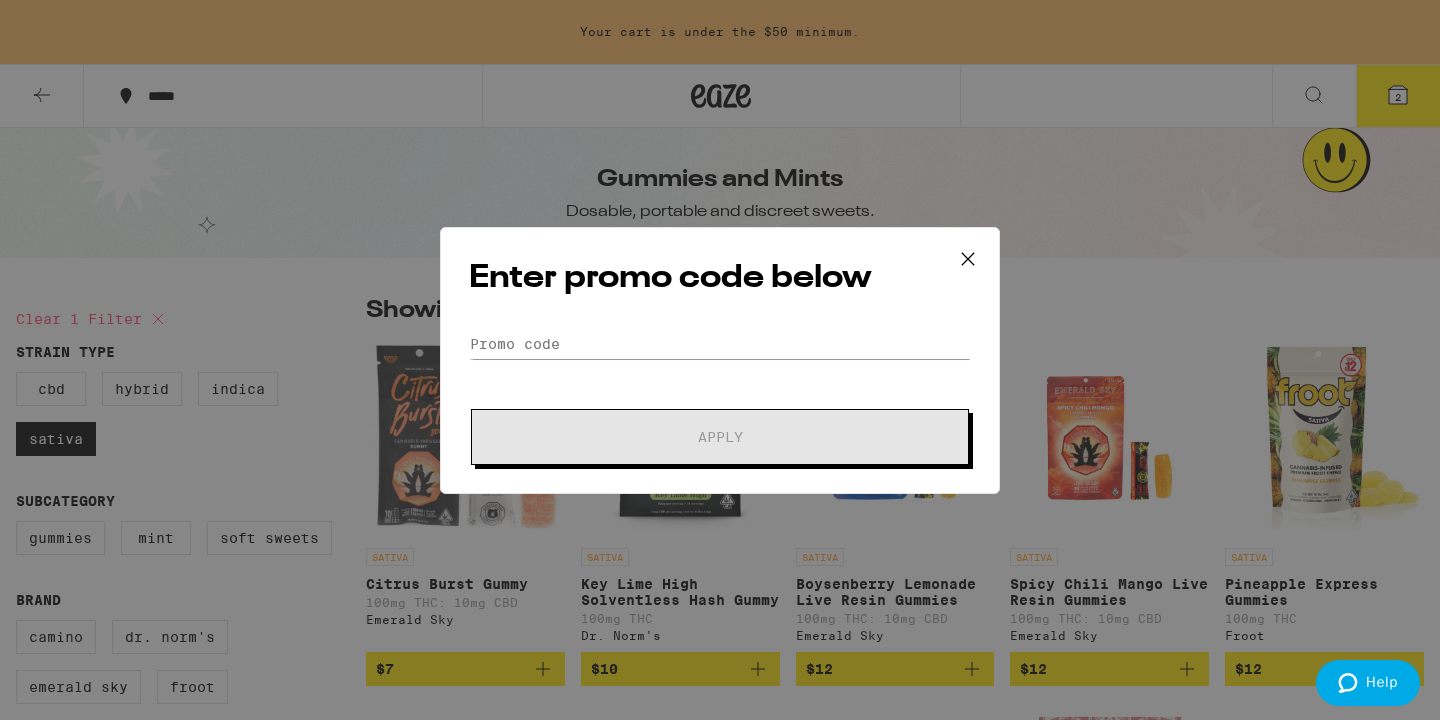 click on "Promo Code Apply" 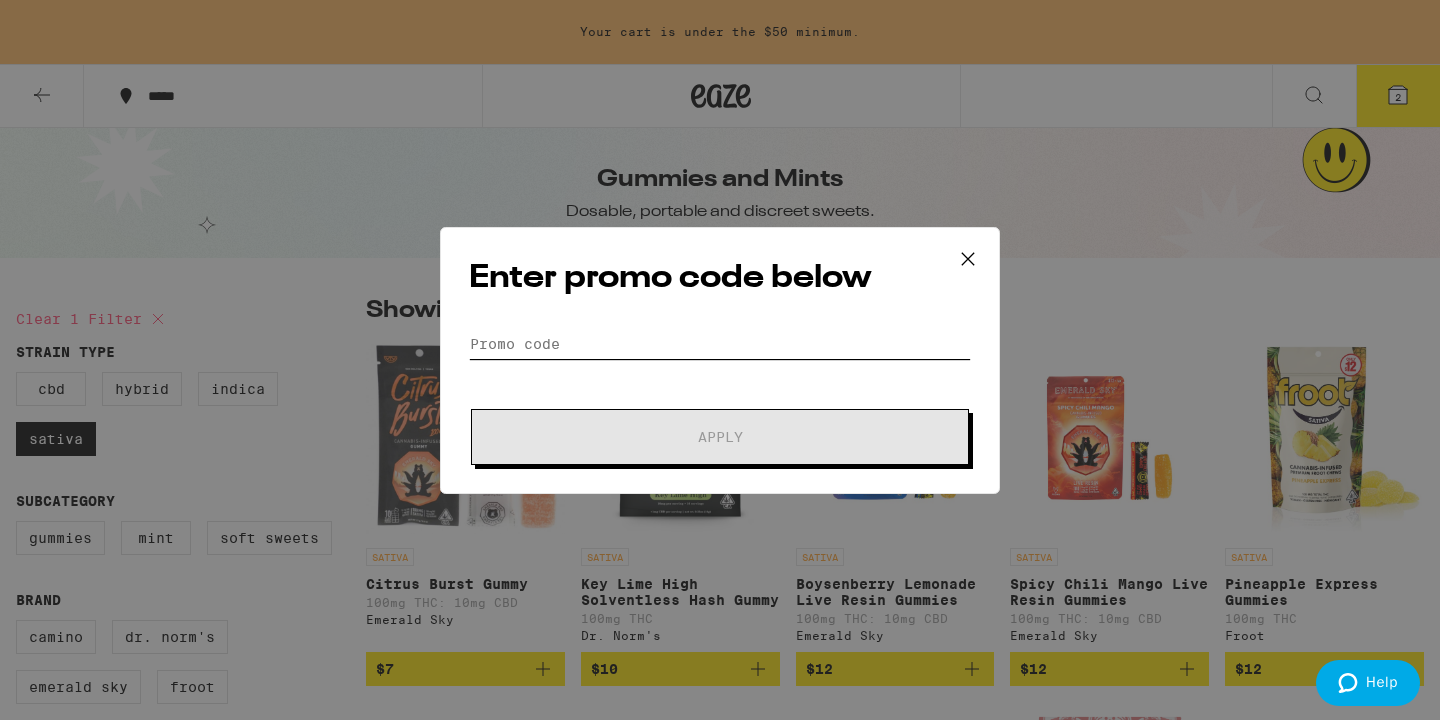click on "Promo Code" at bounding box center [720, 344] 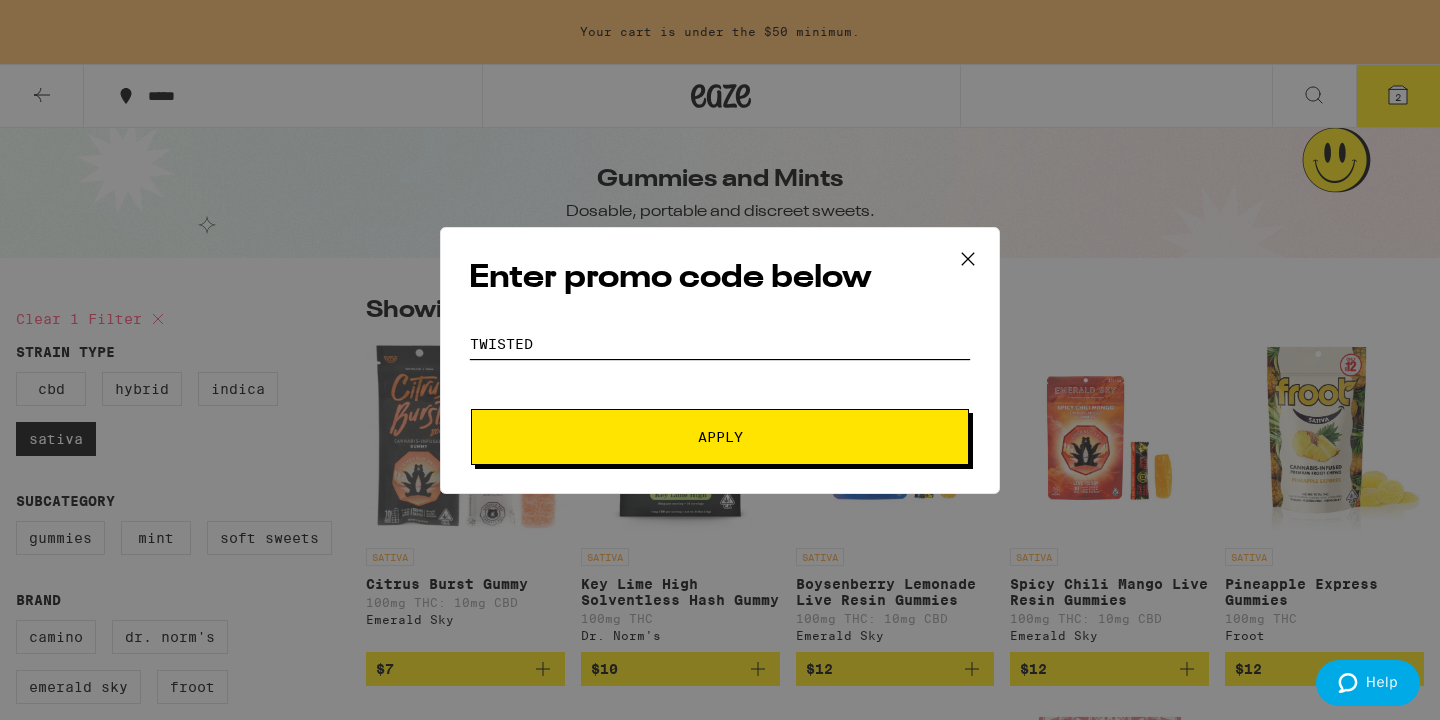 type on "Twisted" 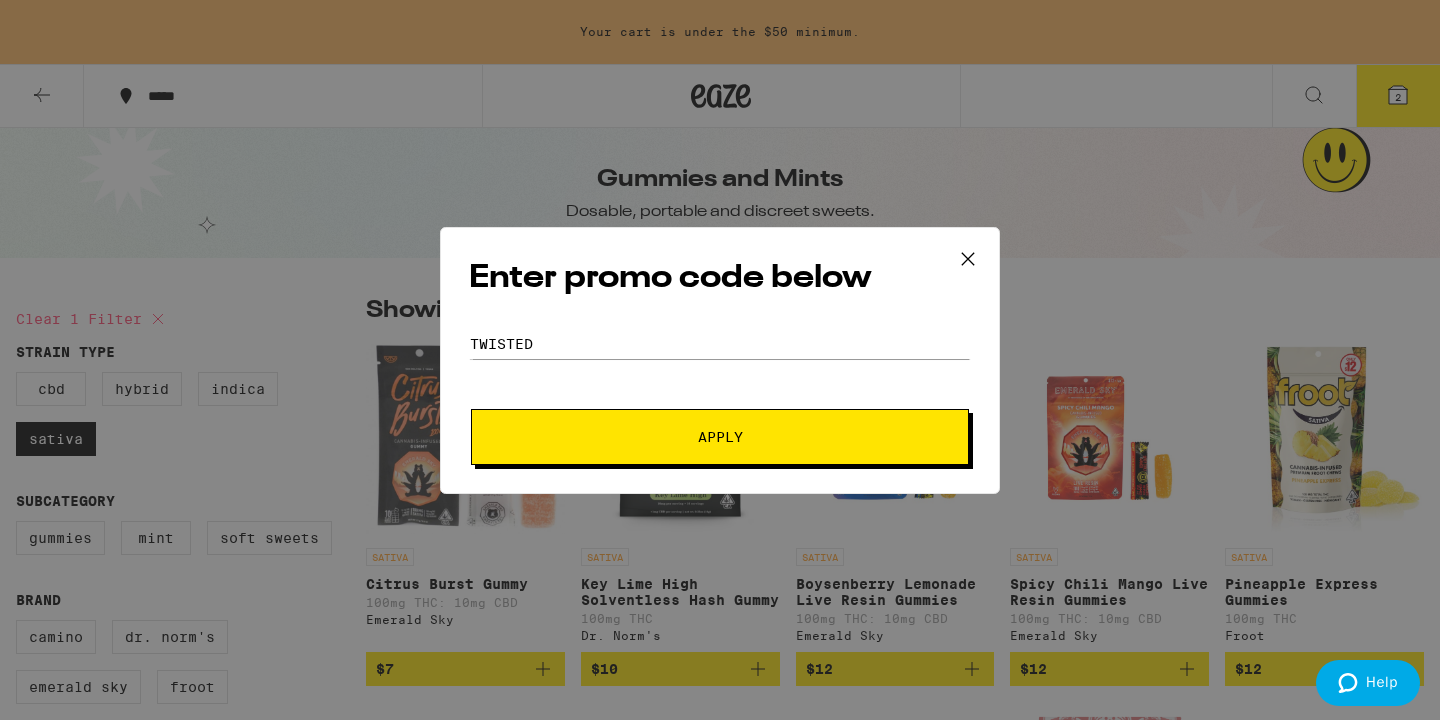 click on "Apply" at bounding box center [720, 437] 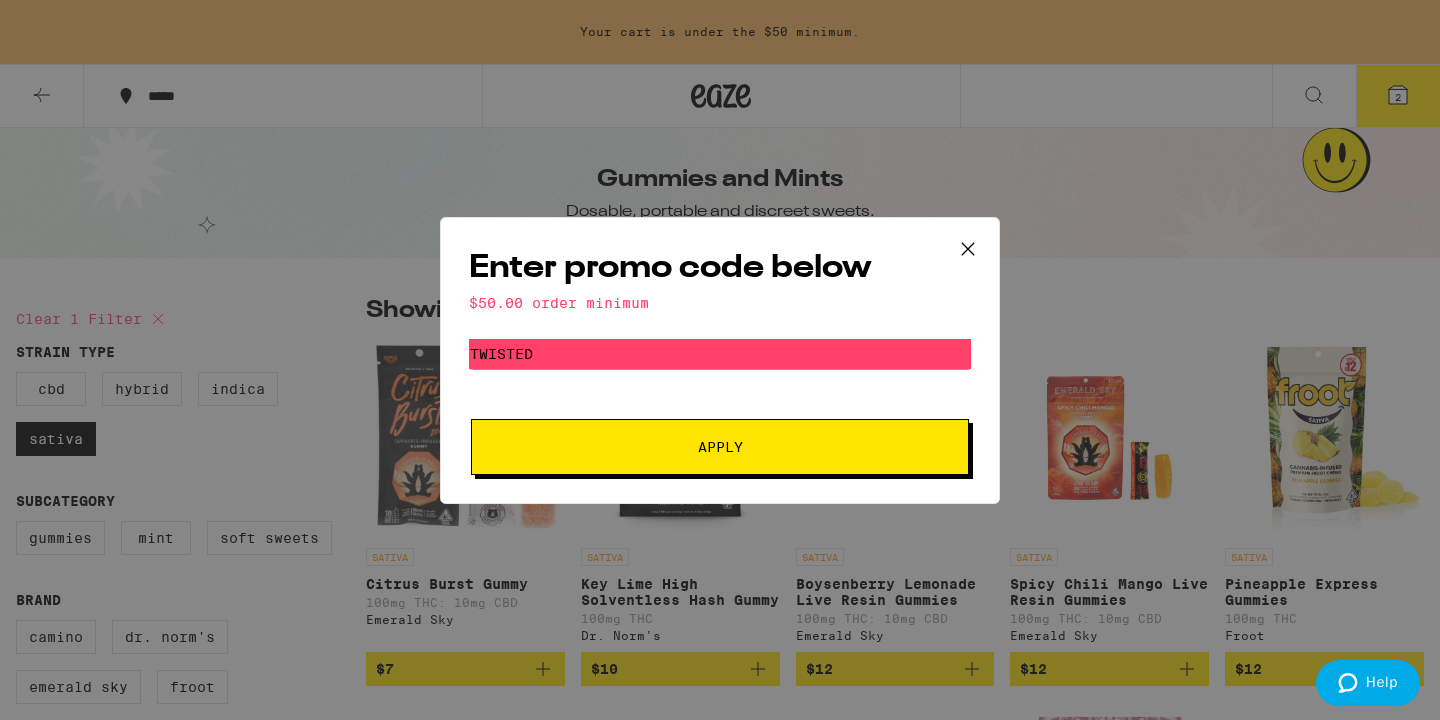 click 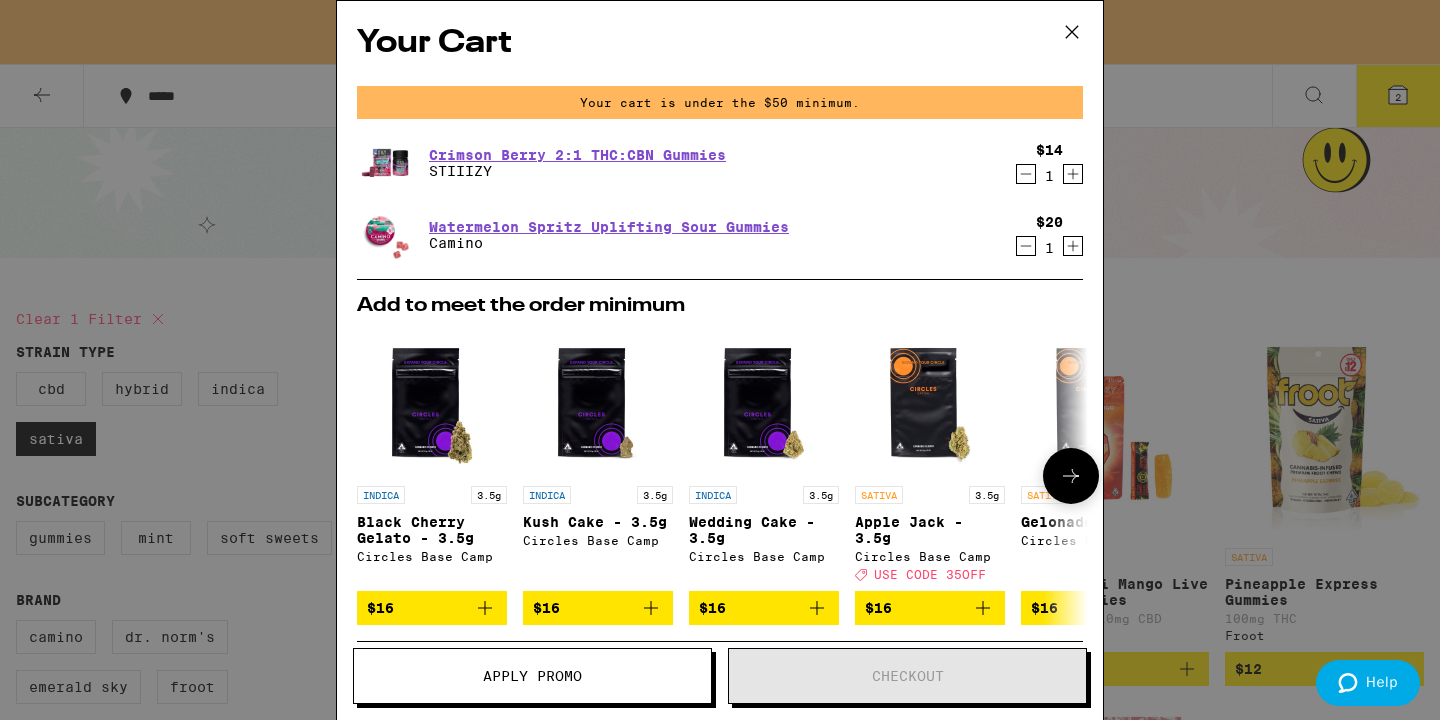 scroll, scrollTop: 62, scrollLeft: 0, axis: vertical 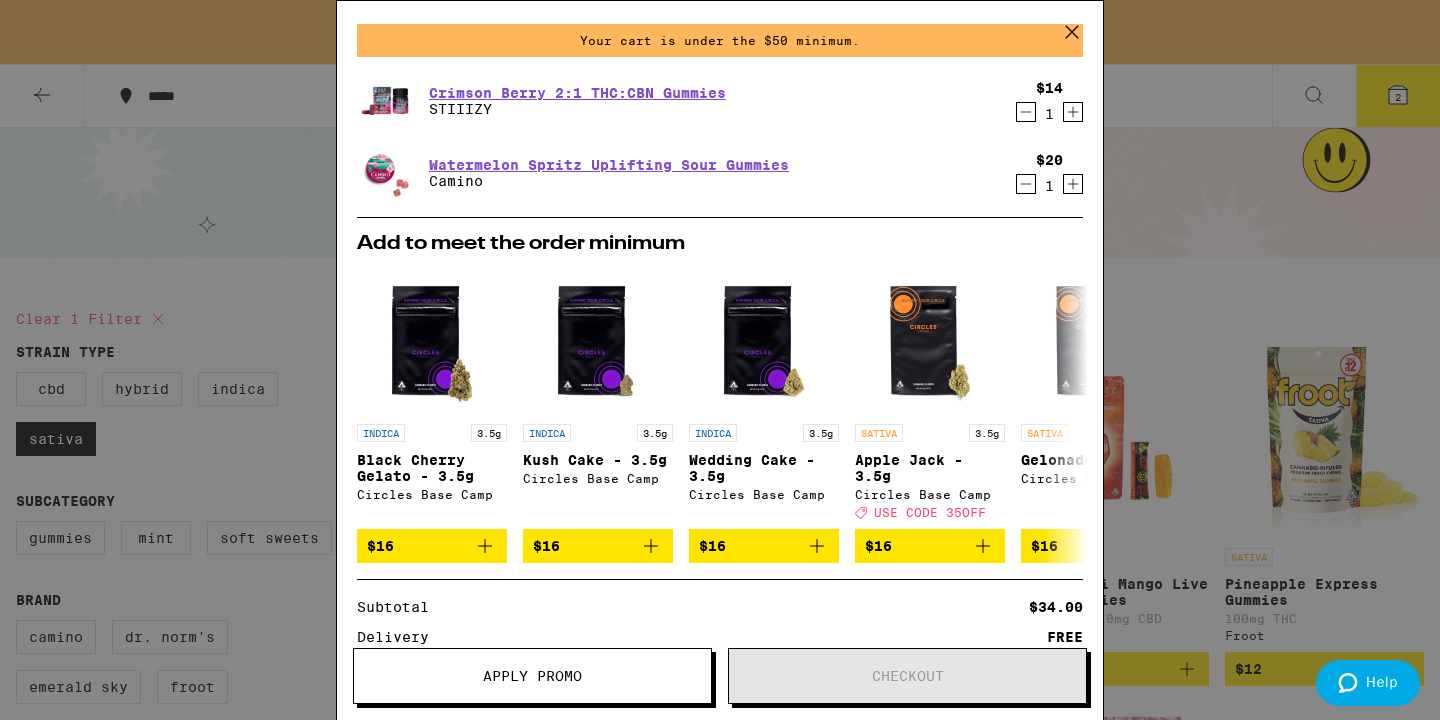 click 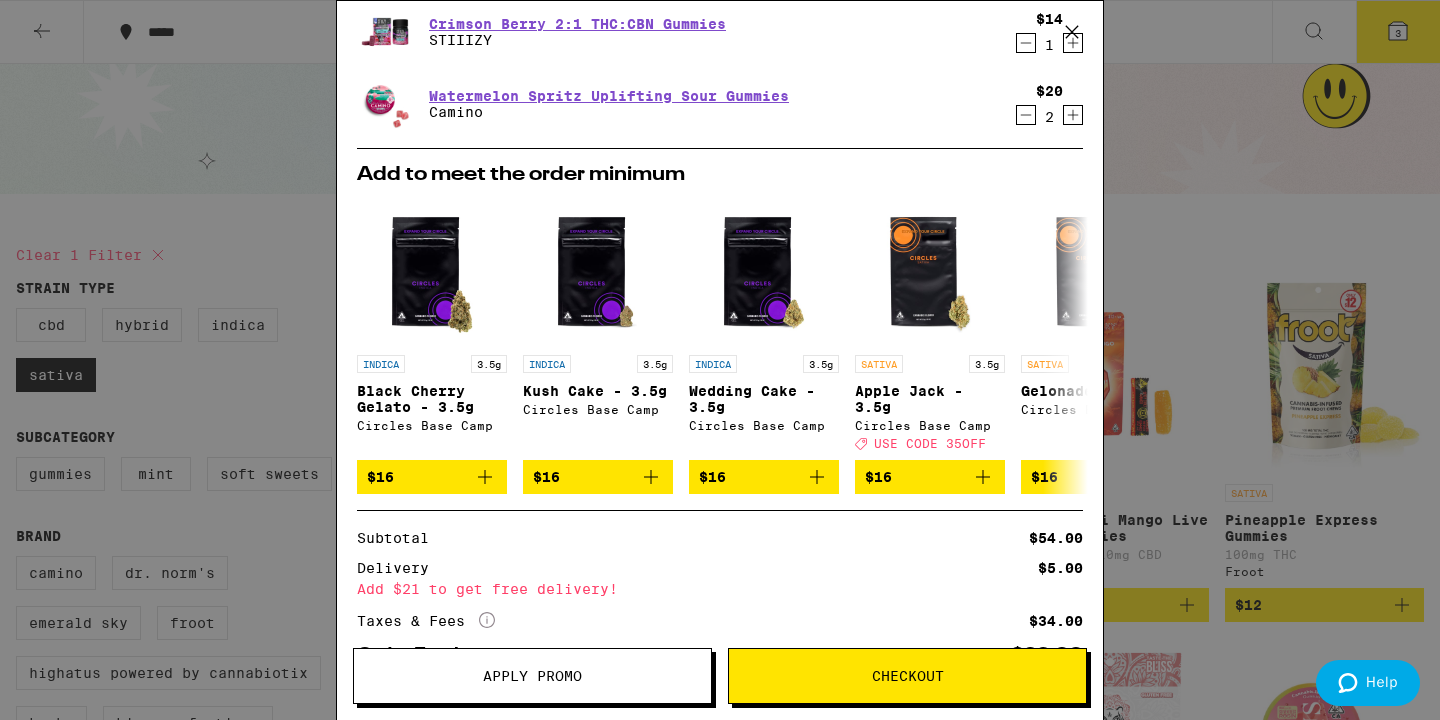 click on "Apply Promo" at bounding box center (532, 676) 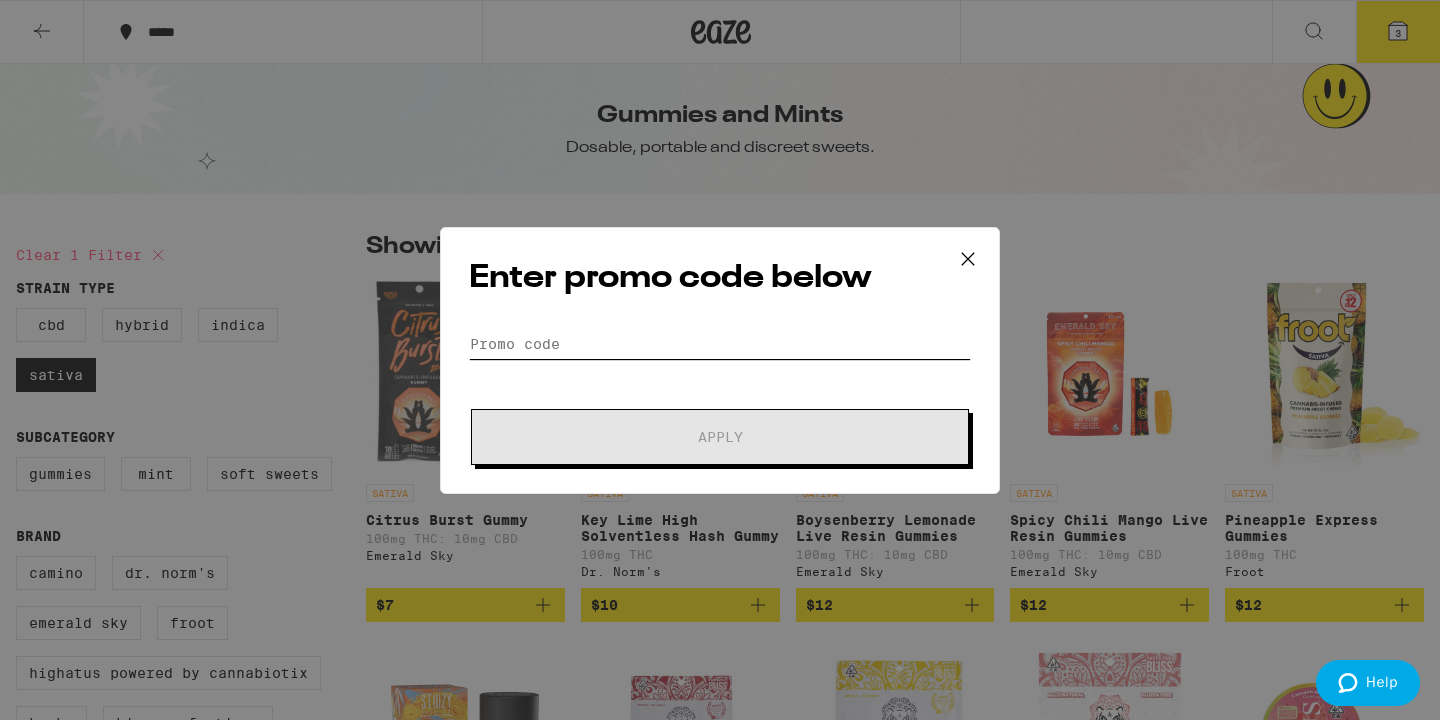 click on "Promo Code" at bounding box center [720, 344] 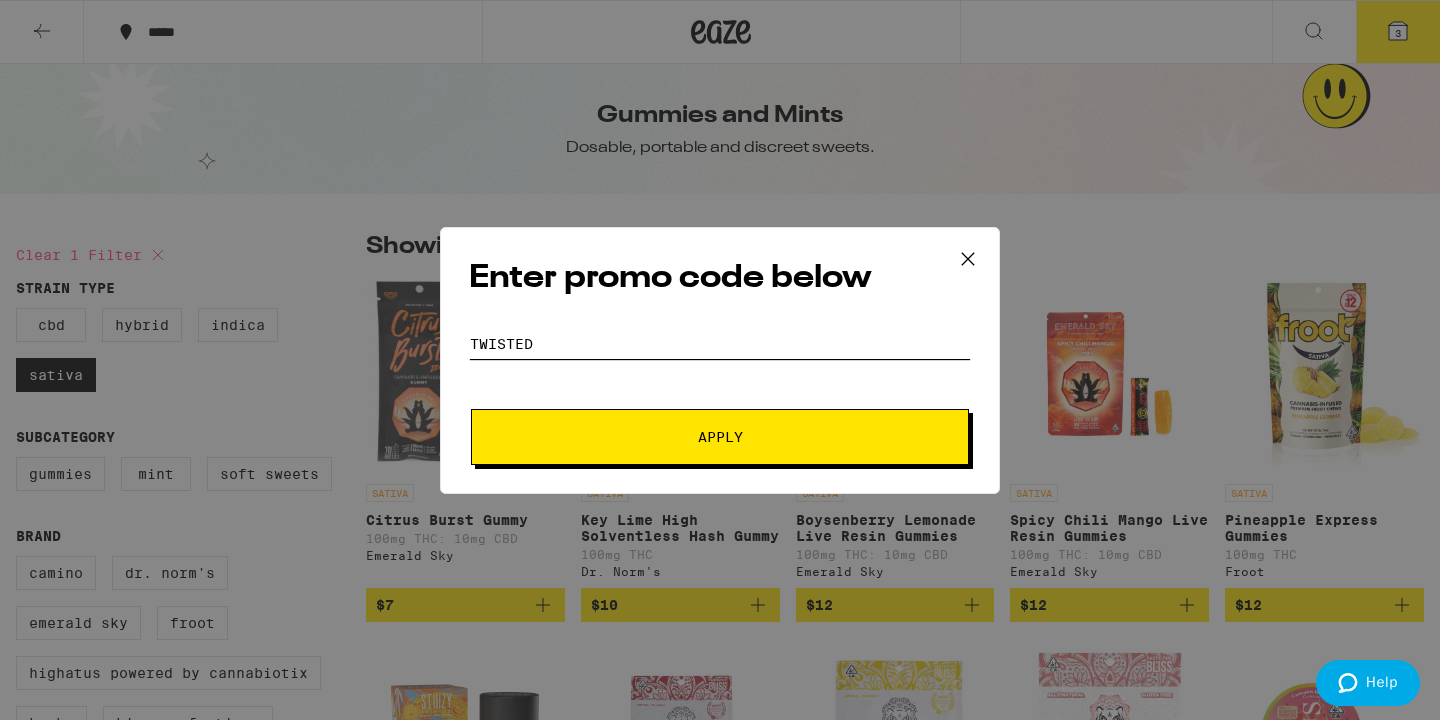 type on "twisted" 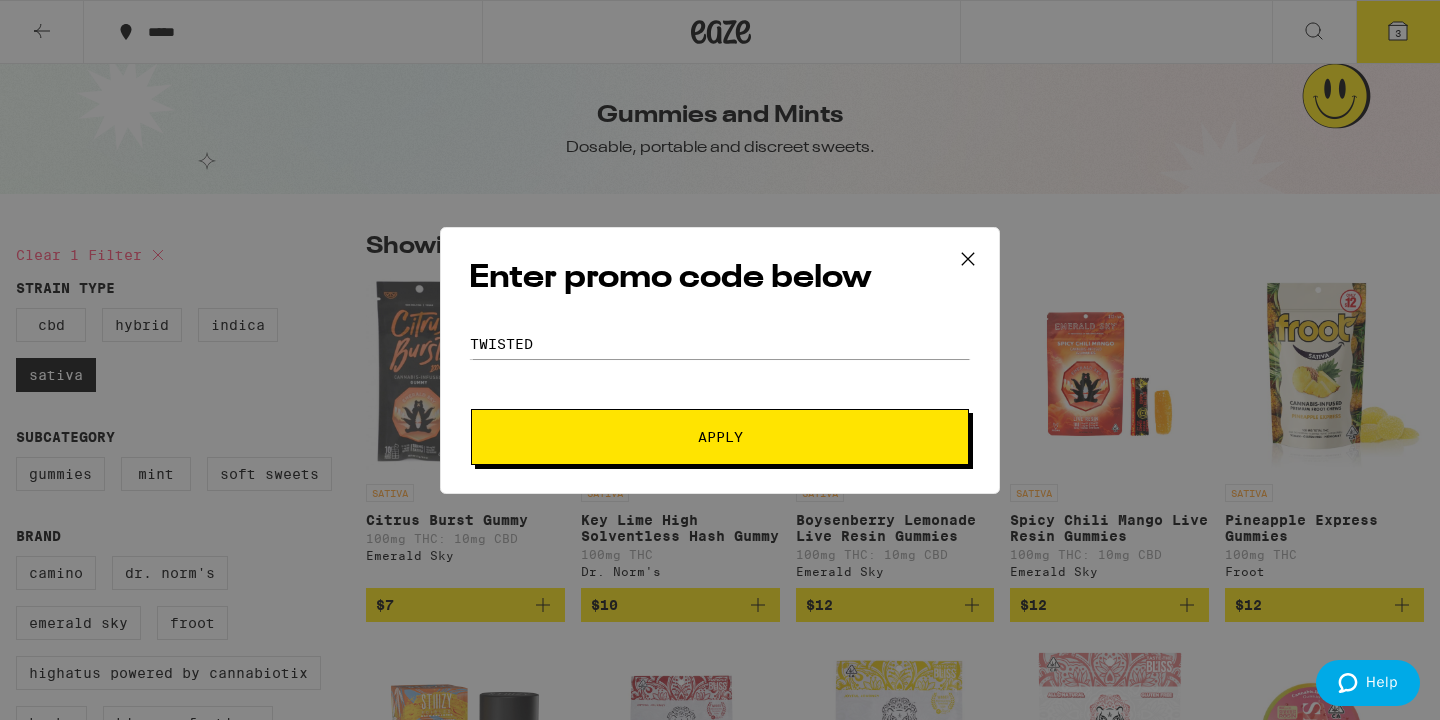 click on "Apply" at bounding box center (720, 437) 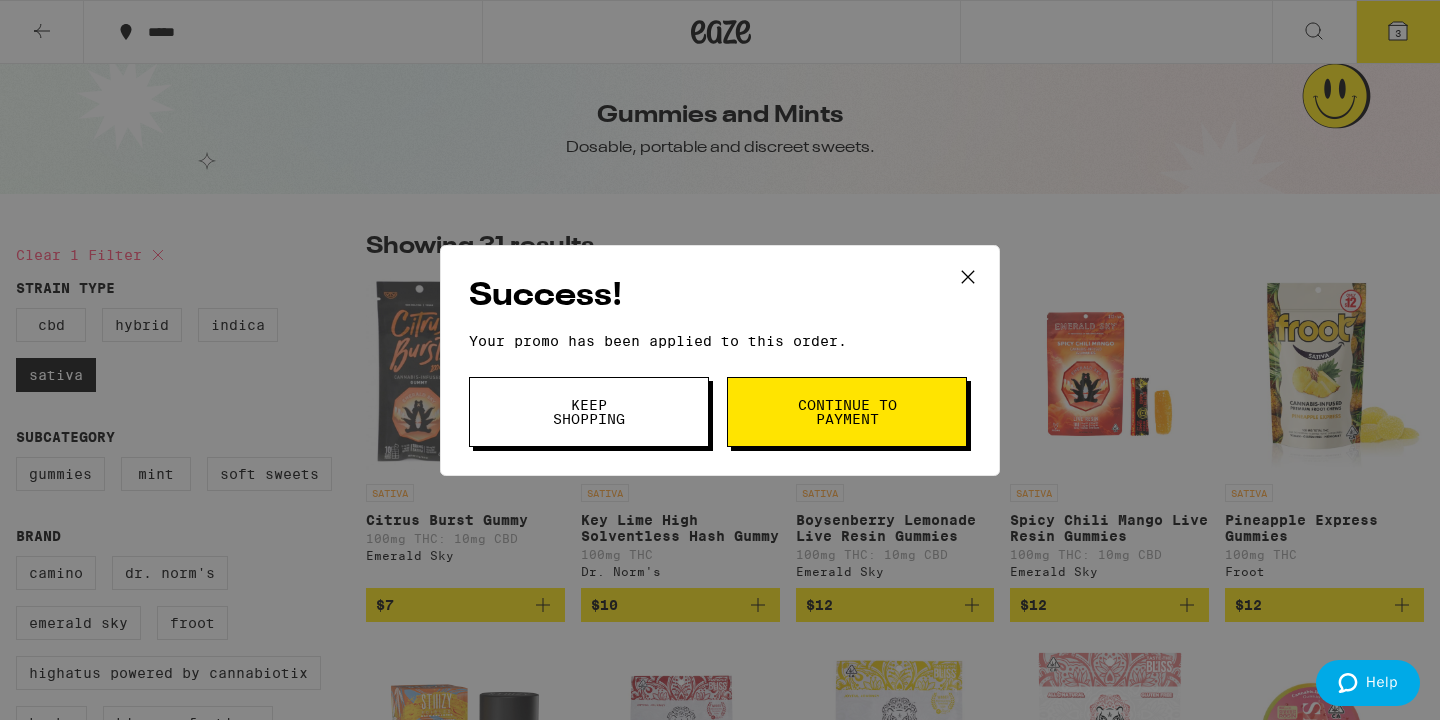 click on "Continue to payment" at bounding box center [847, 412] 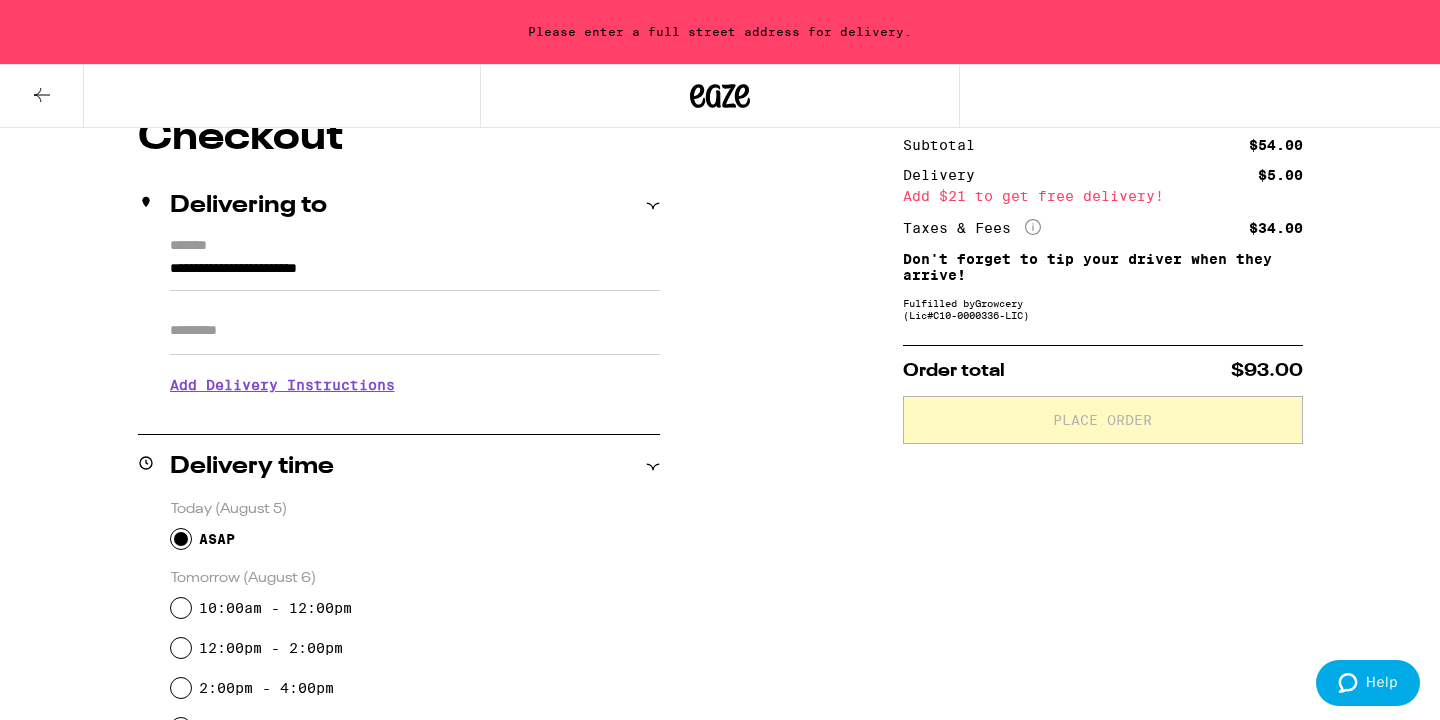 scroll, scrollTop: 217, scrollLeft: 0, axis: vertical 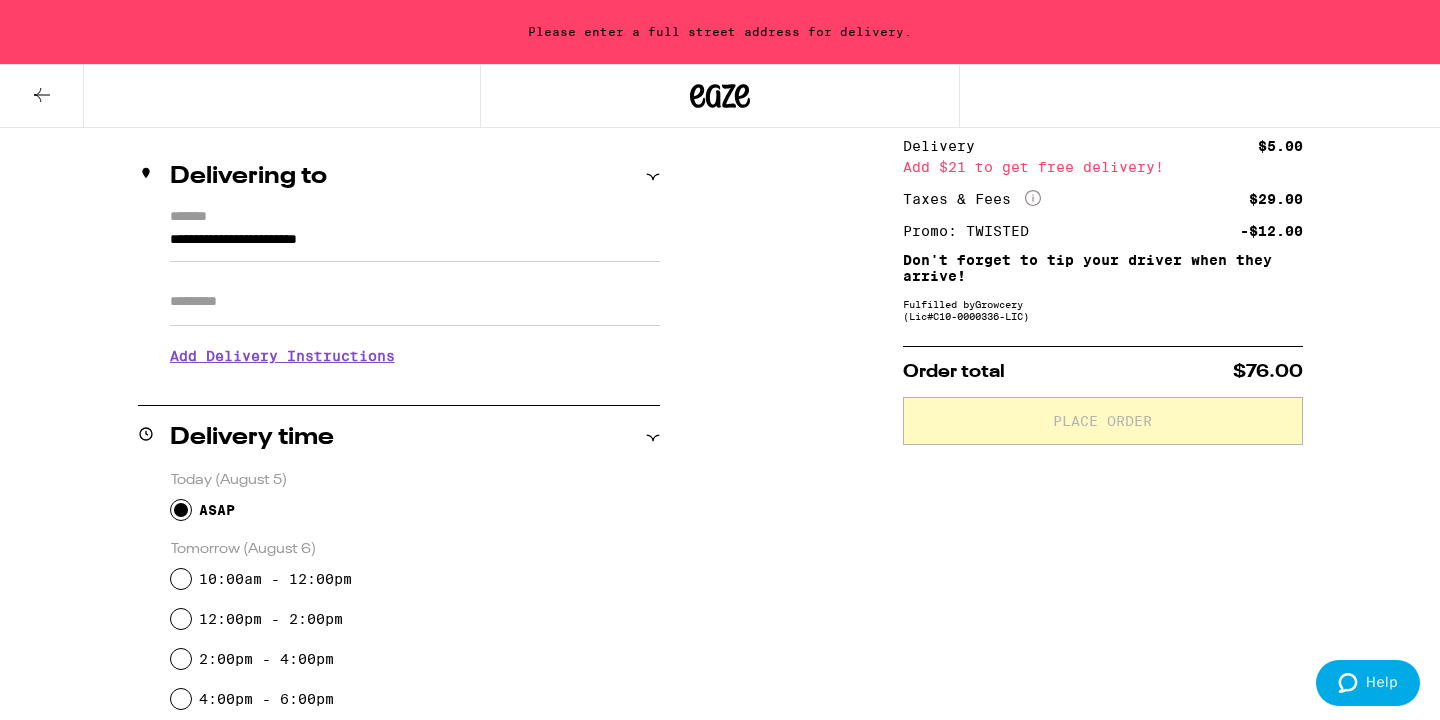 click on "**********" at bounding box center (415, 245) 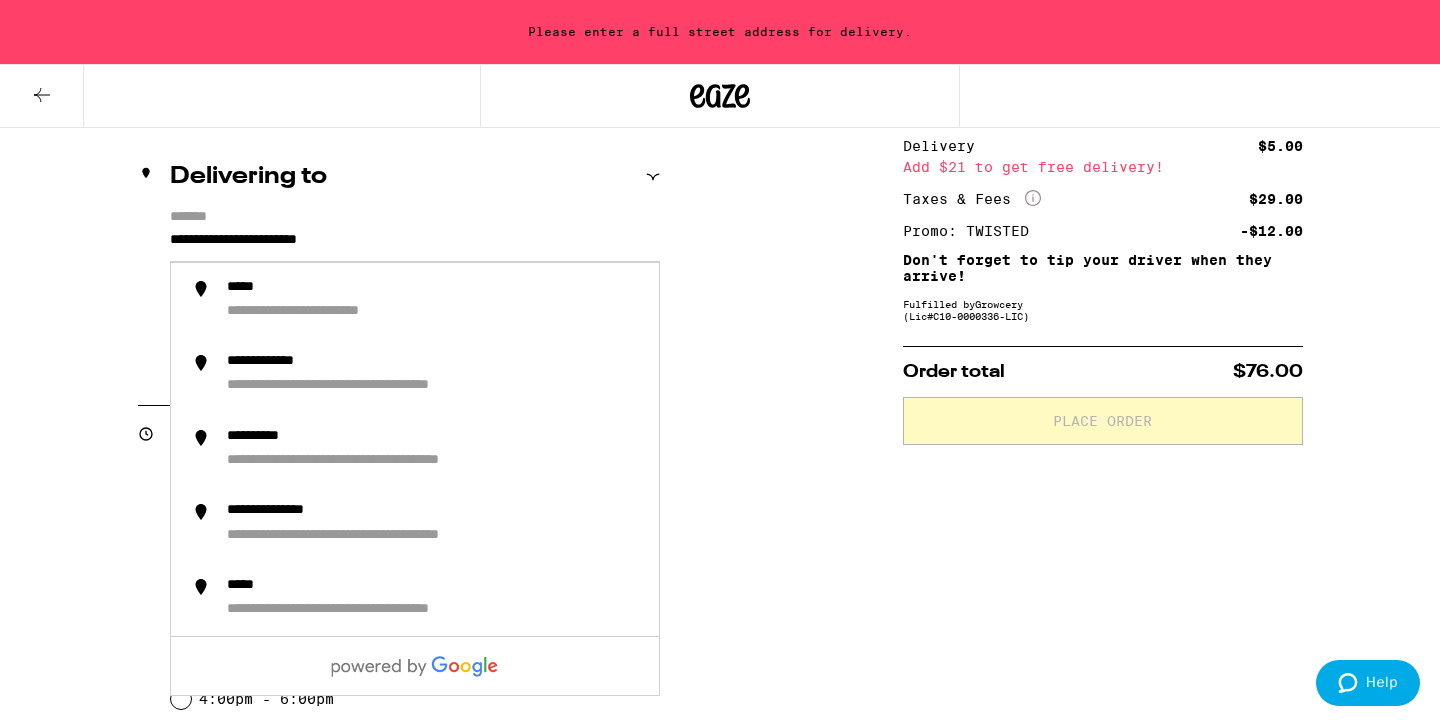 click on "Delivering to" at bounding box center [399, 177] 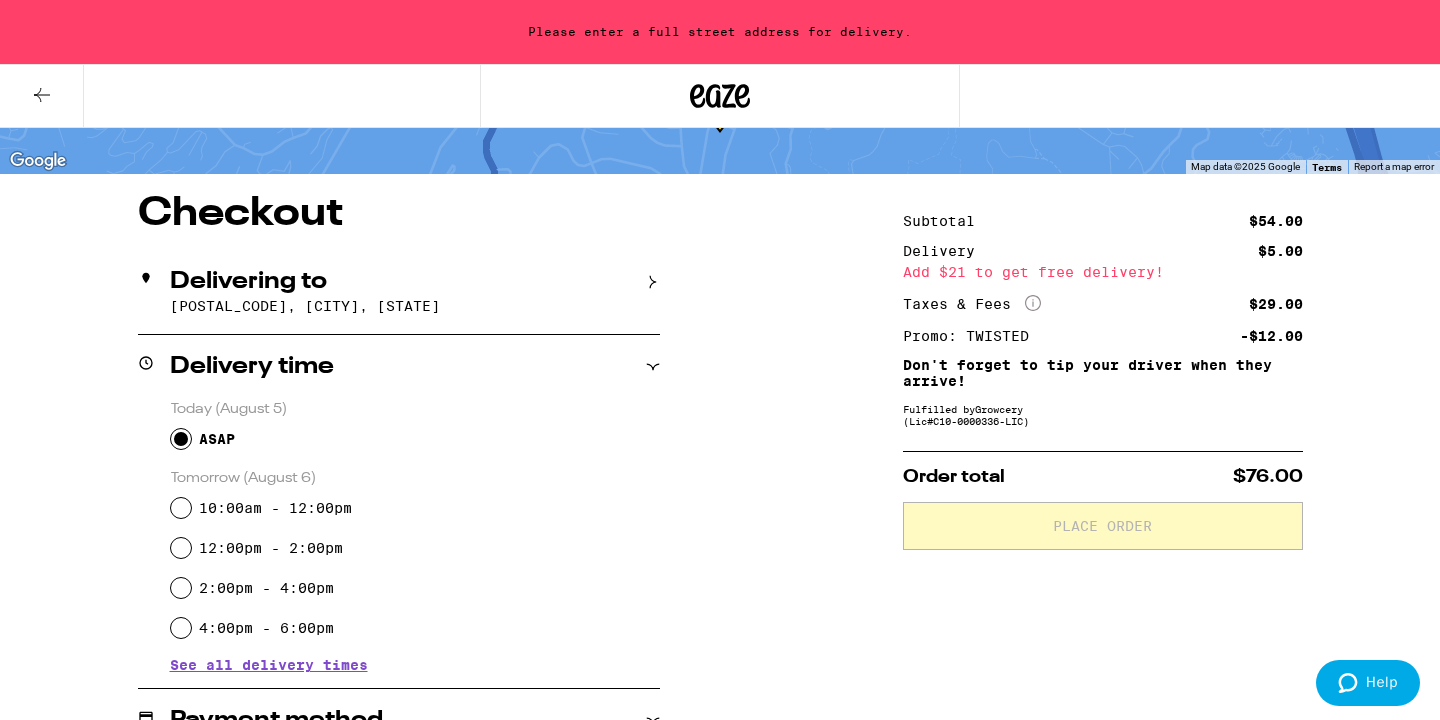 scroll, scrollTop: 108, scrollLeft: 0, axis: vertical 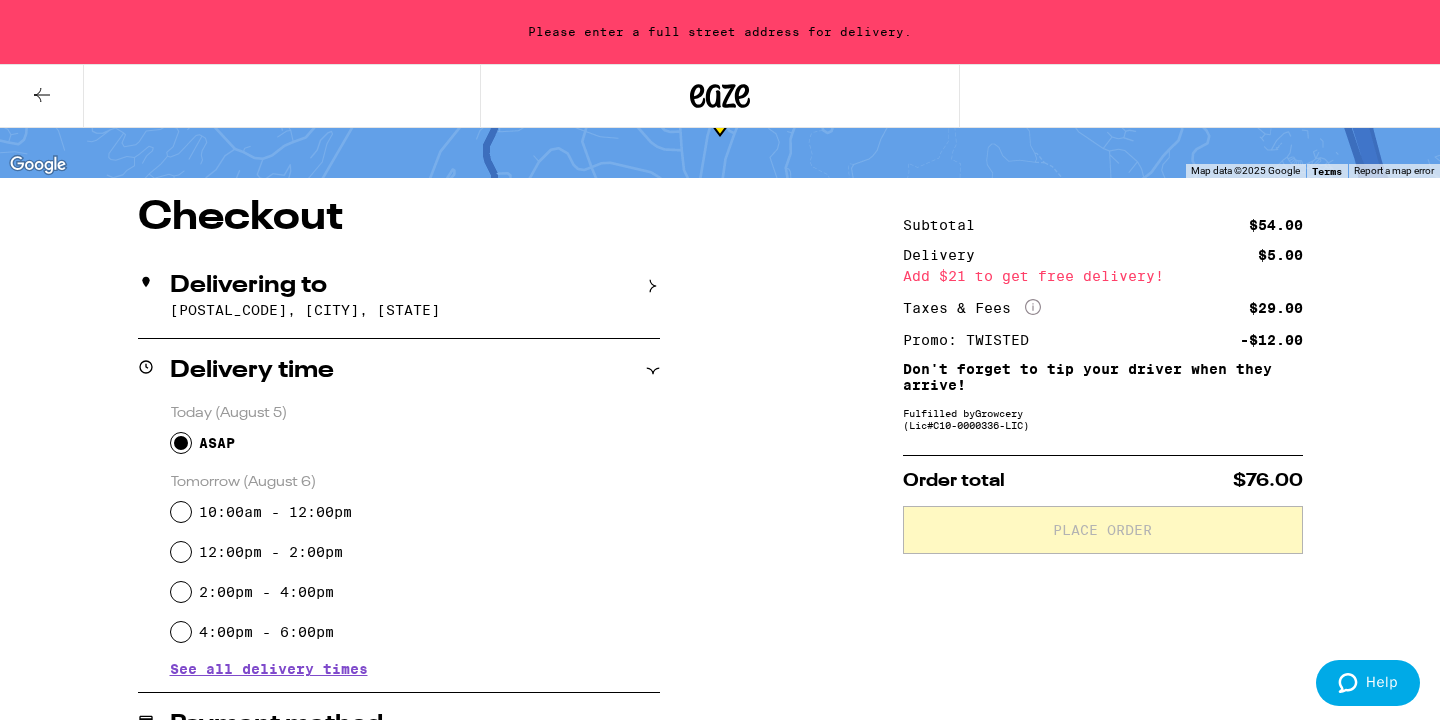 click on "Delivering to" at bounding box center [399, 286] 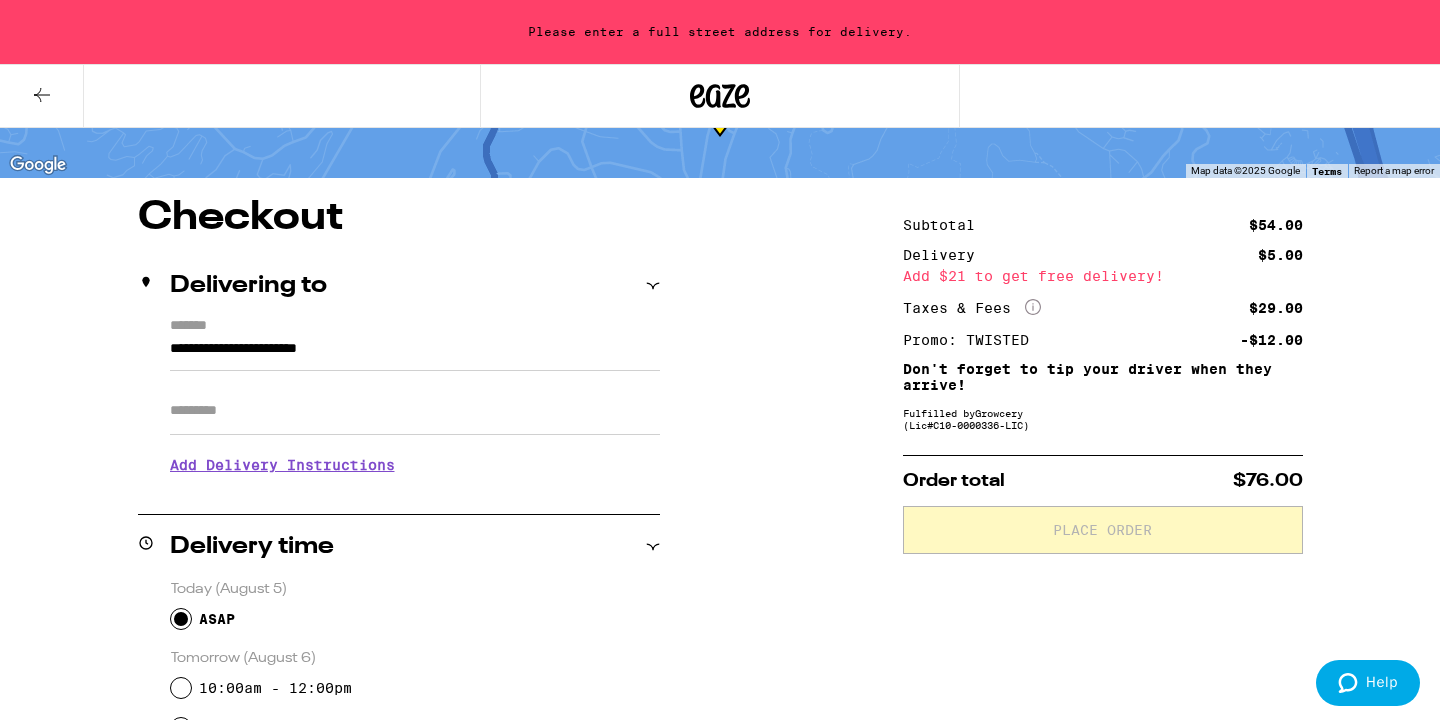 click on "*******" at bounding box center [415, 327] 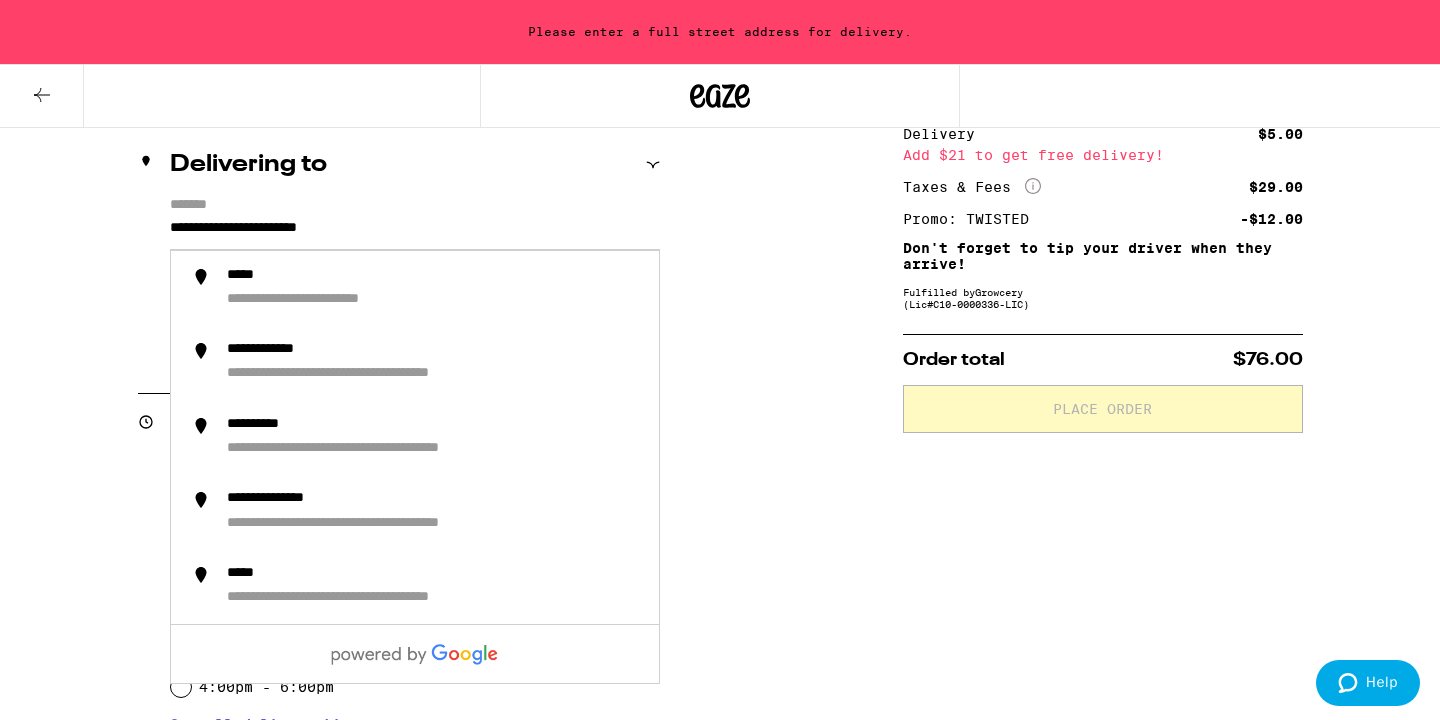 scroll, scrollTop: 0, scrollLeft: 0, axis: both 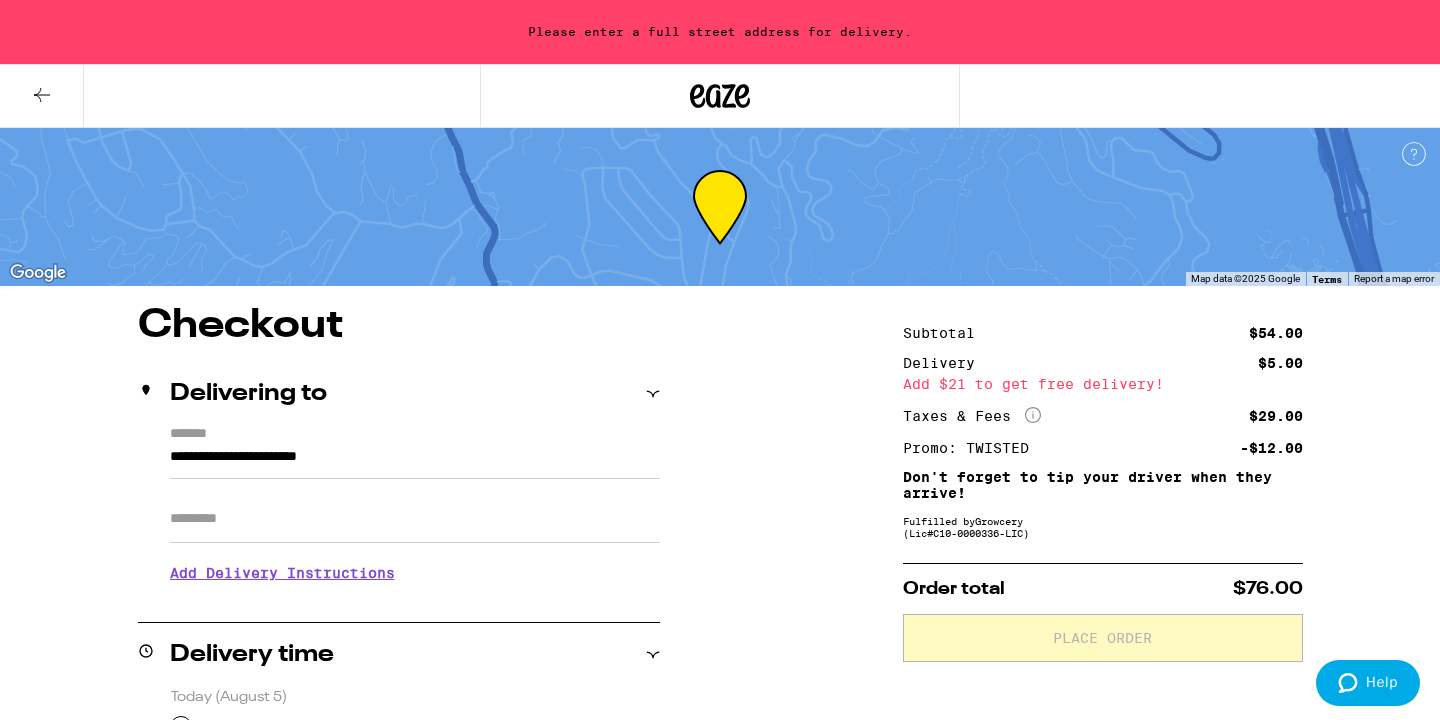 click on "*******" at bounding box center [415, 435] 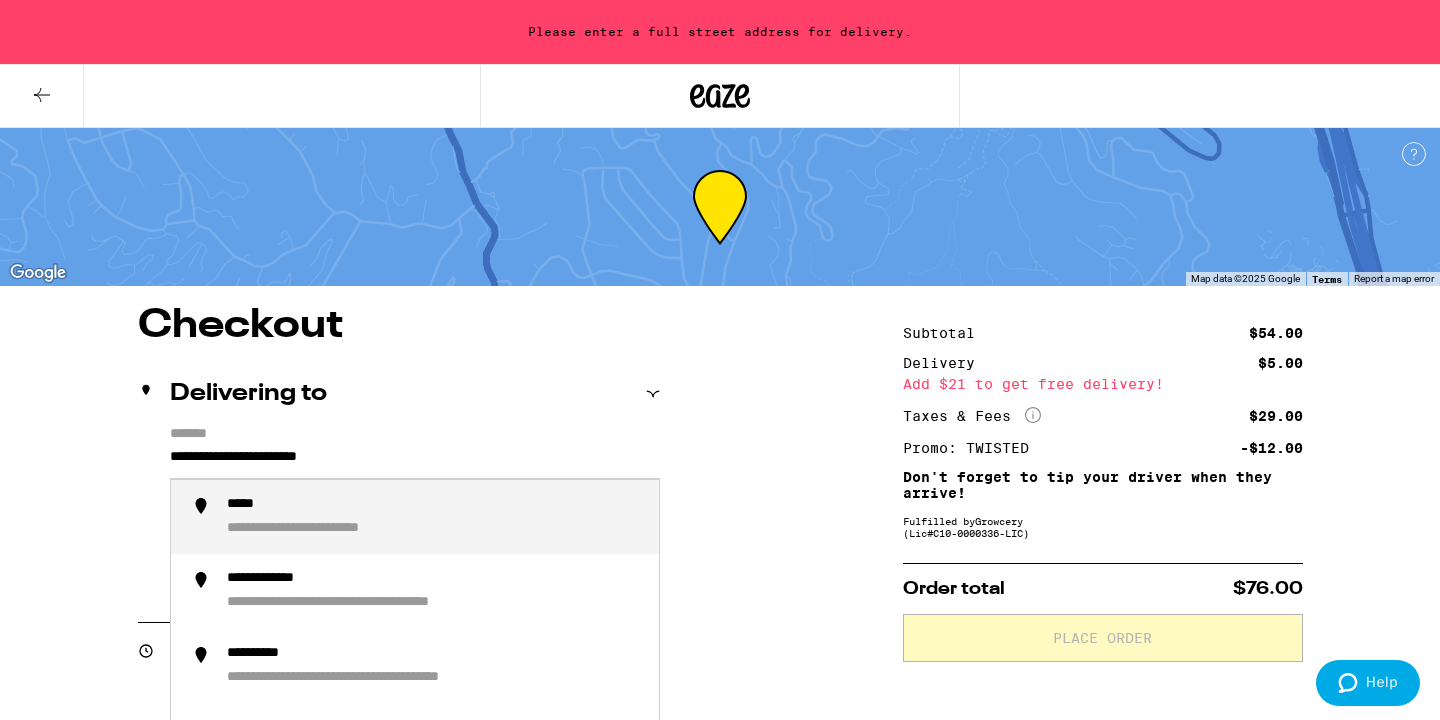 click on "**********" at bounding box center [344, 529] 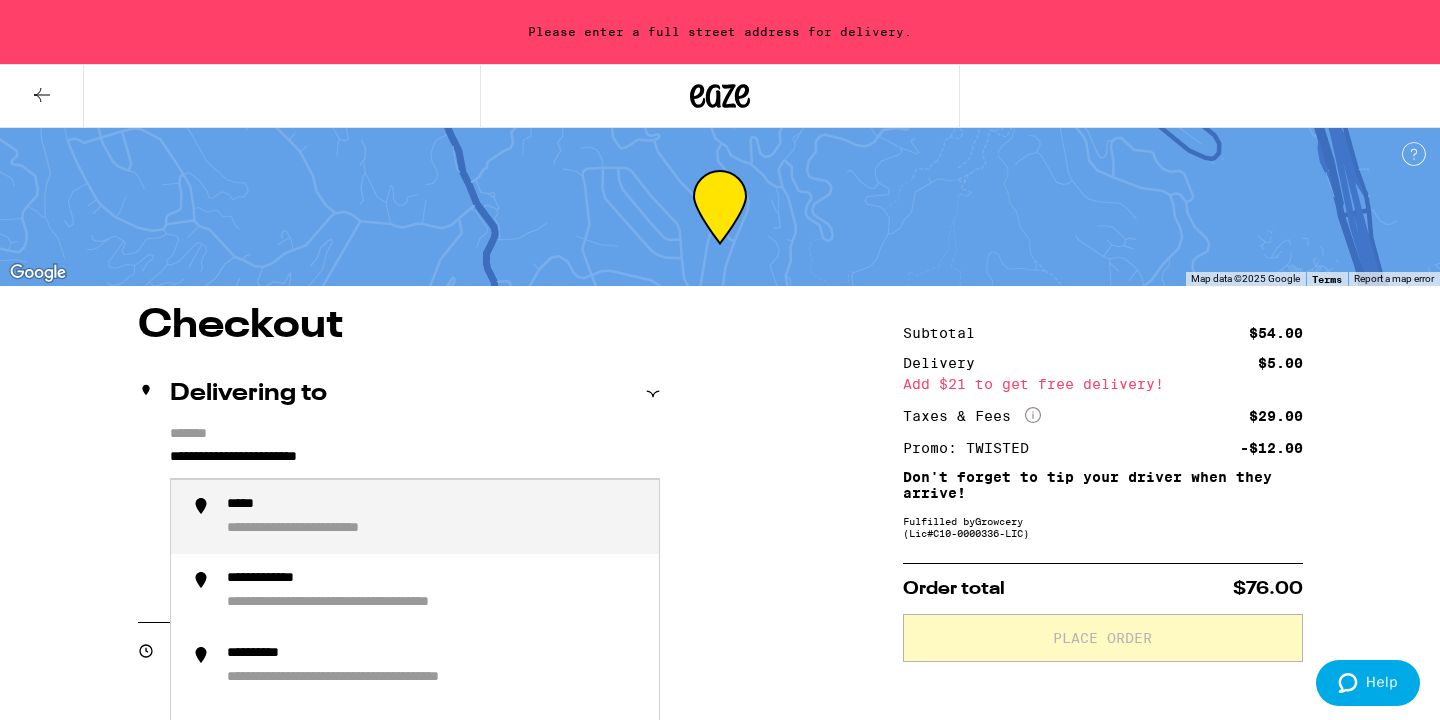 type on "**********" 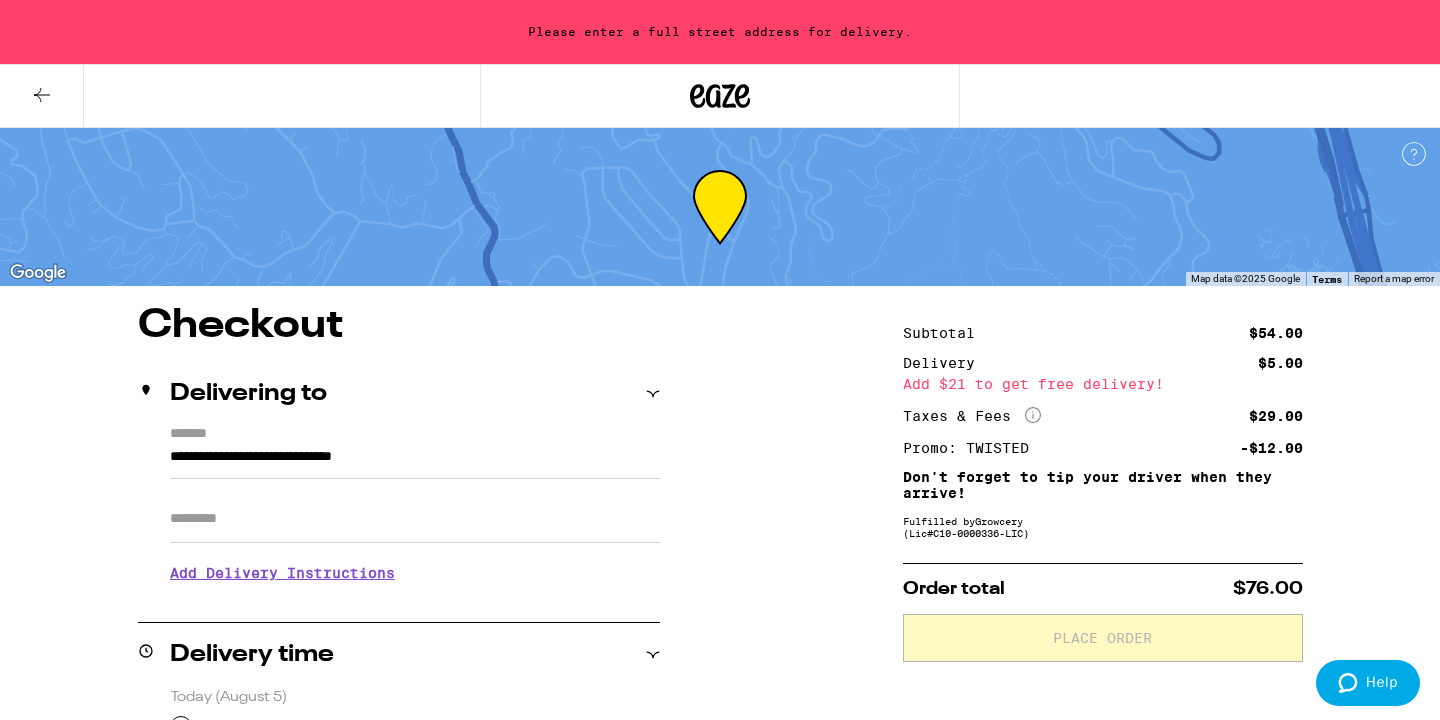 click on "Apt/Suite" at bounding box center (415, 519) 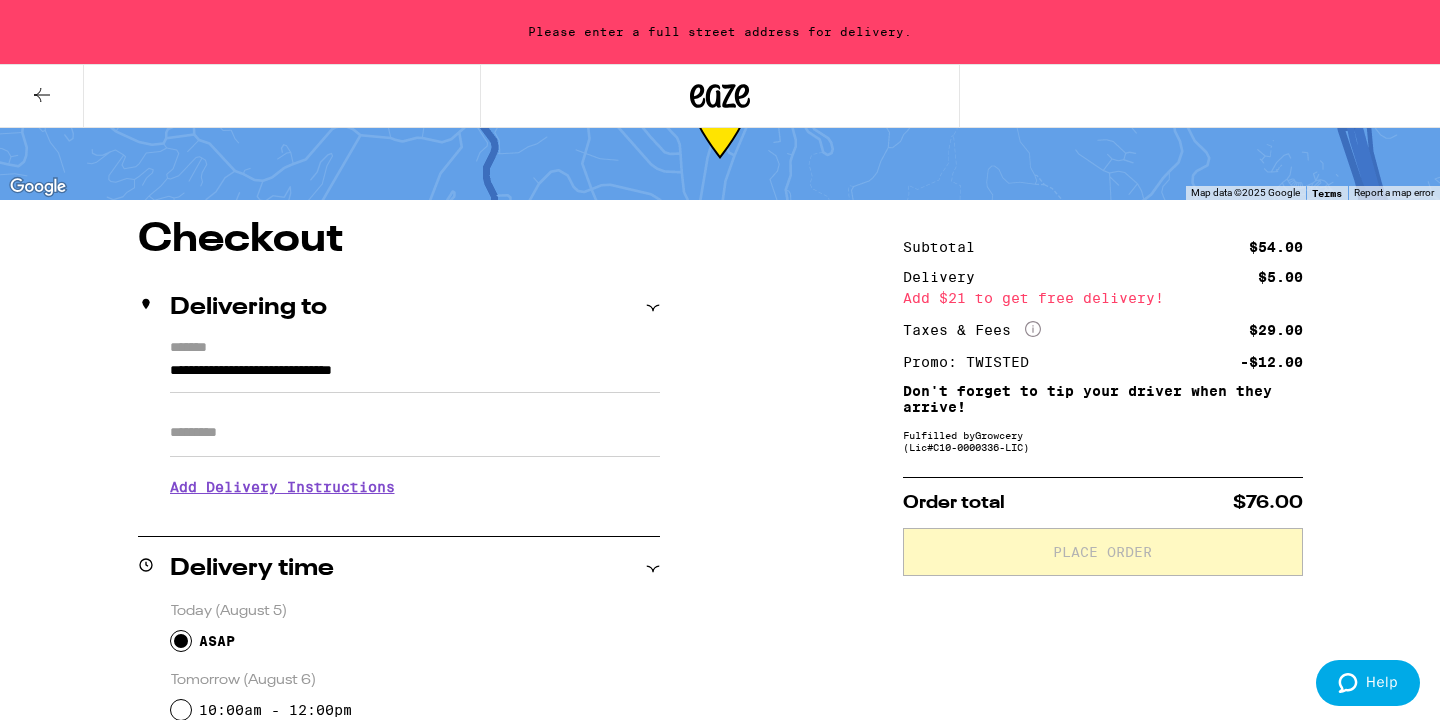 scroll, scrollTop: 90, scrollLeft: 0, axis: vertical 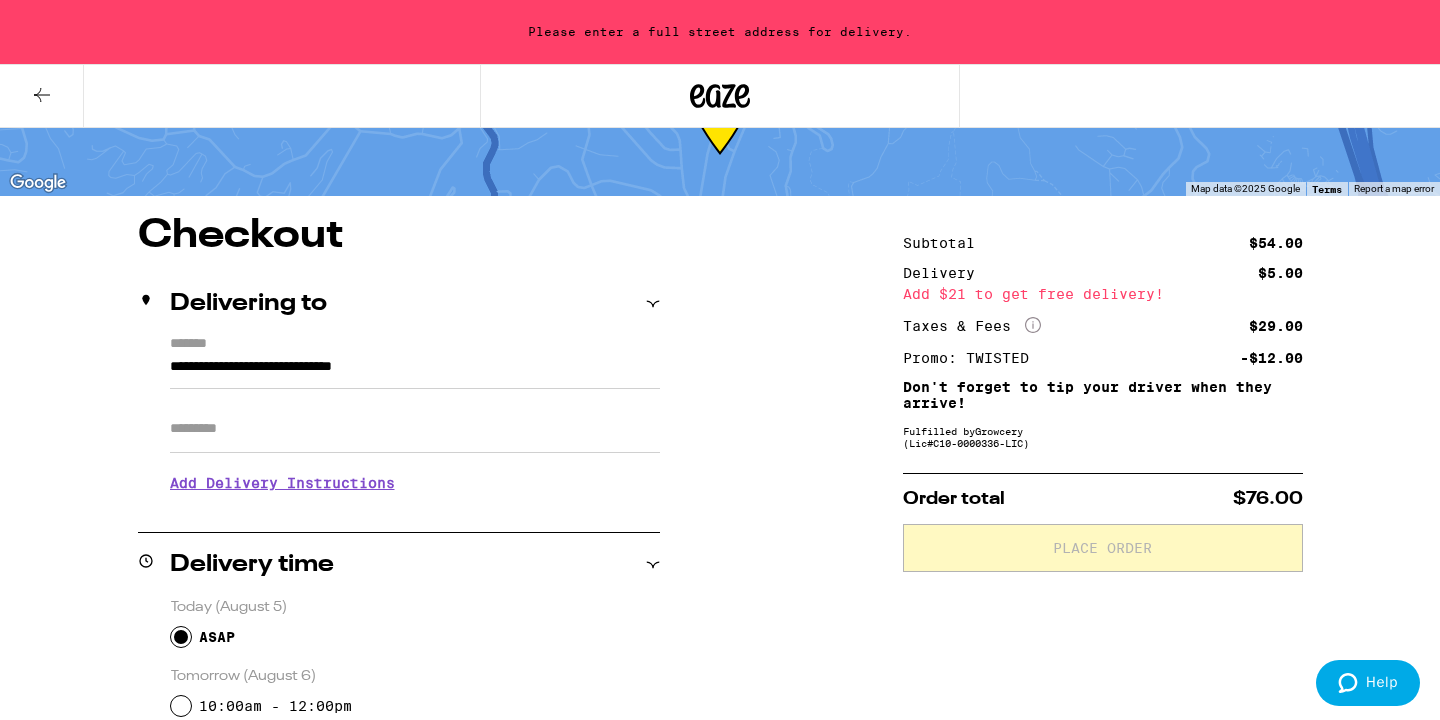 click on "Add Delivery Instructions" at bounding box center [415, 483] 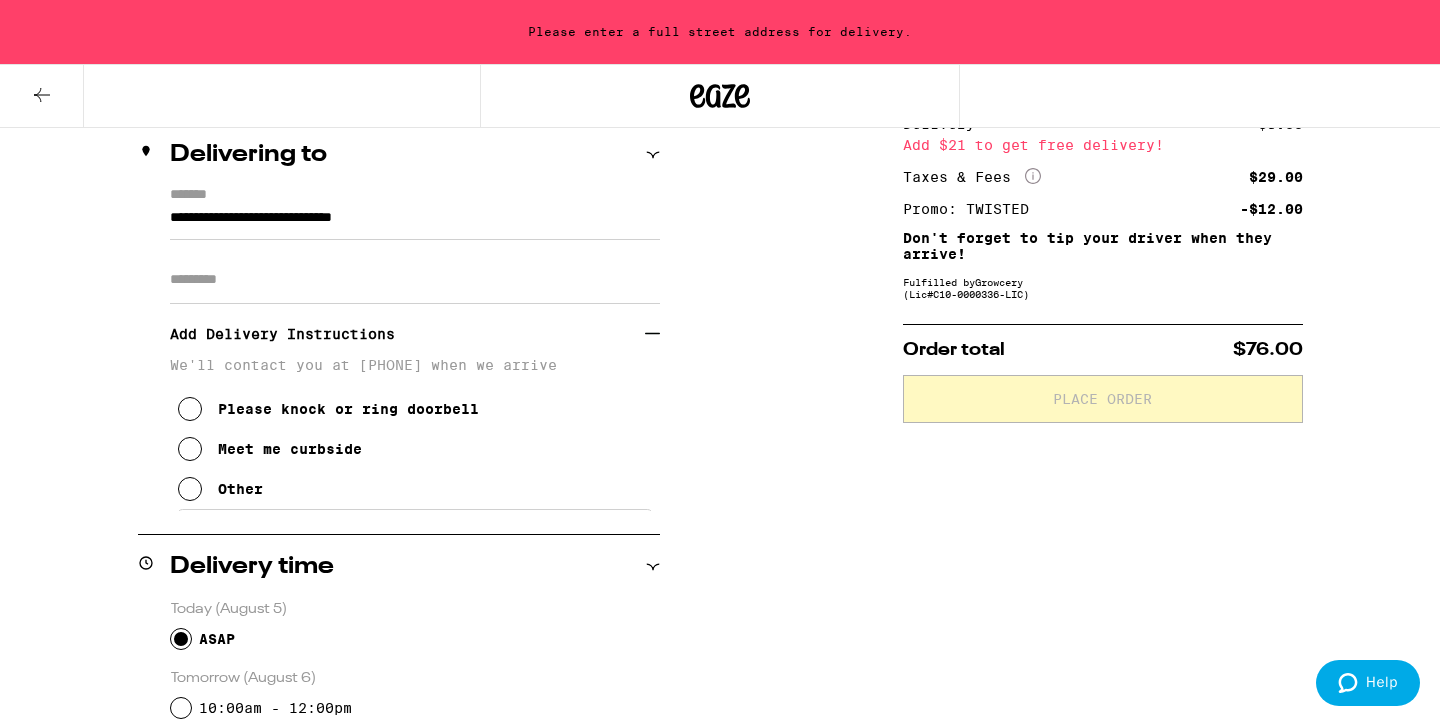 scroll, scrollTop: 251, scrollLeft: 0, axis: vertical 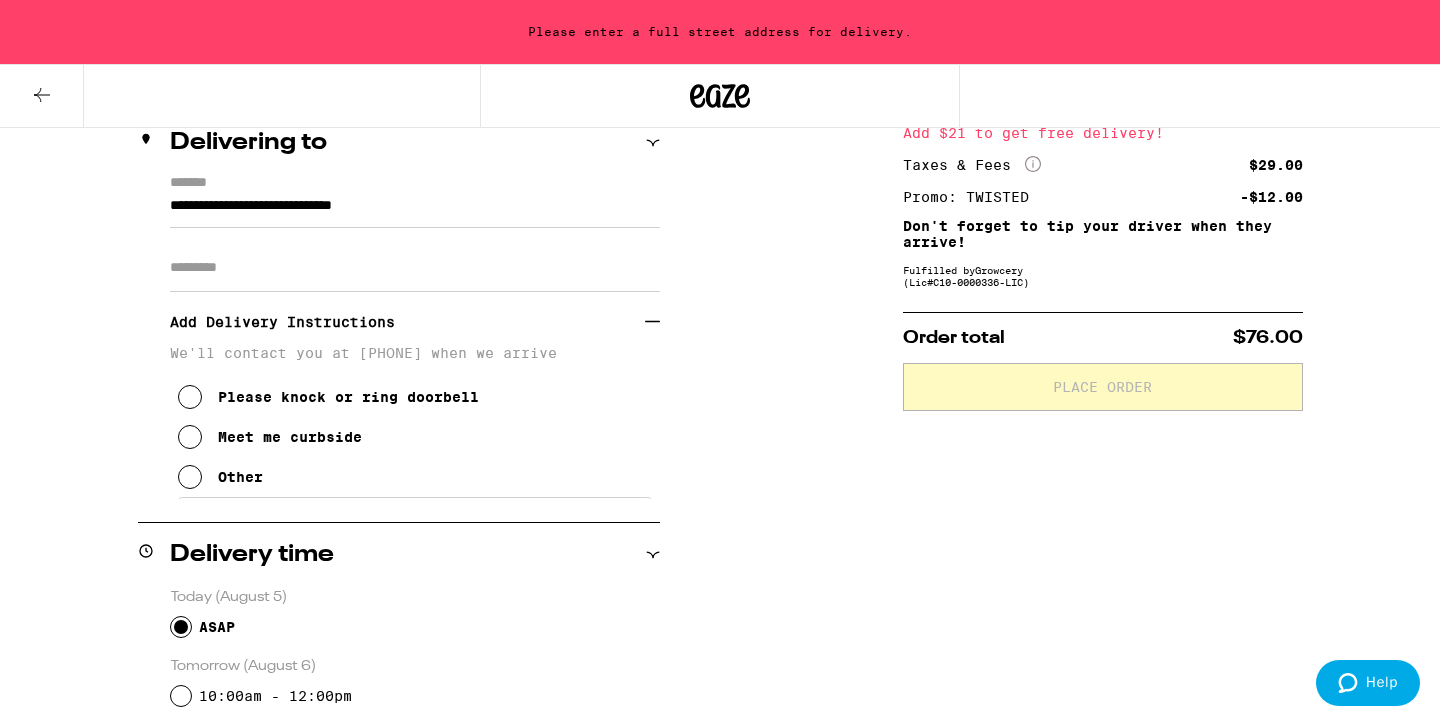 click on "**********" at bounding box center [720, 687] 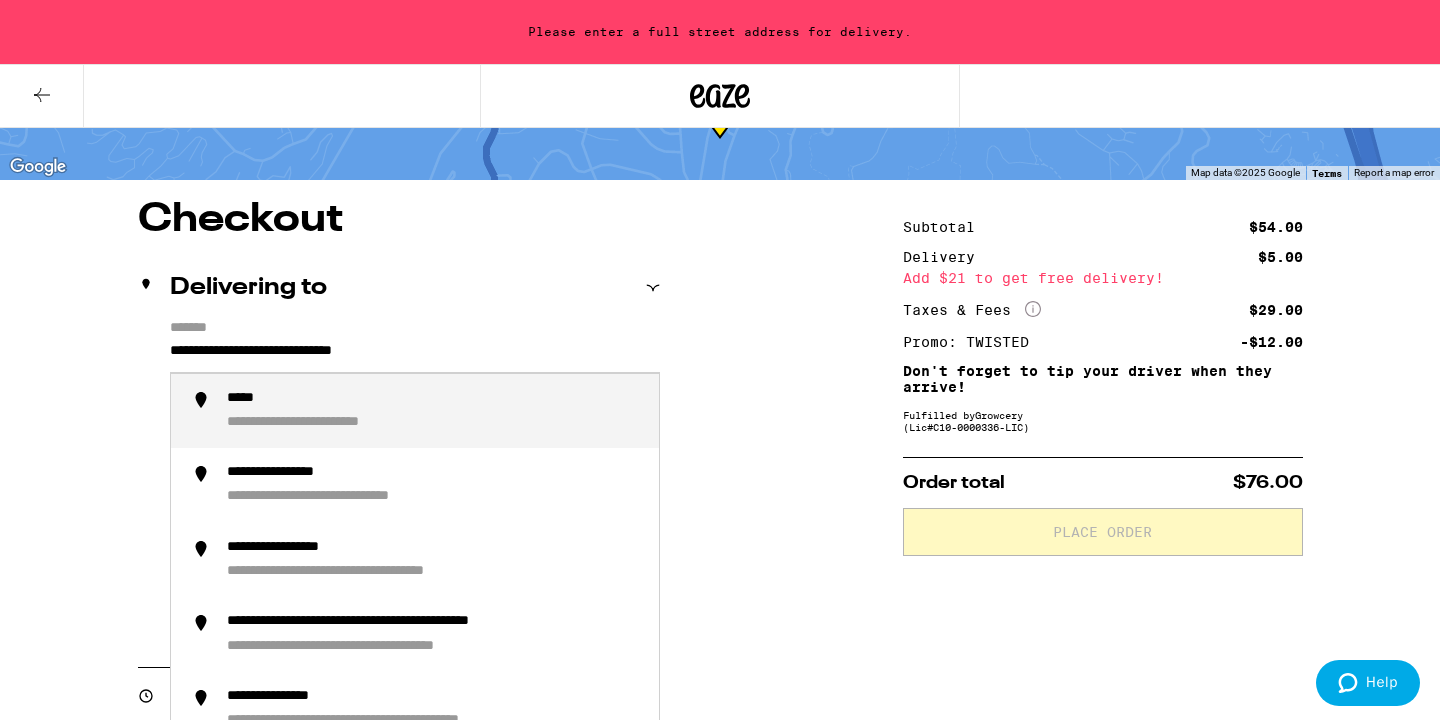 scroll, scrollTop: 0, scrollLeft: 0, axis: both 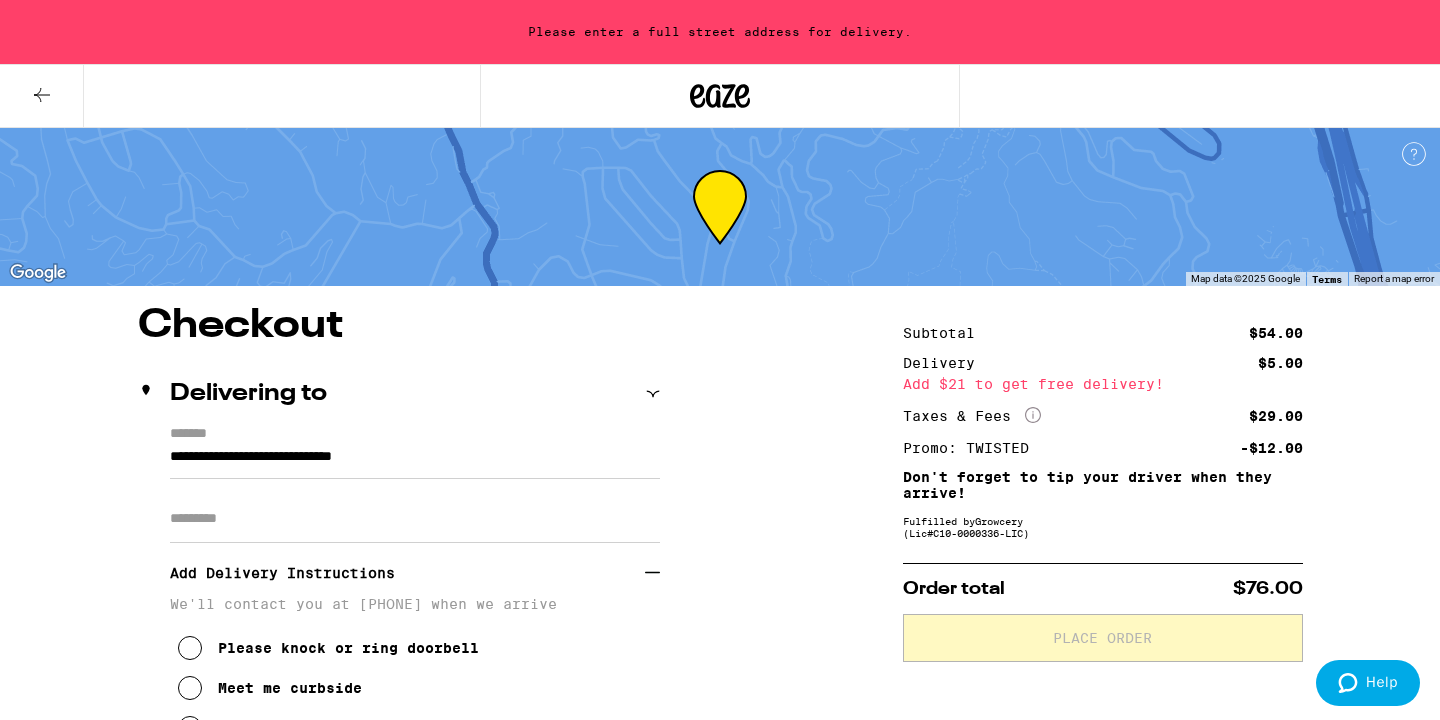 click 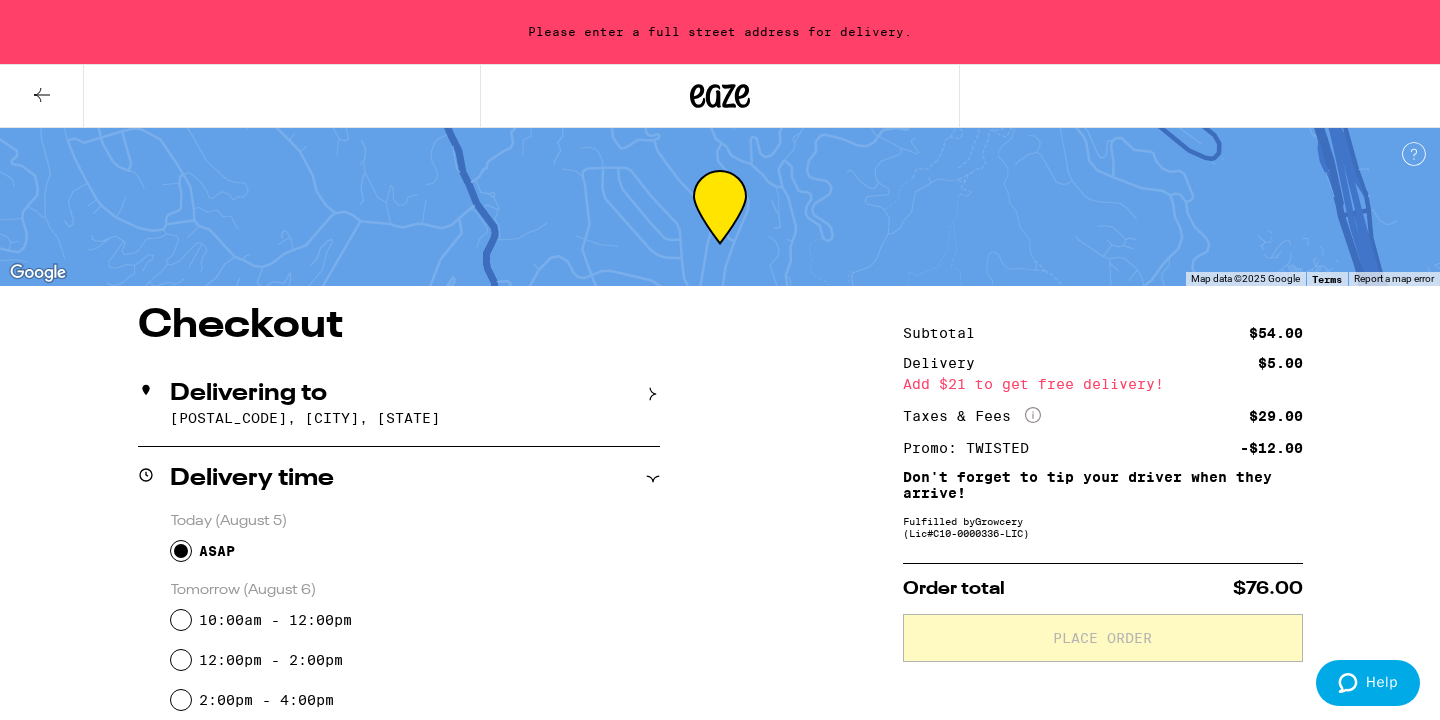 click 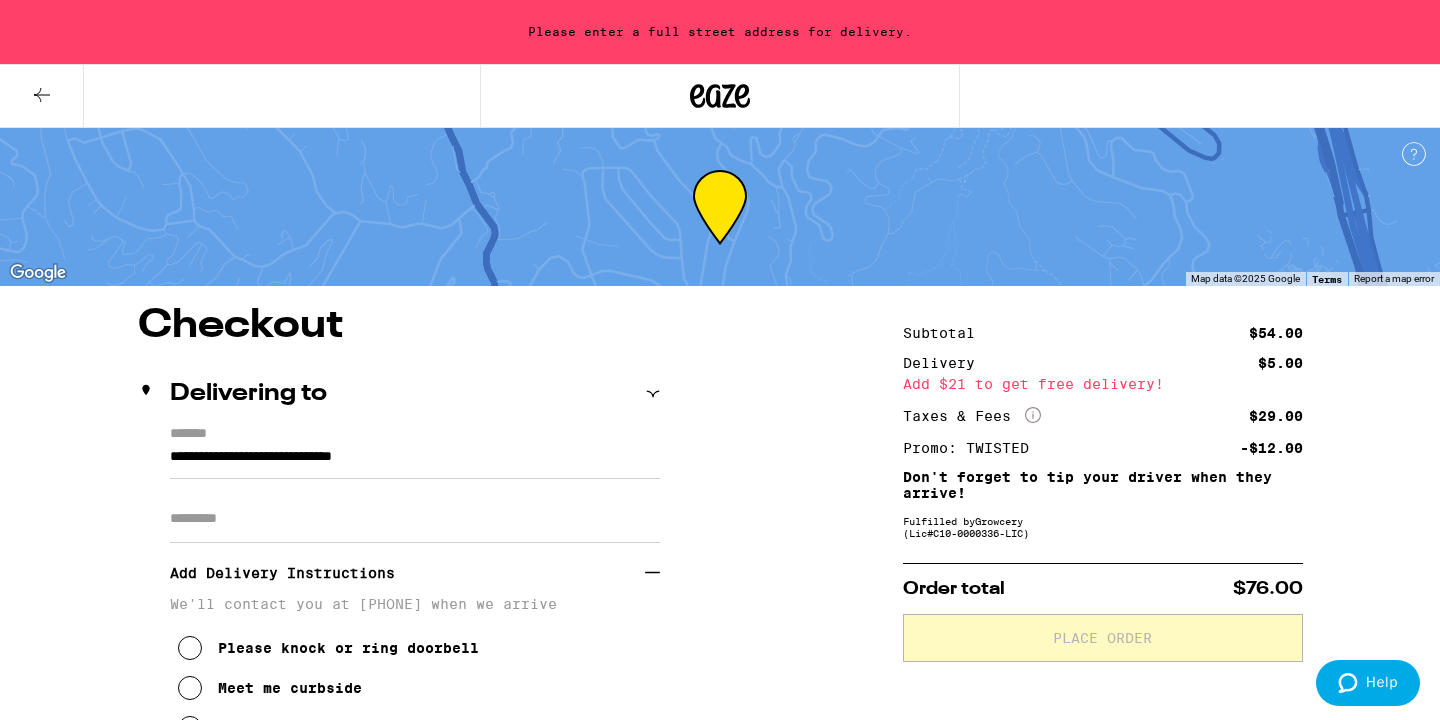 click 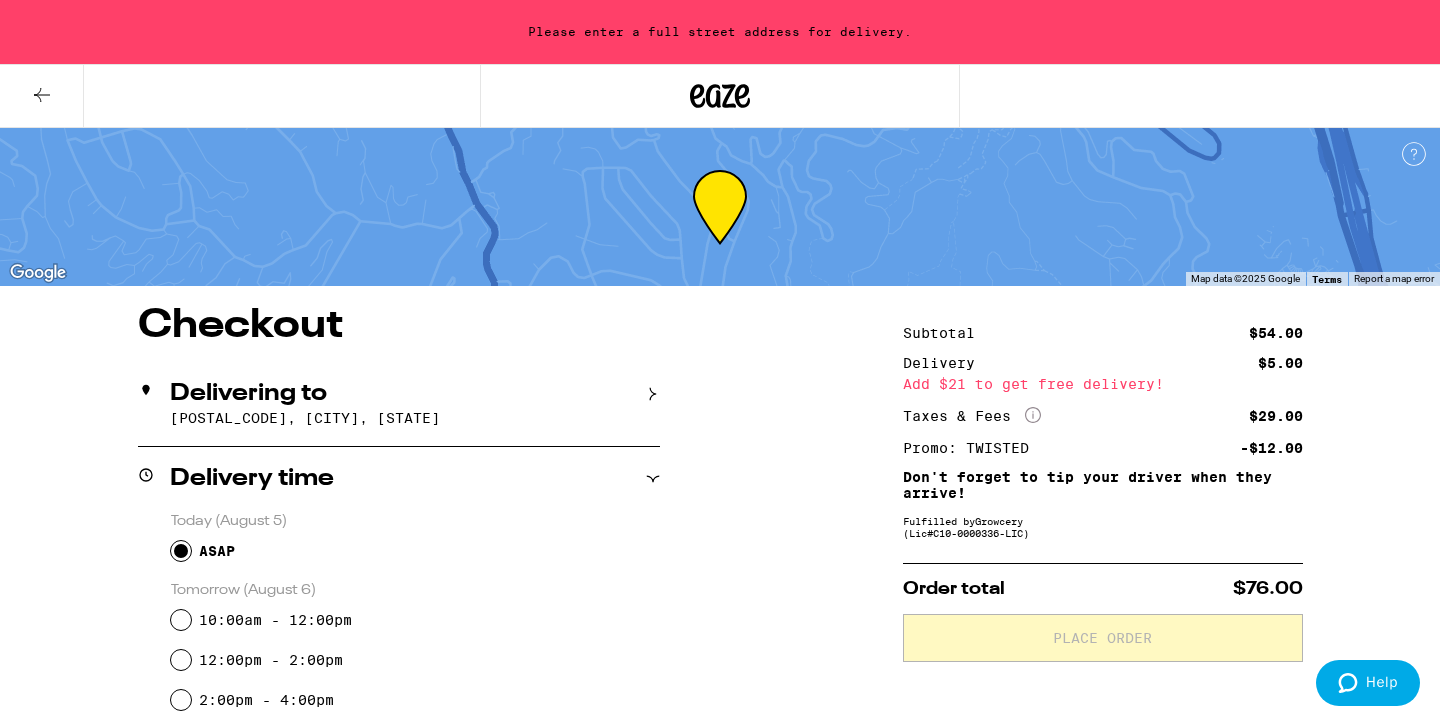click 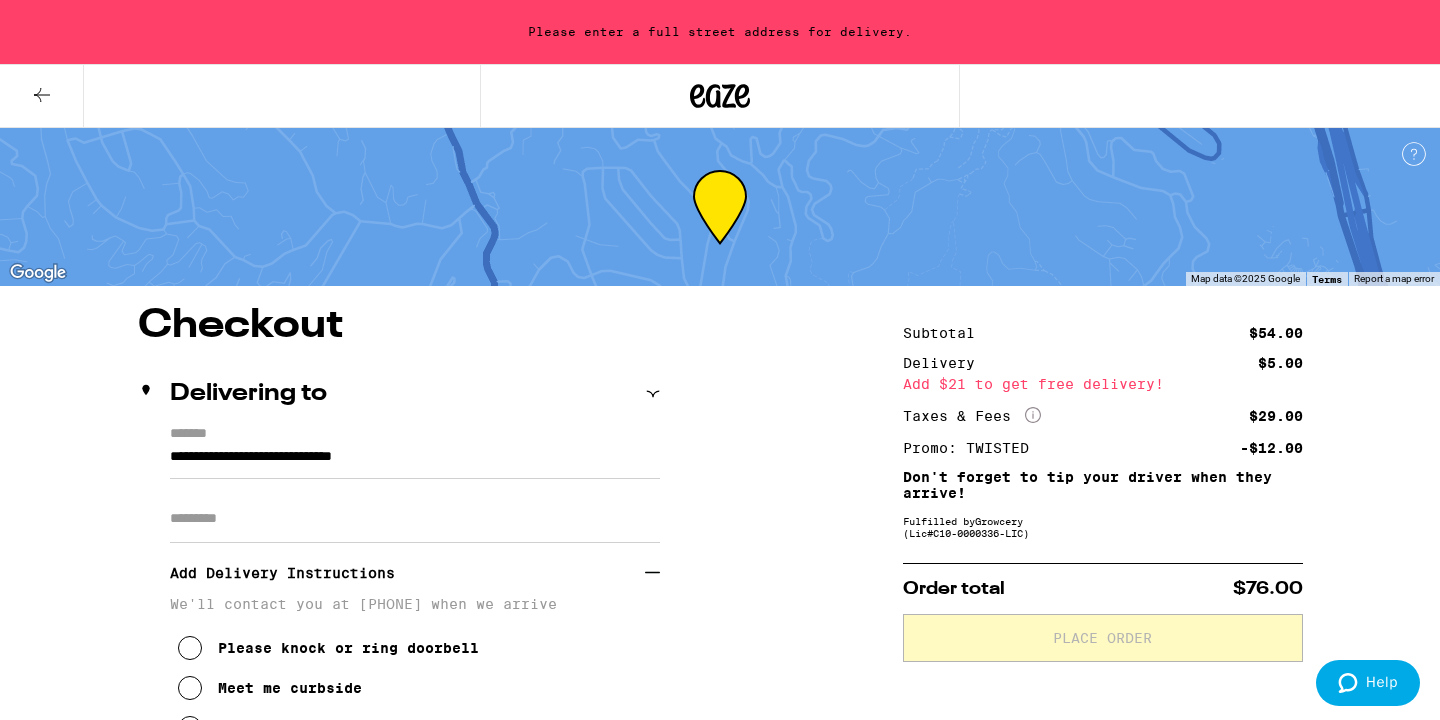 click 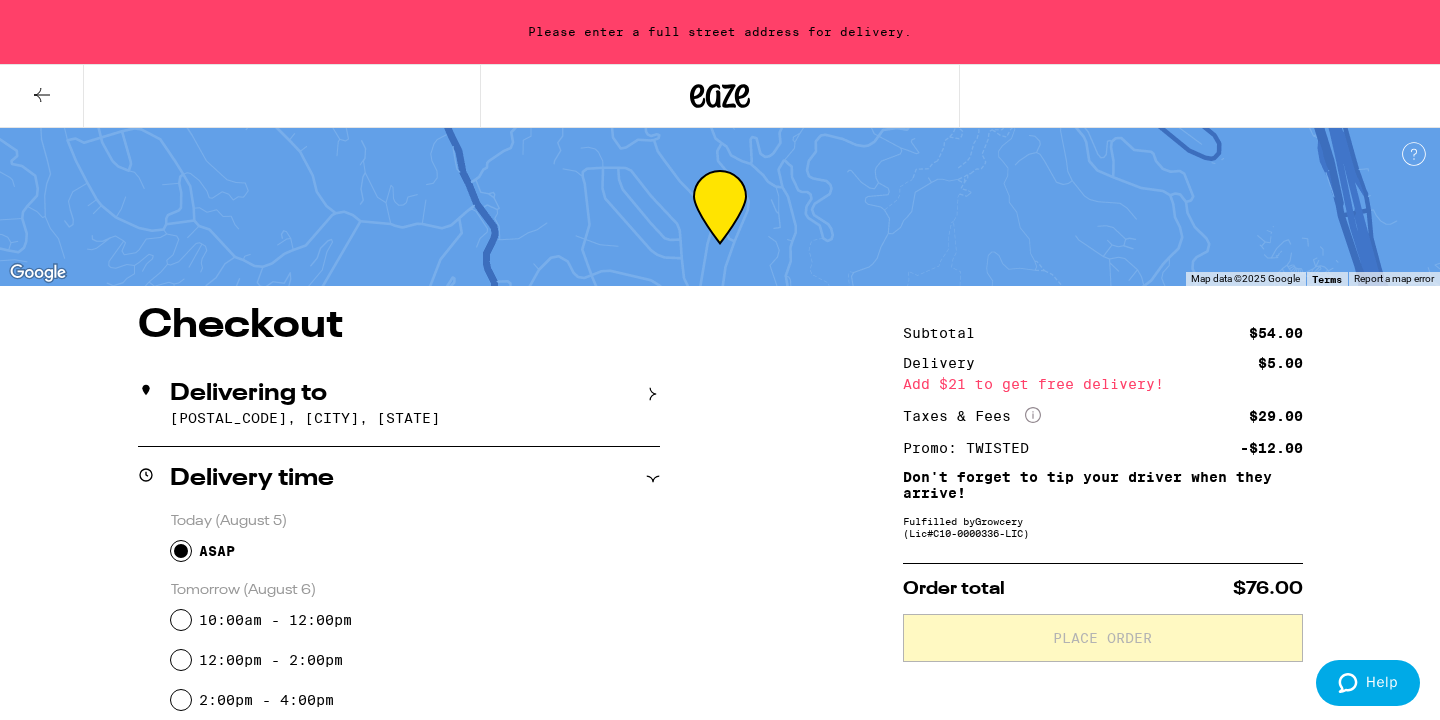 click on "To navigate, press the arrow keys." at bounding box center (720, 207) 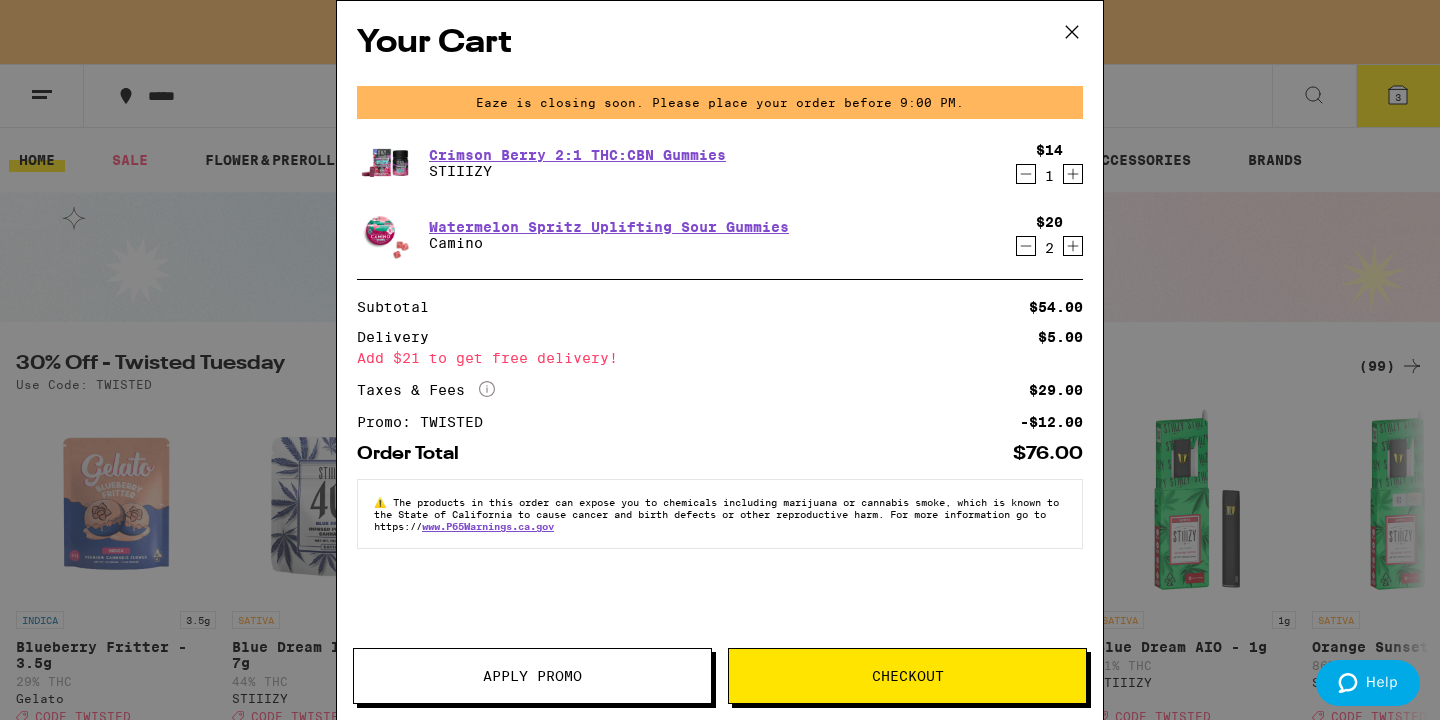 click 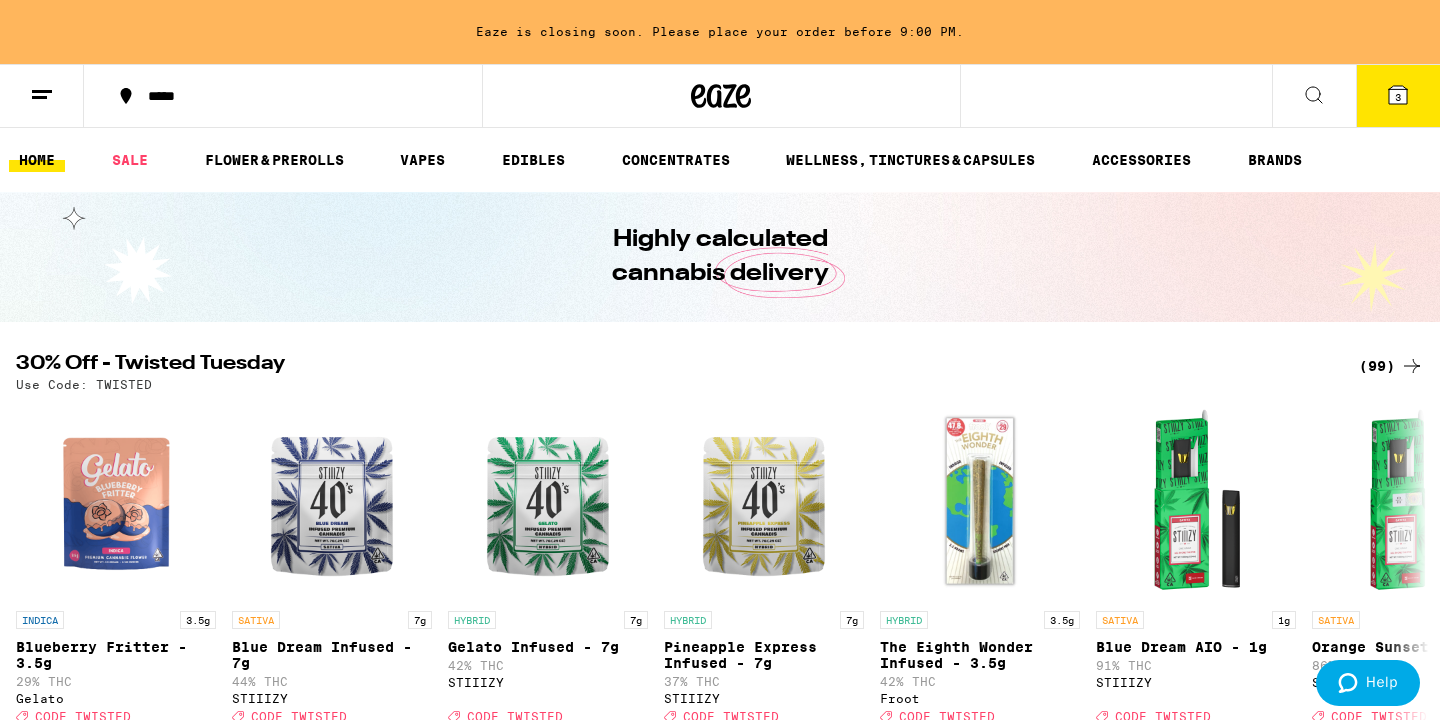 scroll, scrollTop: 0, scrollLeft: 0, axis: both 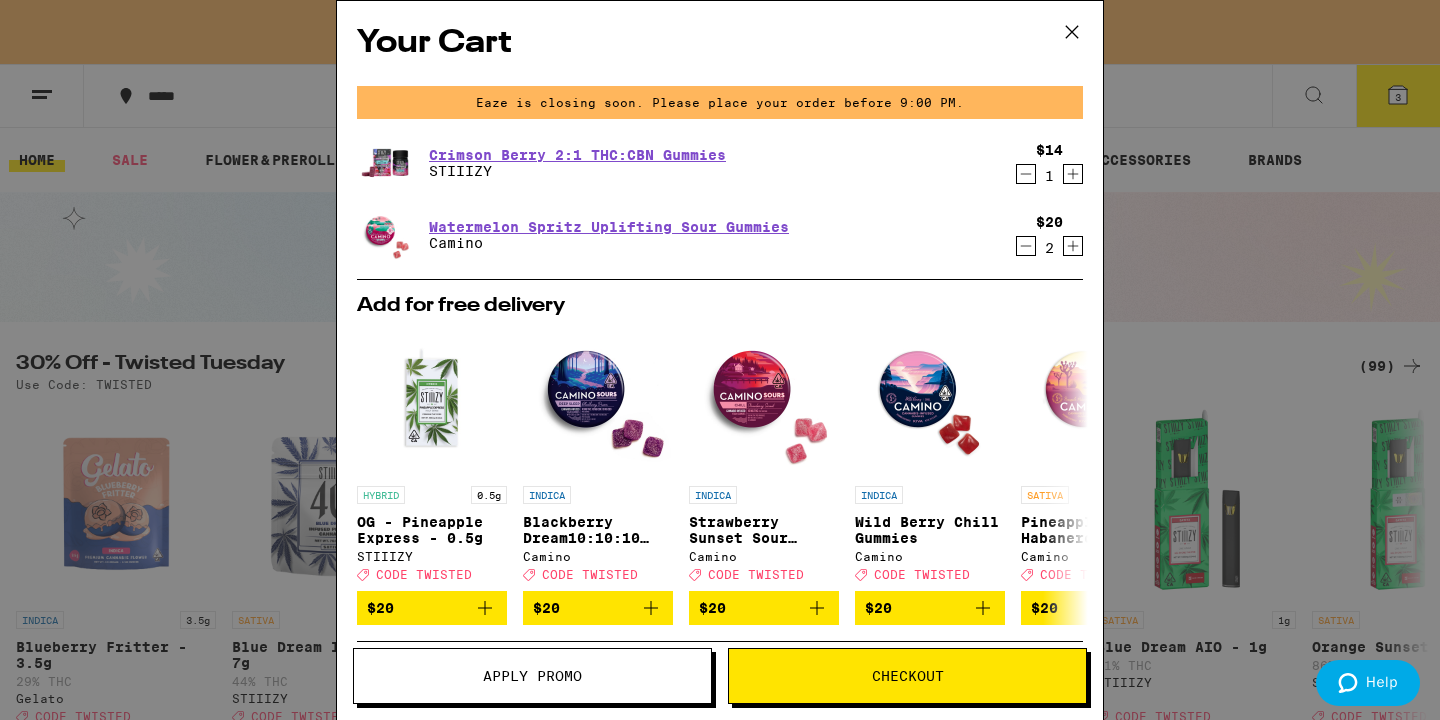click 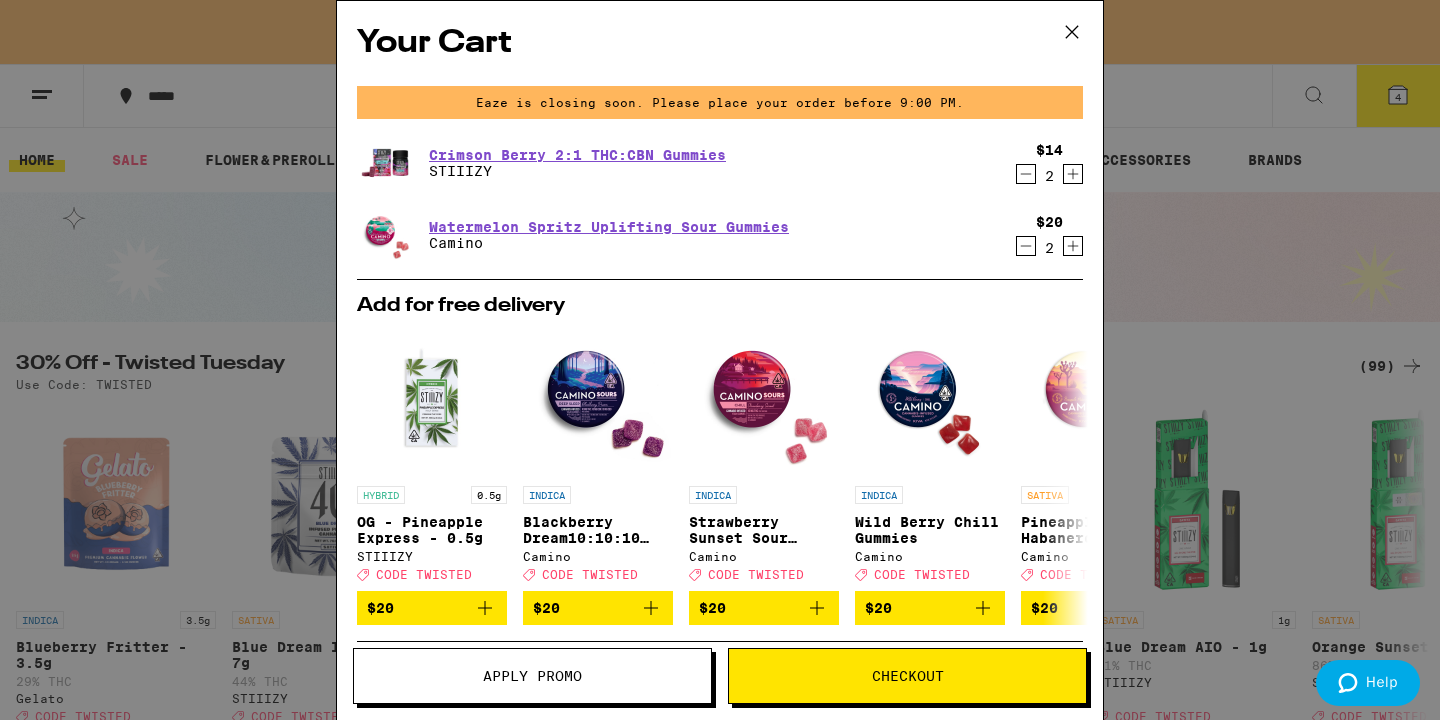 click on "Checkout" at bounding box center [907, 676] 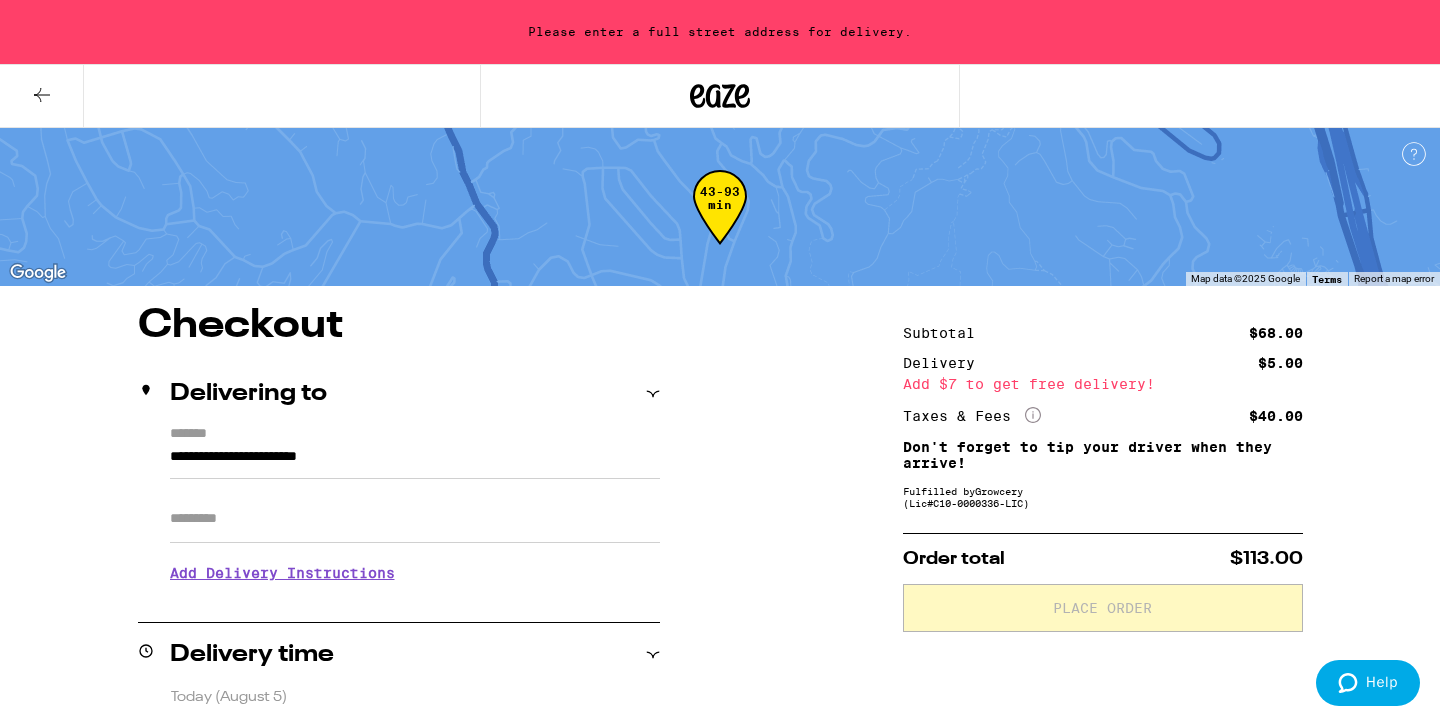 click on "*******" at bounding box center (415, 435) 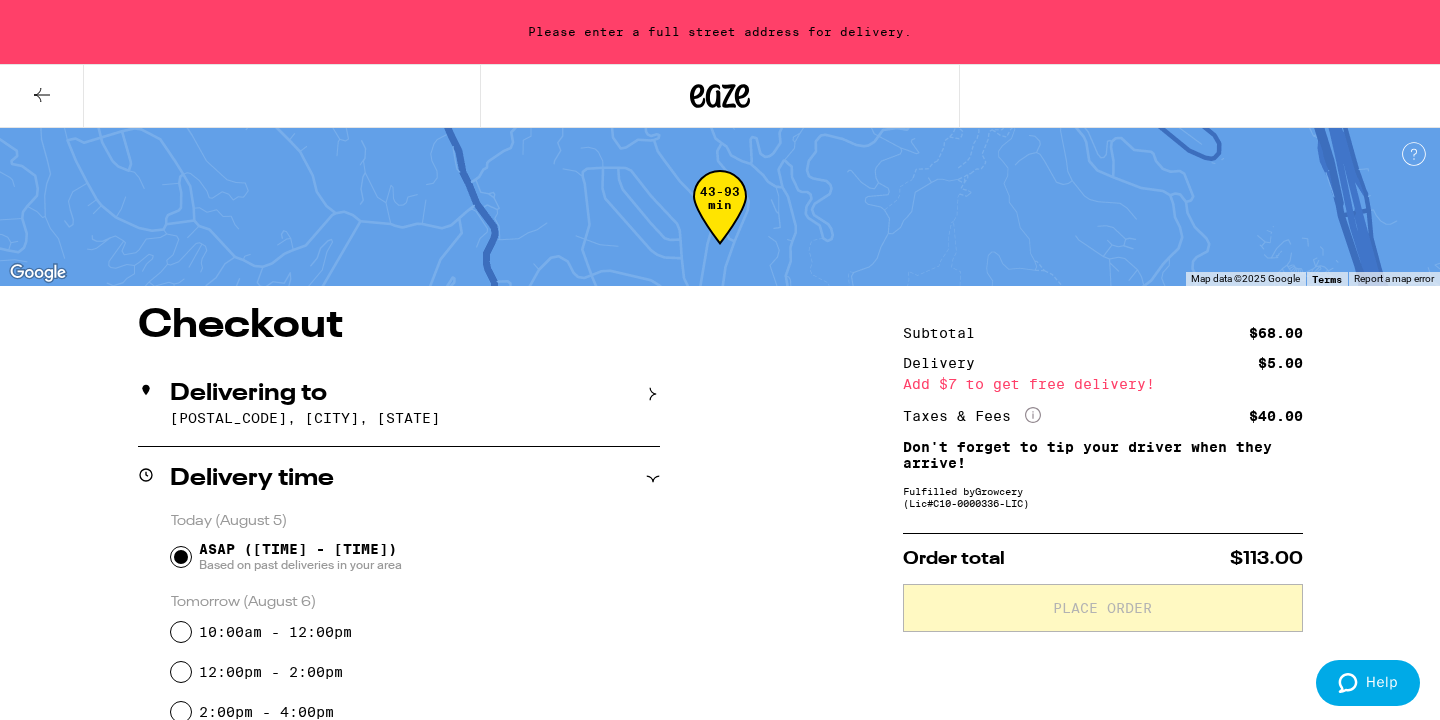 click 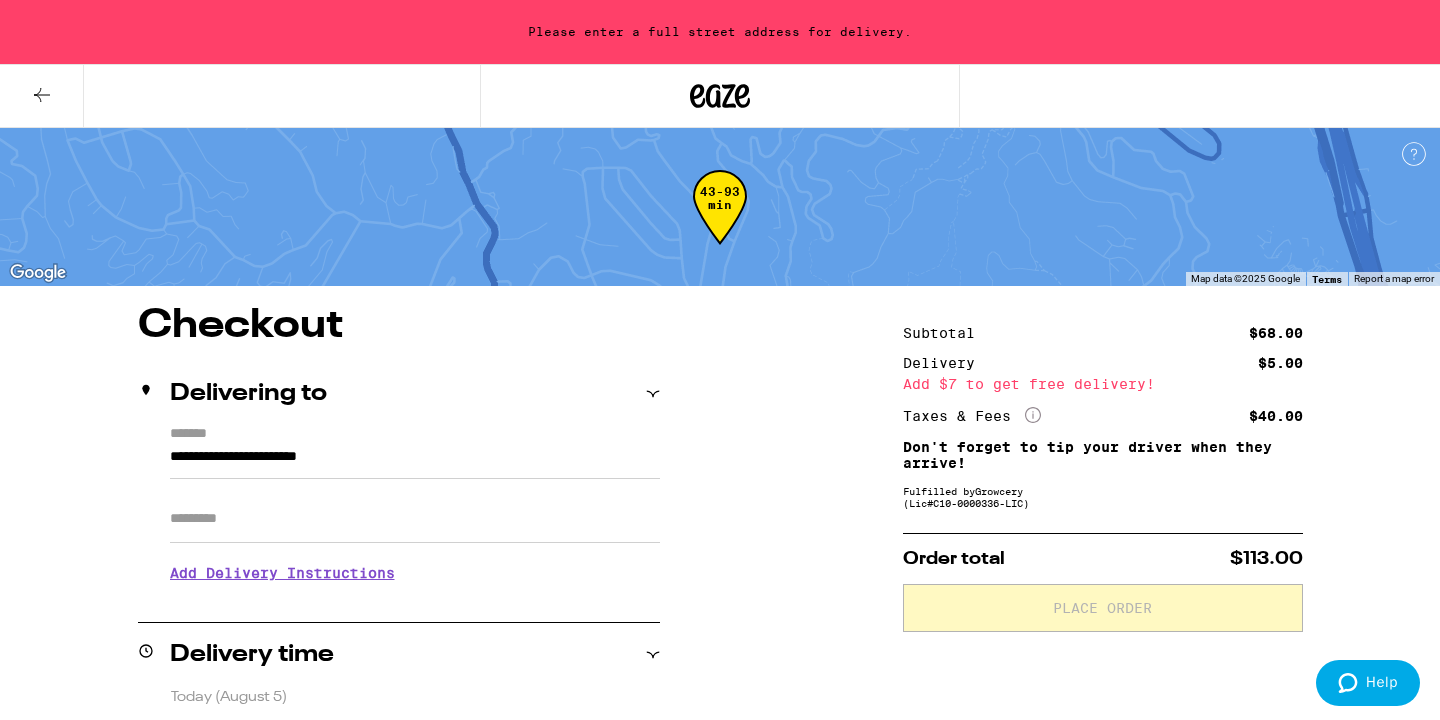 click 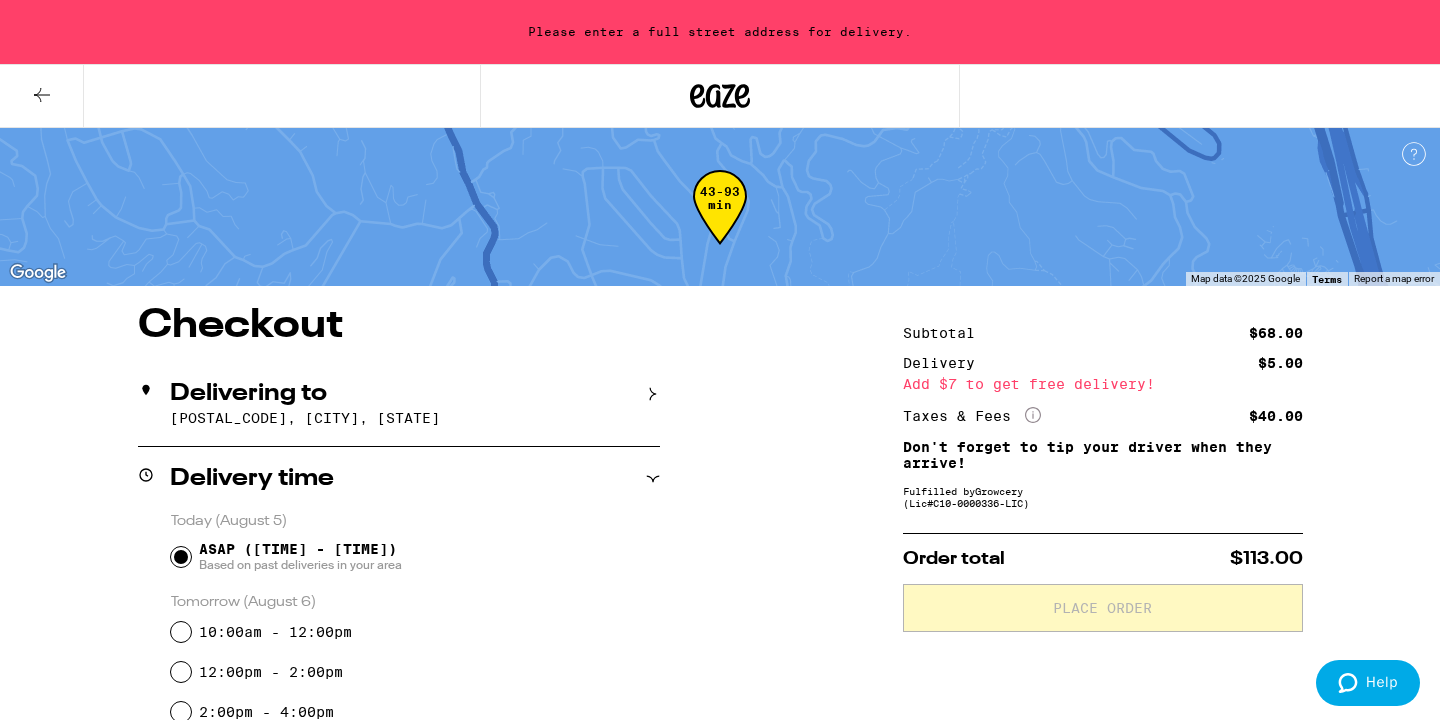 click 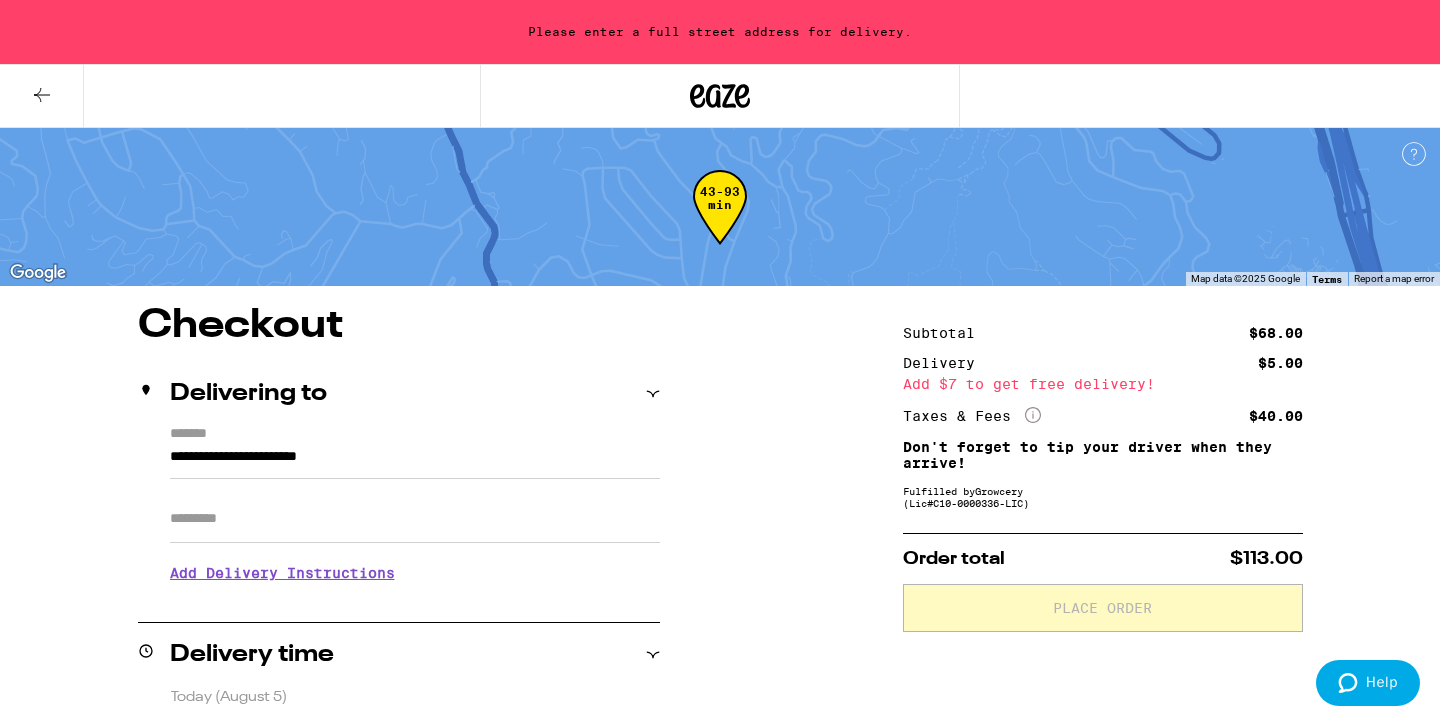 click 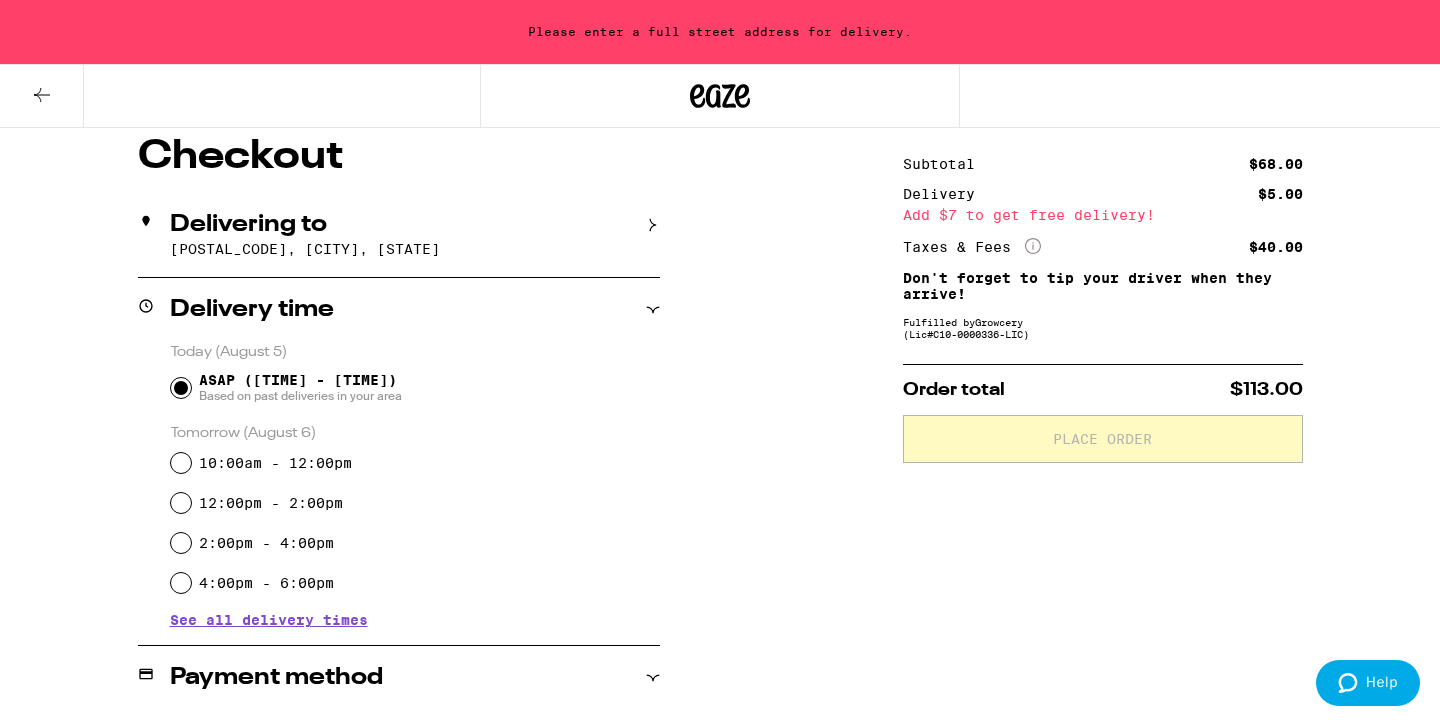 scroll, scrollTop: 167, scrollLeft: 0, axis: vertical 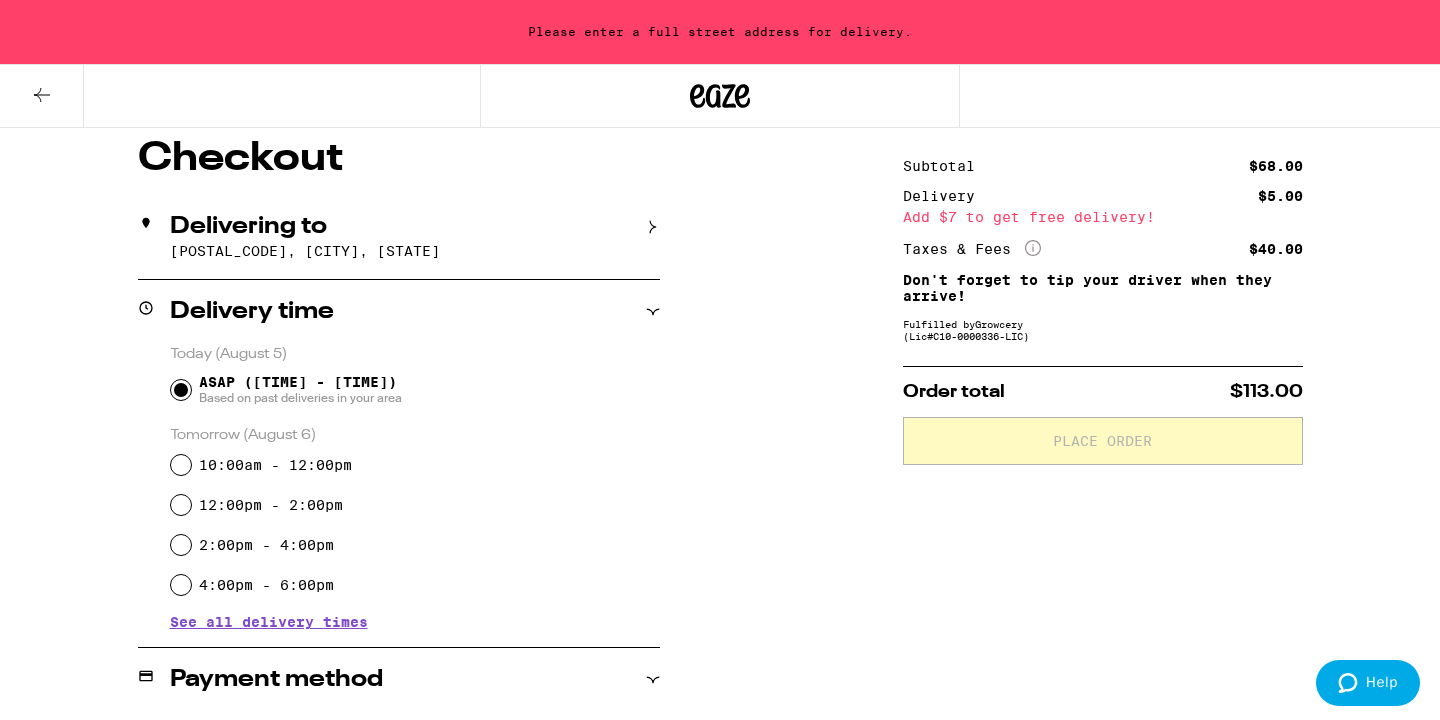click on "Please enter a full street address for delivery." at bounding box center (720, 32) 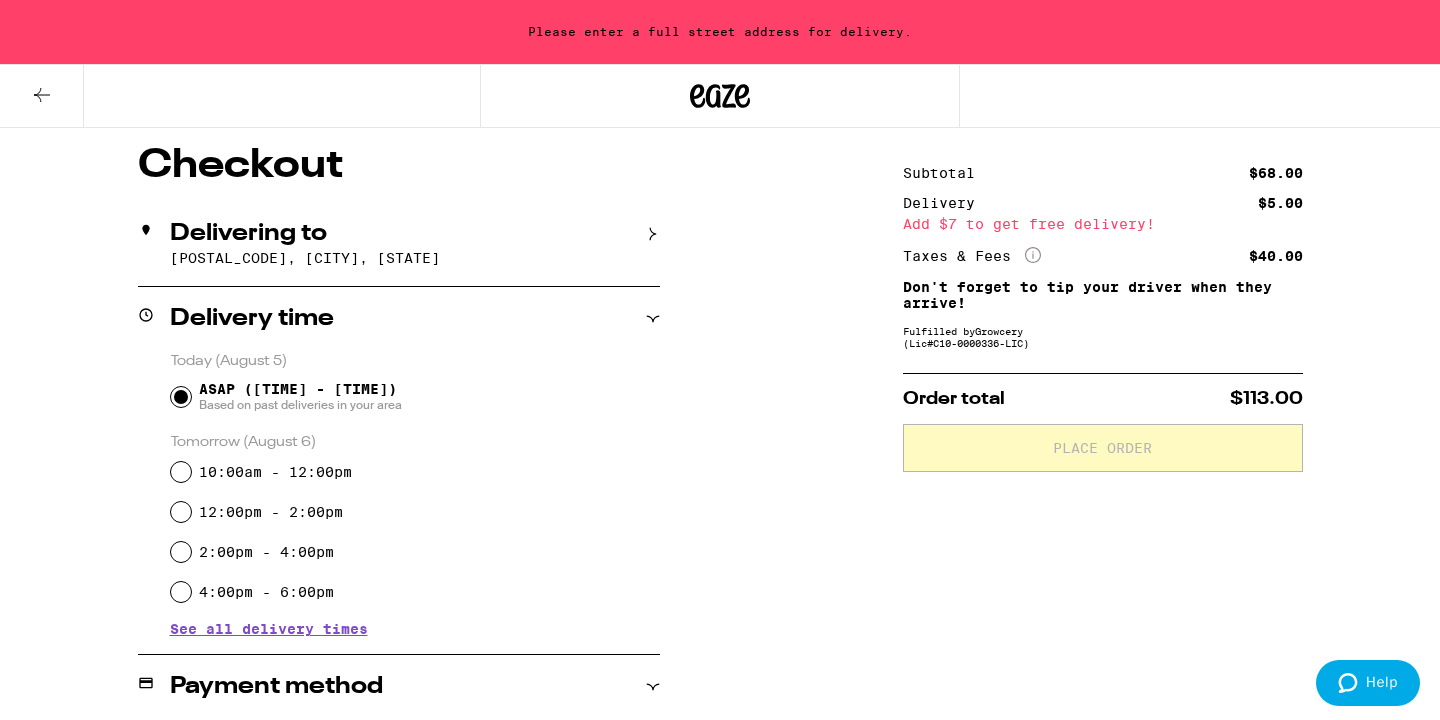 click on "Delivering to 90046, West Hollywood, CA" at bounding box center [399, 244] 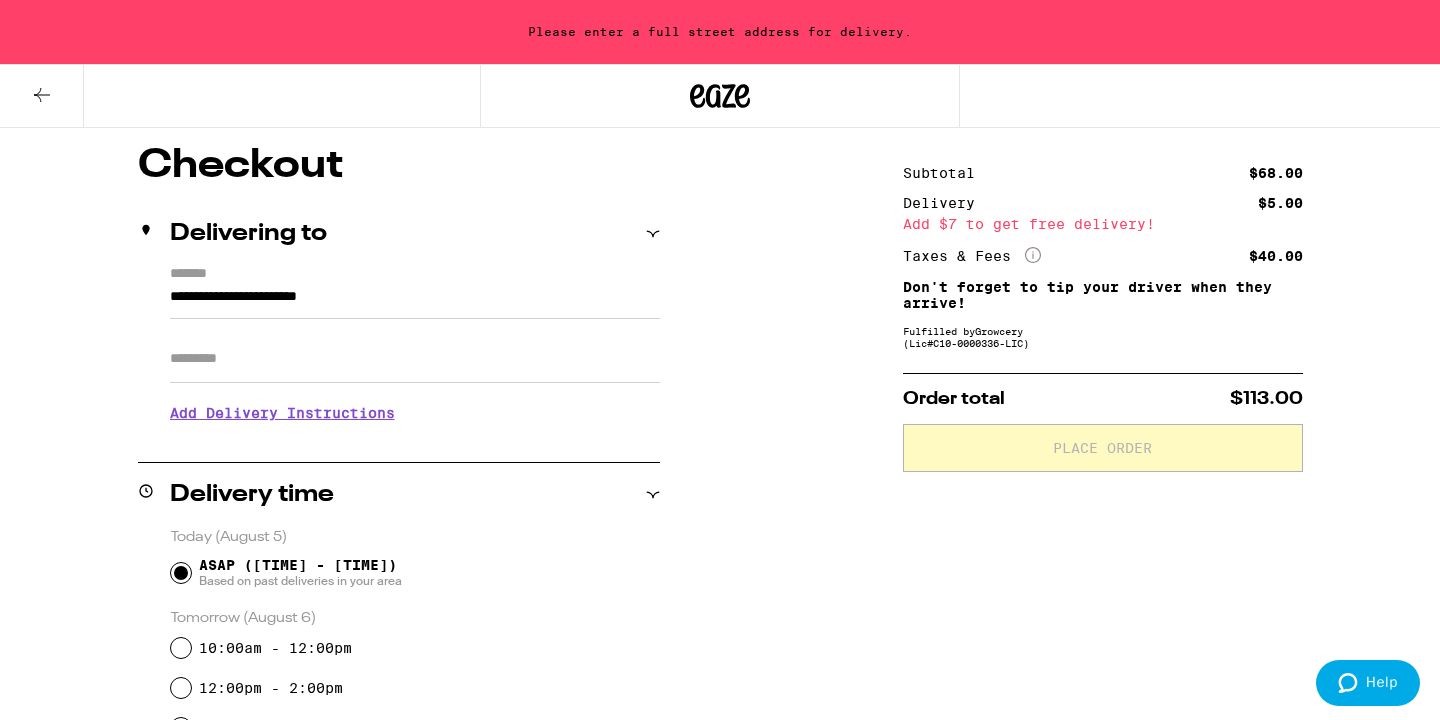 click on "Apt/Suite" at bounding box center (415, 359) 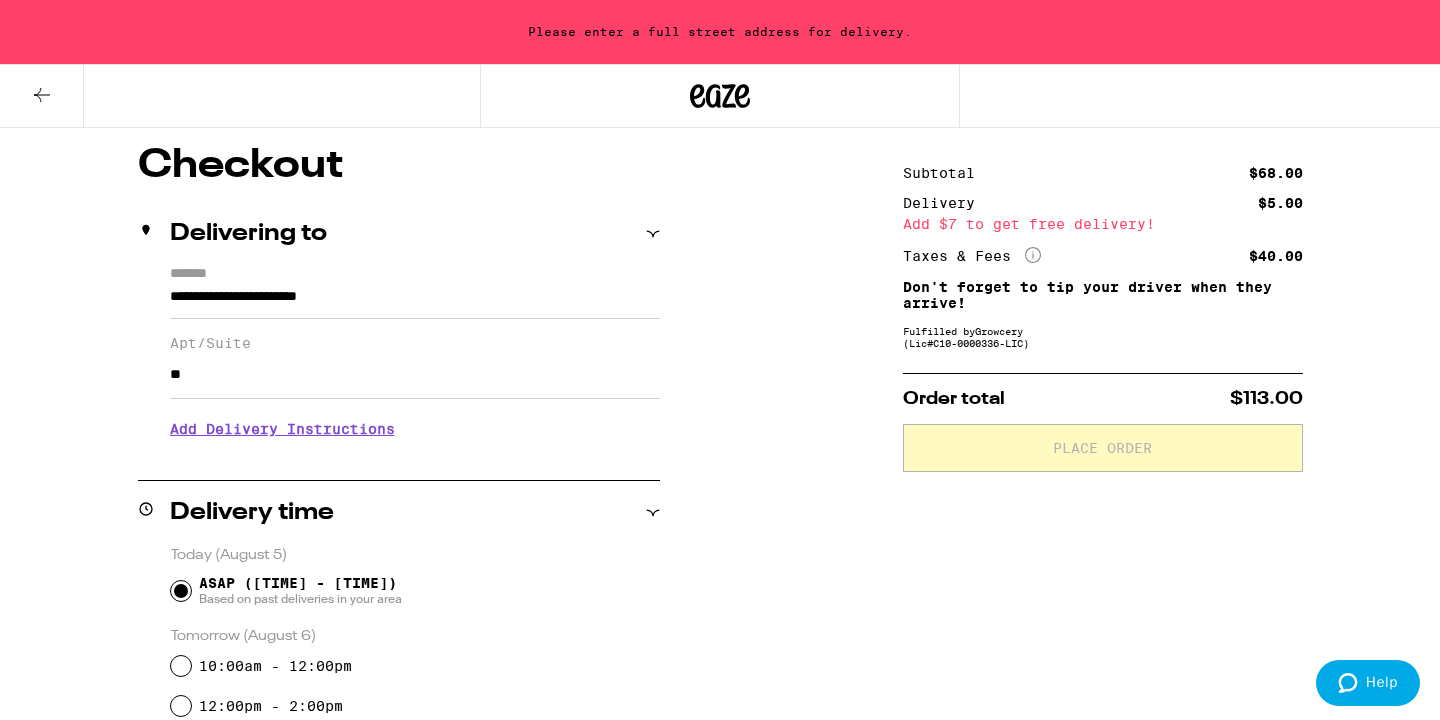 type on "**" 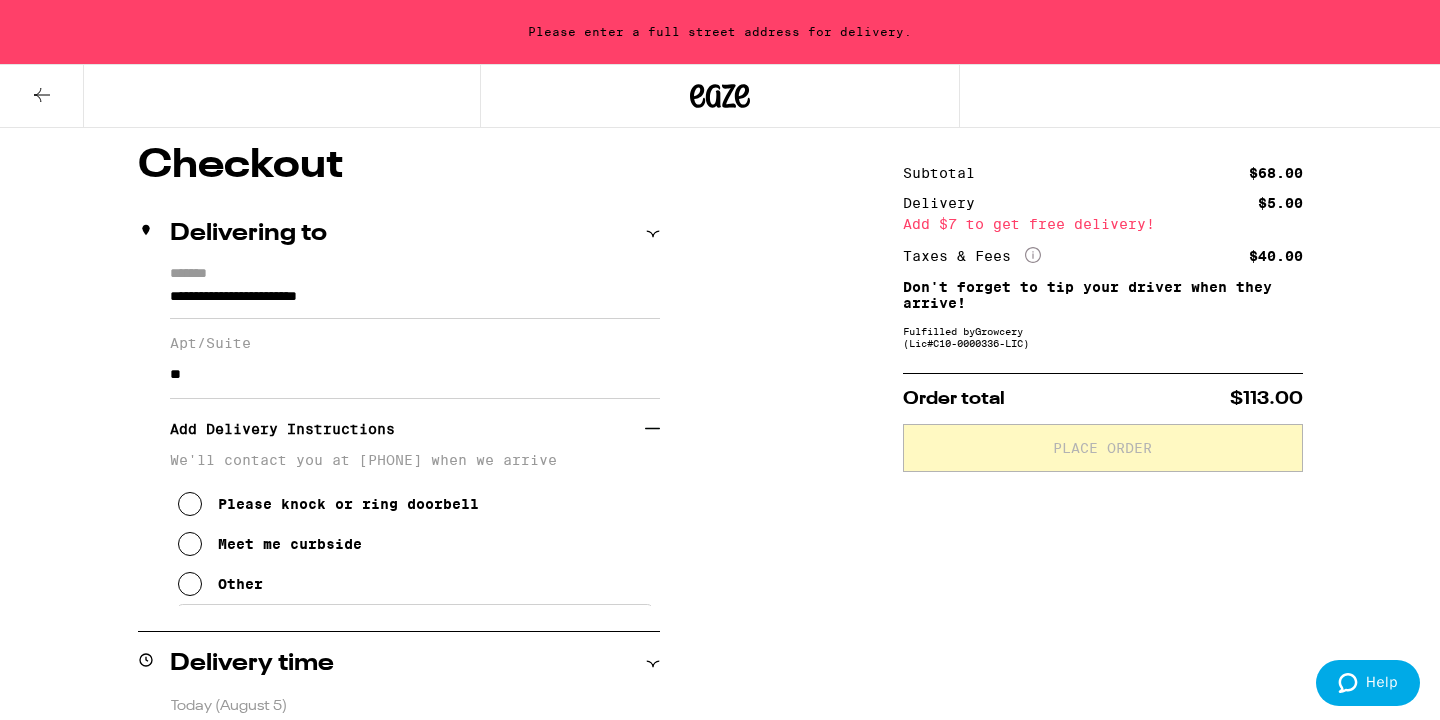 click on "Add Delivery Instructions" at bounding box center (407, 429) 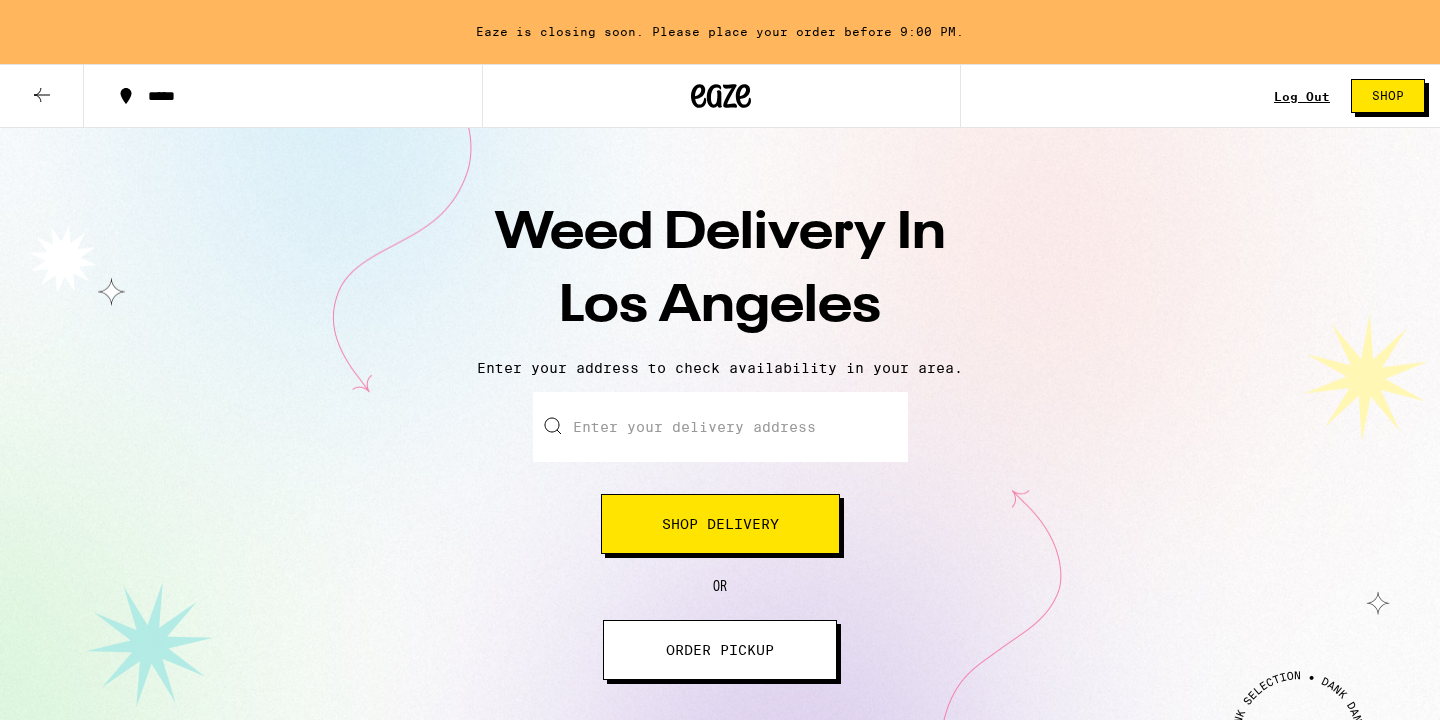 scroll, scrollTop: 0, scrollLeft: 0, axis: both 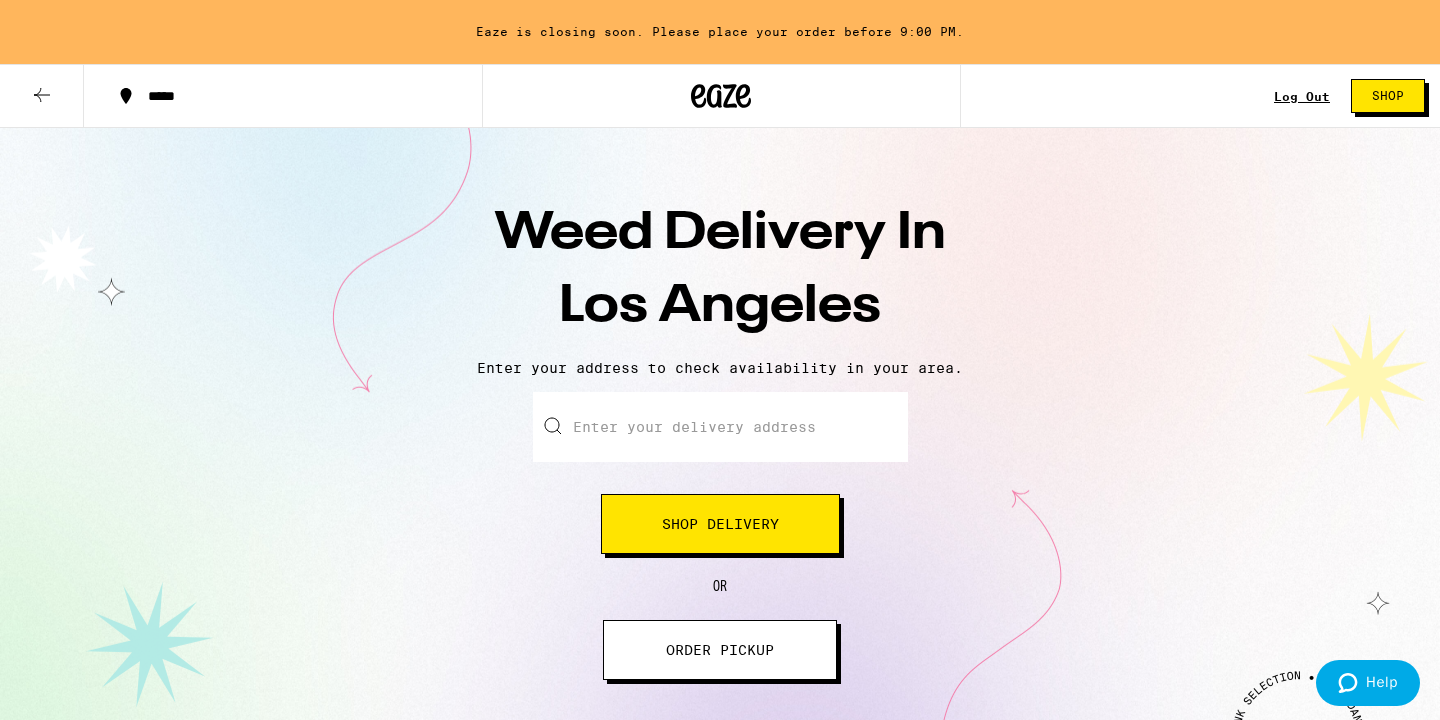 click on "Enter your delivery address" at bounding box center (720, 427) 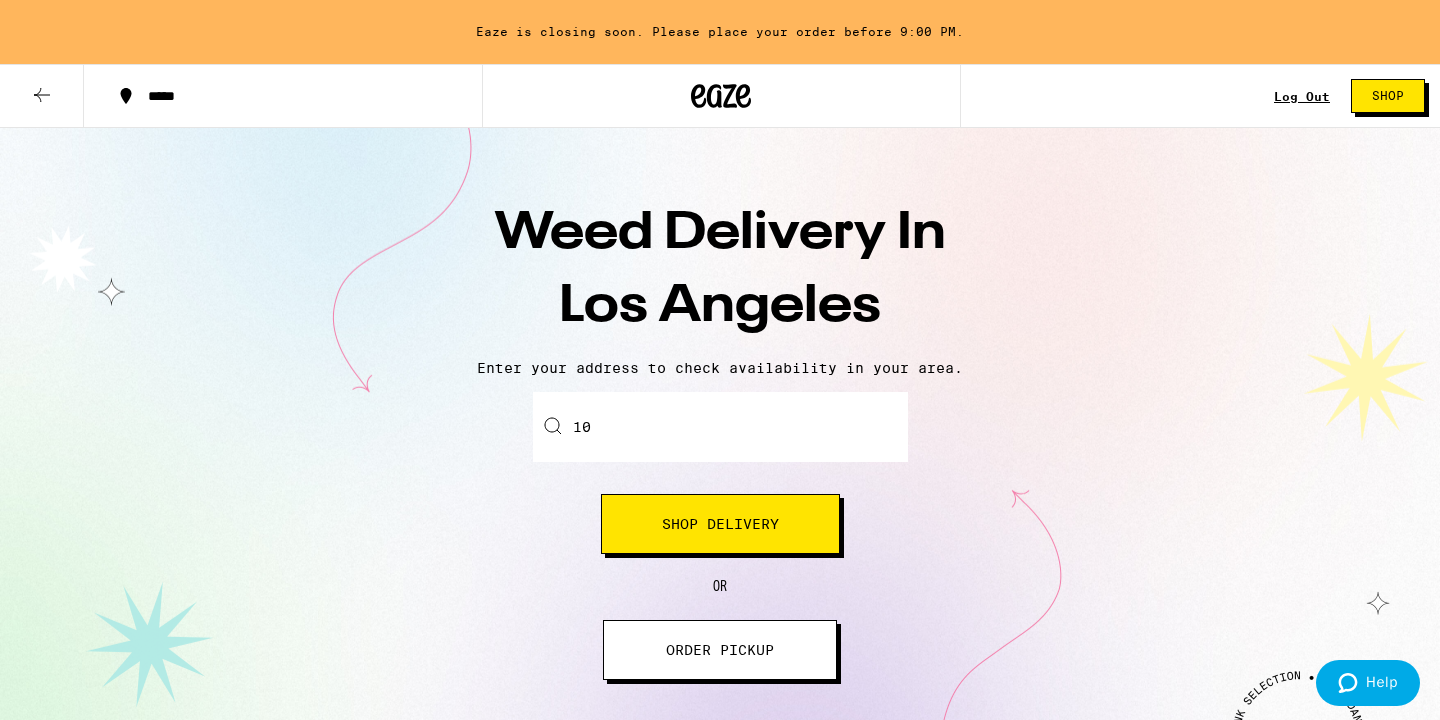 scroll, scrollTop: 0, scrollLeft: 0, axis: both 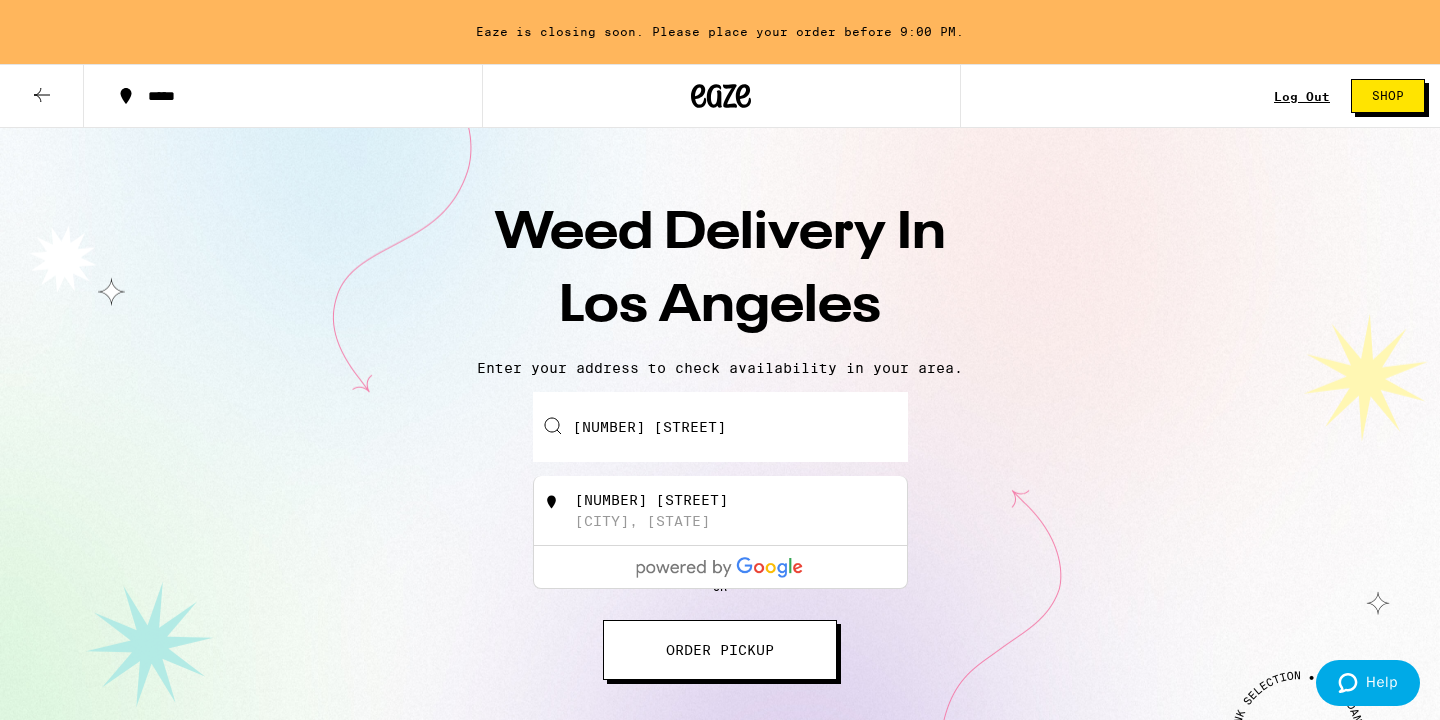 click on "[NUMBER] [STREET]" at bounding box center [651, 500] 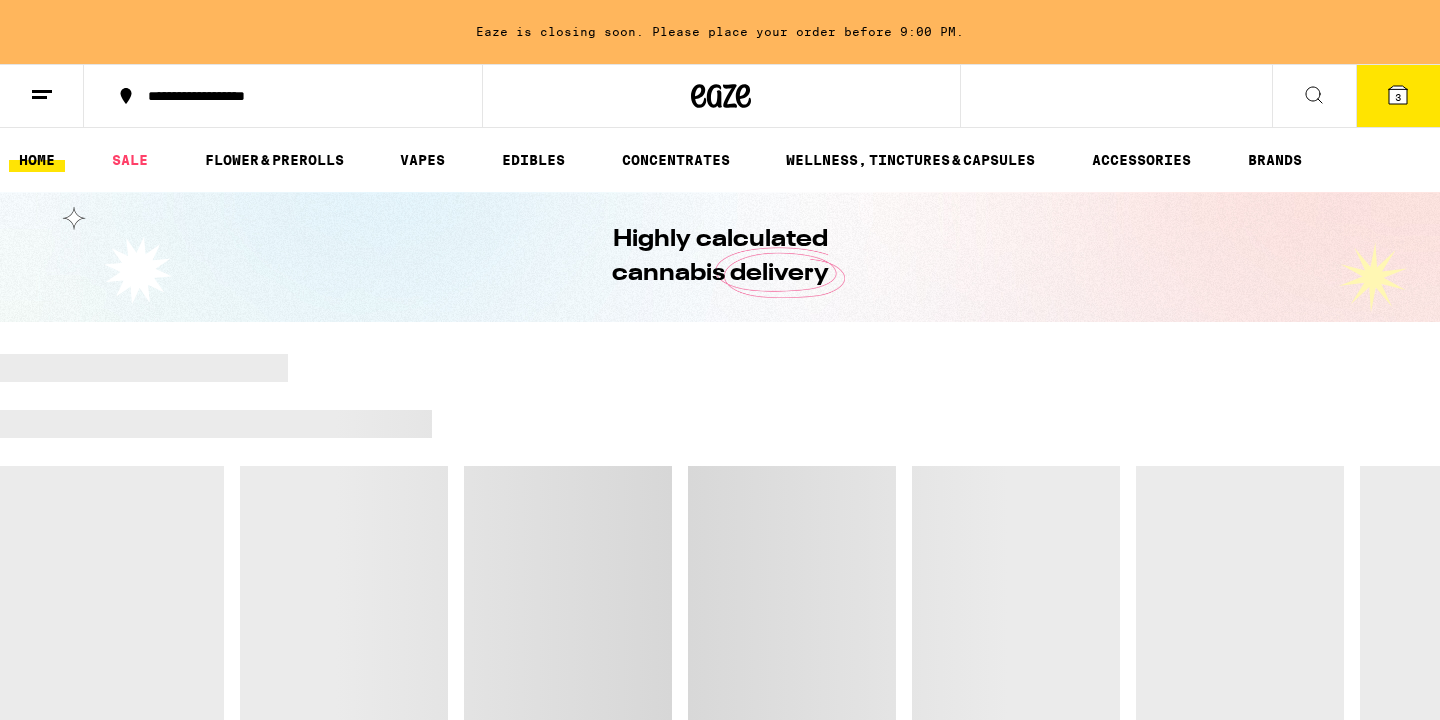 click at bounding box center (720, 564) 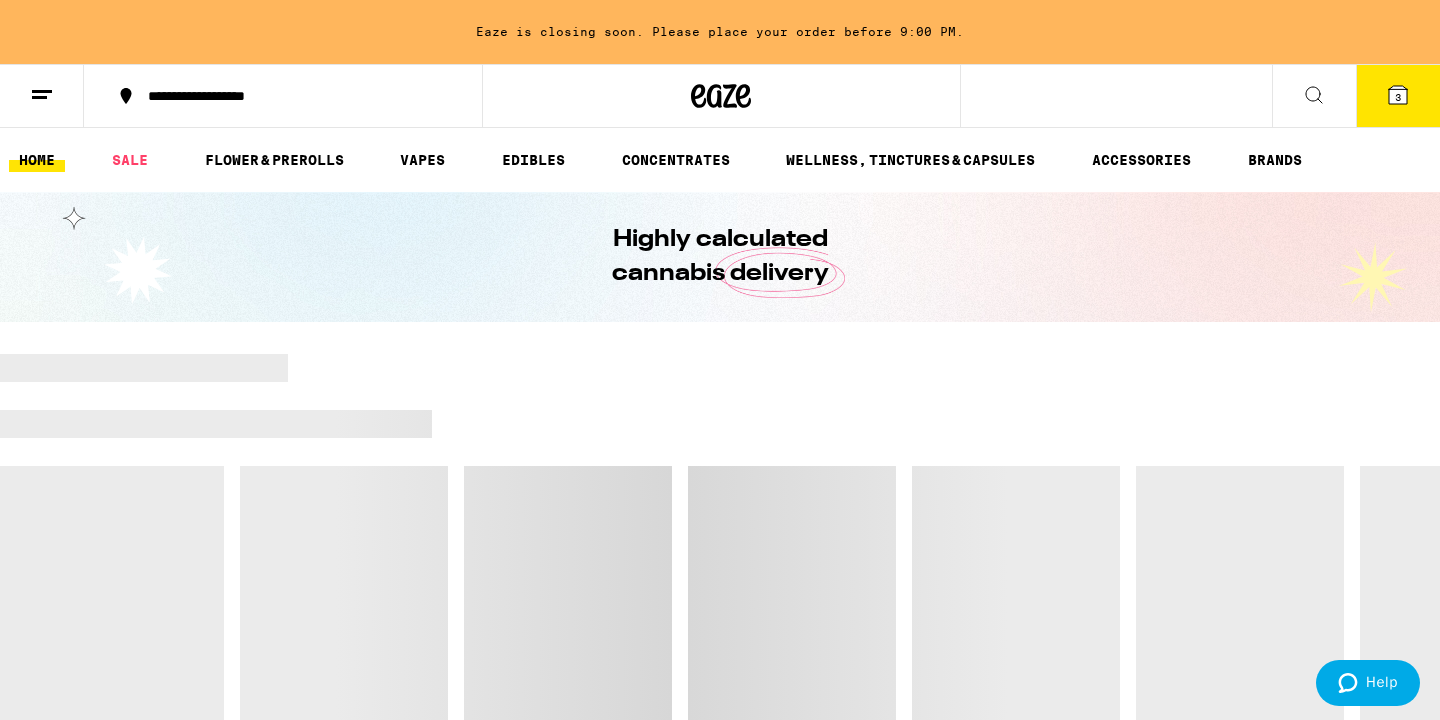 scroll, scrollTop: 0, scrollLeft: 0, axis: both 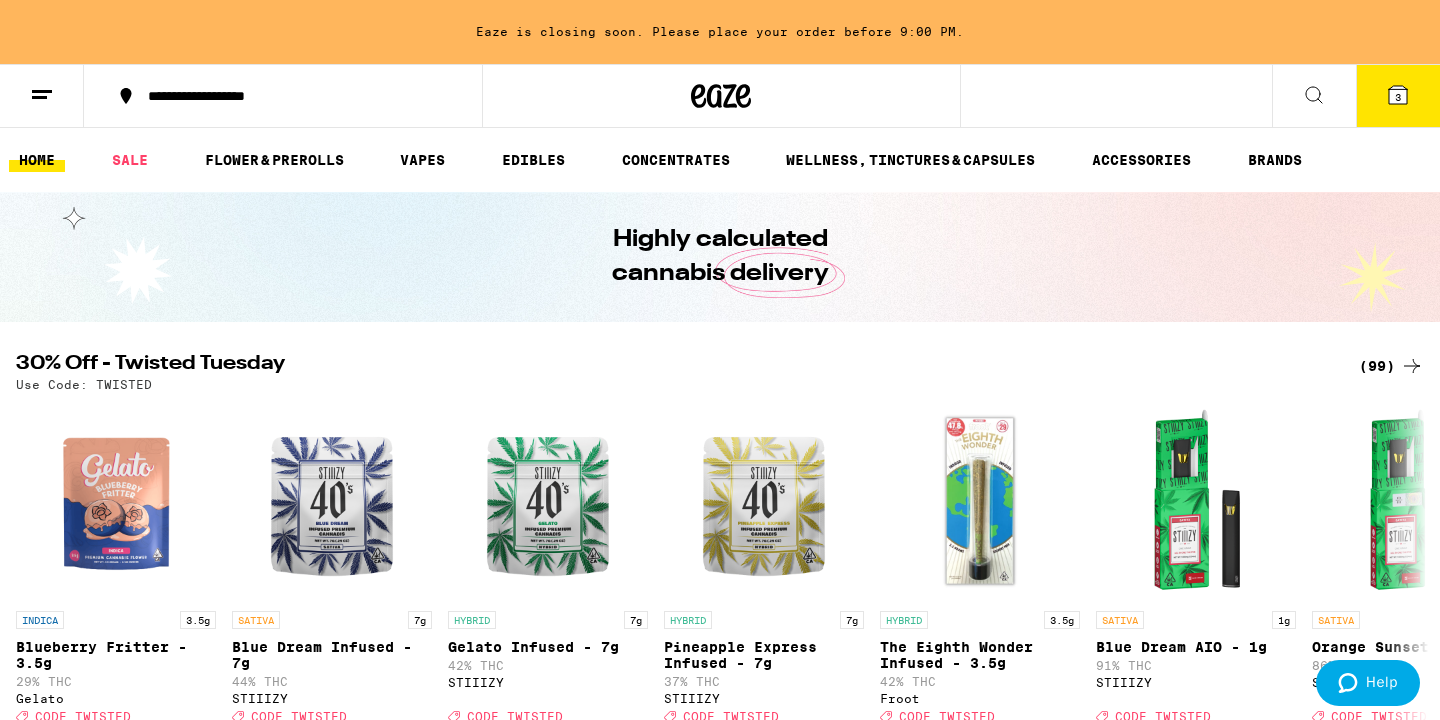 click on "3" at bounding box center [1398, 96] 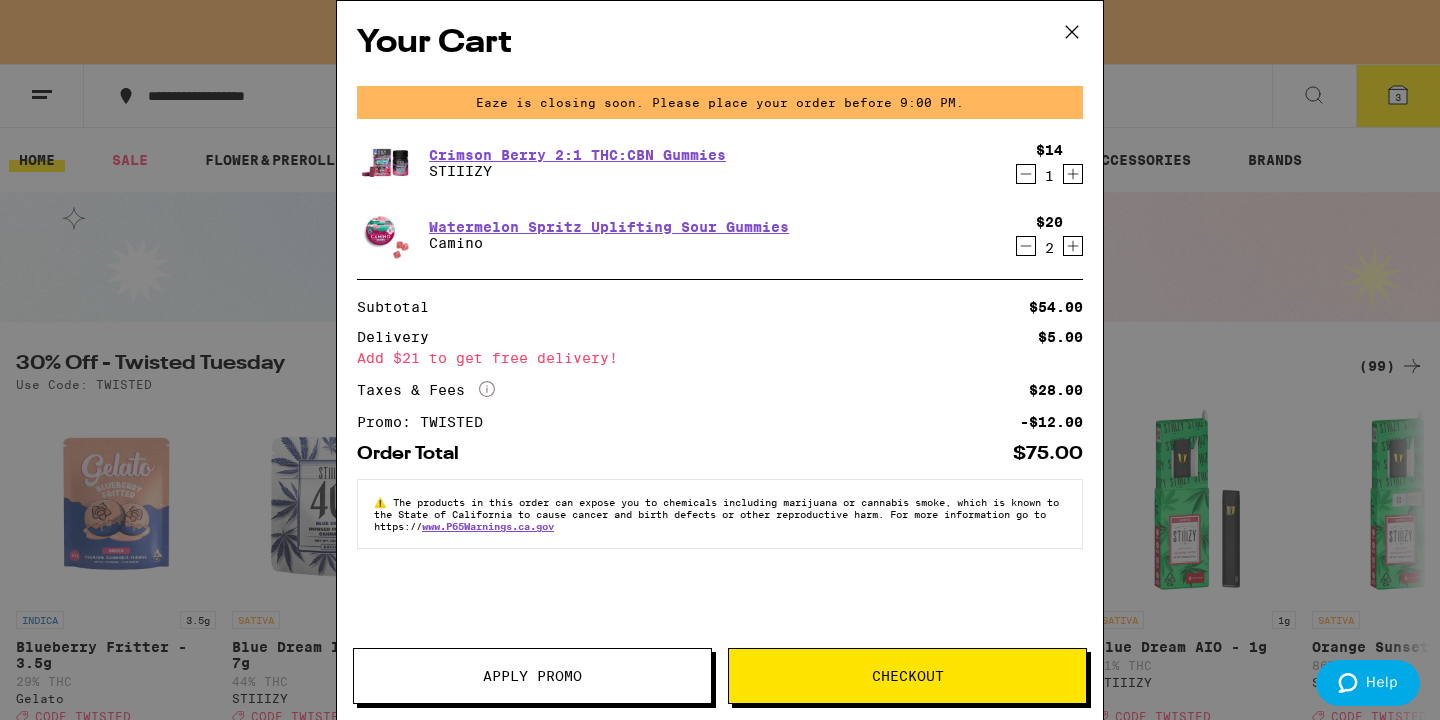 click on "Checkout" at bounding box center (908, 676) 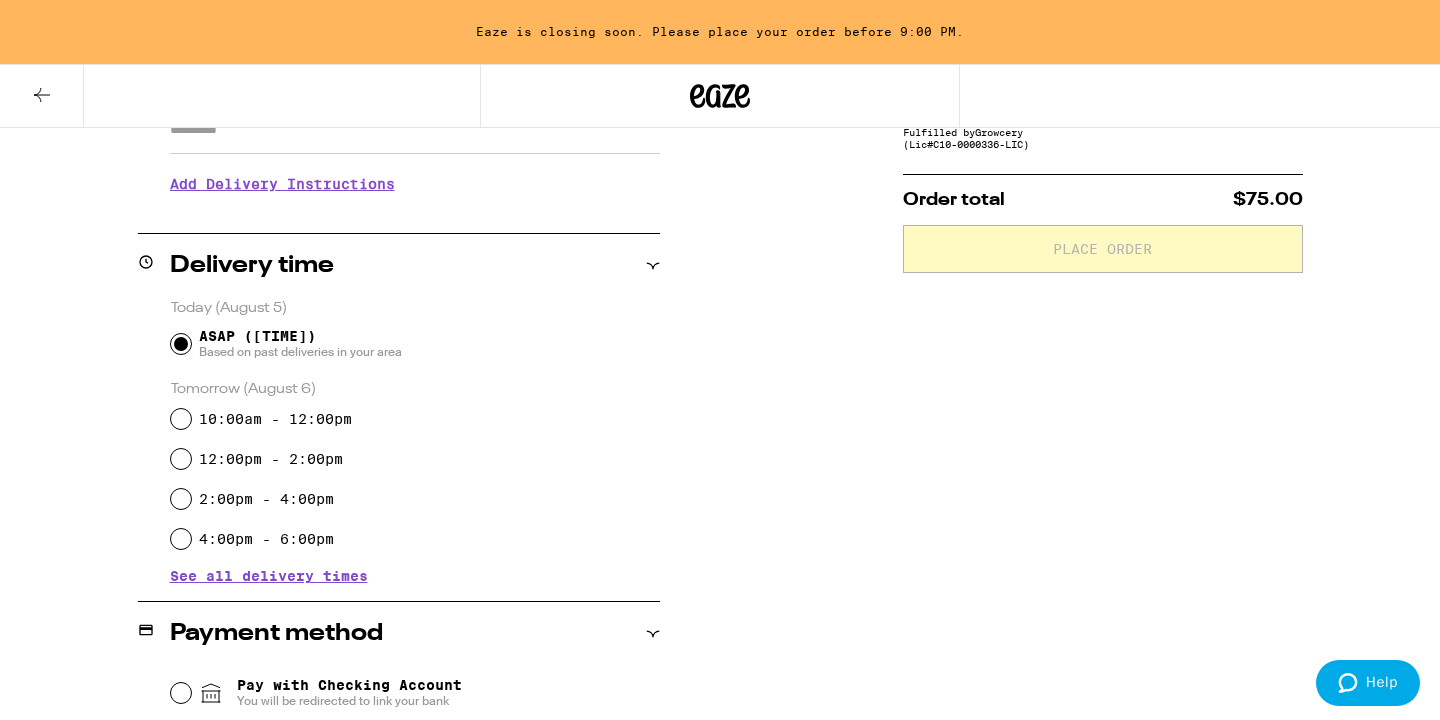 scroll, scrollTop: 714, scrollLeft: 0, axis: vertical 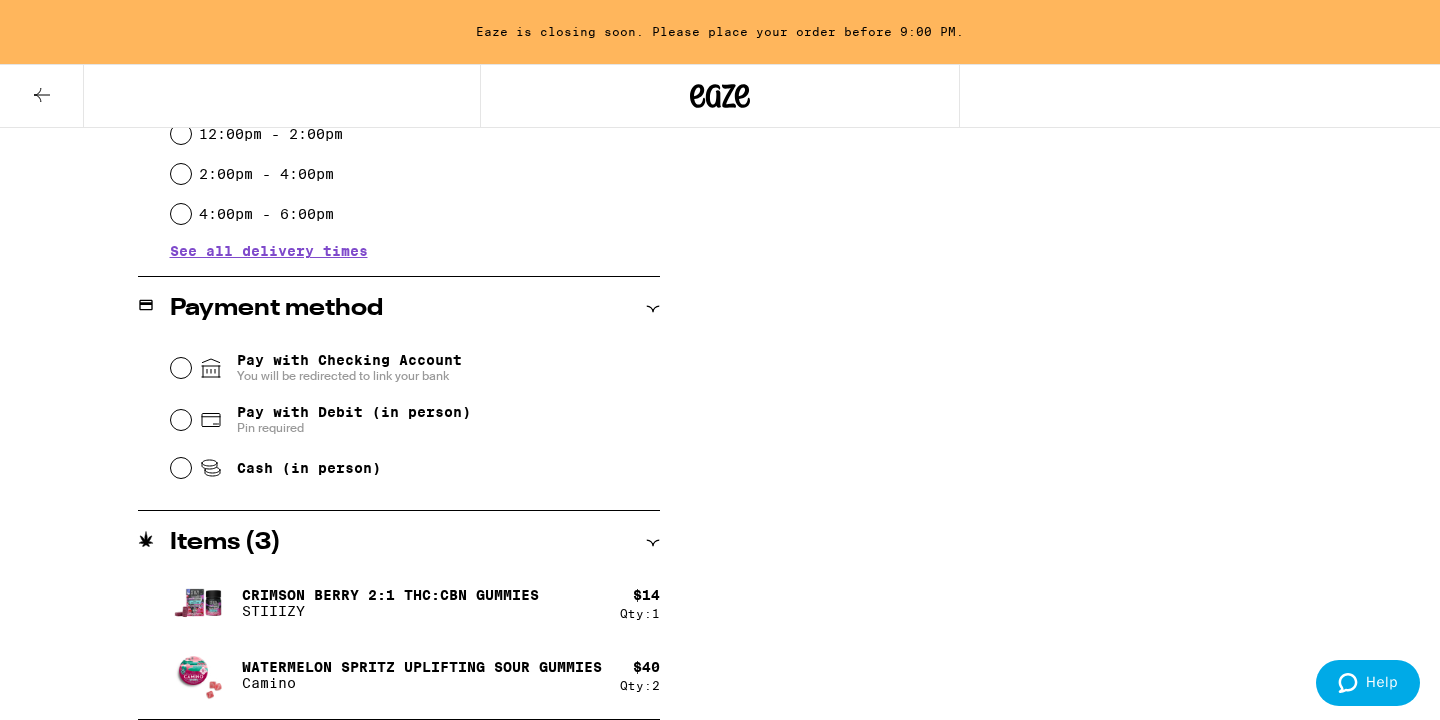 click on "Cash (in person)" at bounding box center (309, 468) 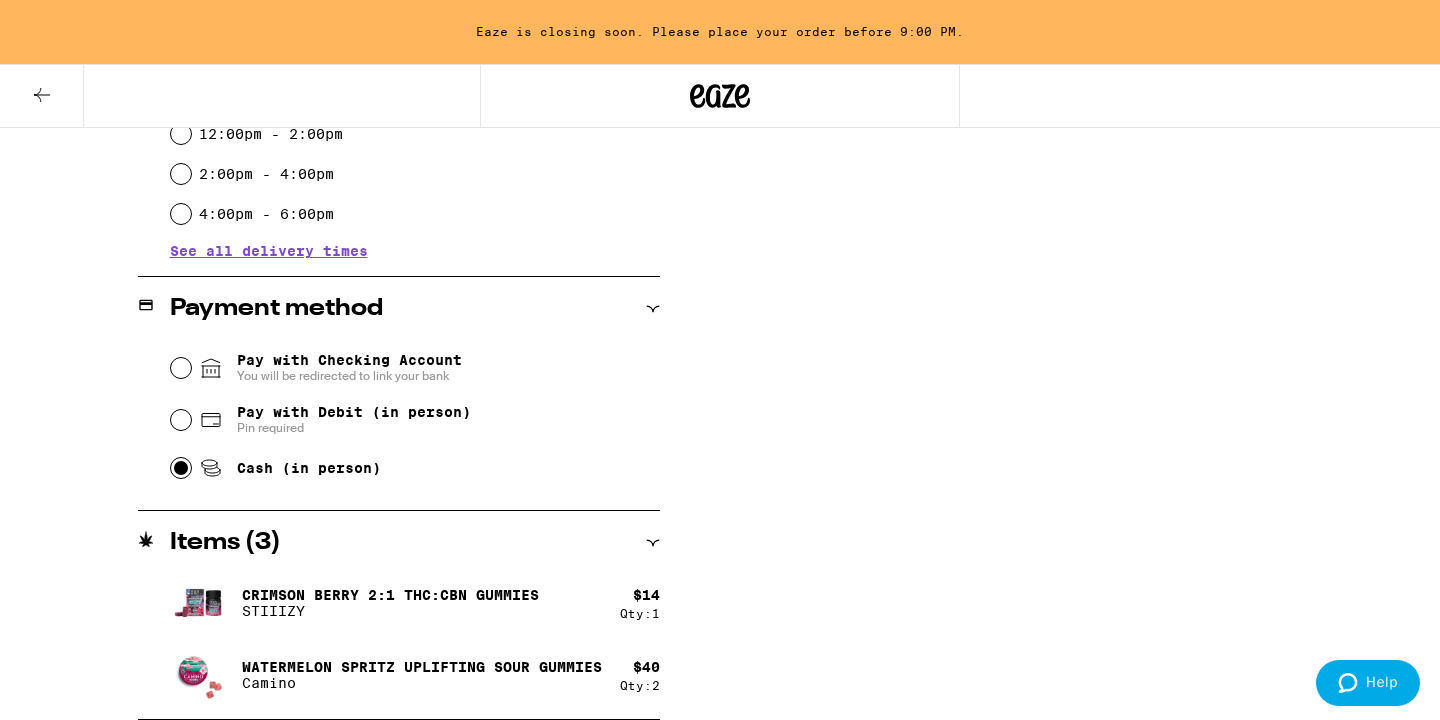 click on "Cash (in person)" at bounding box center [181, 468] 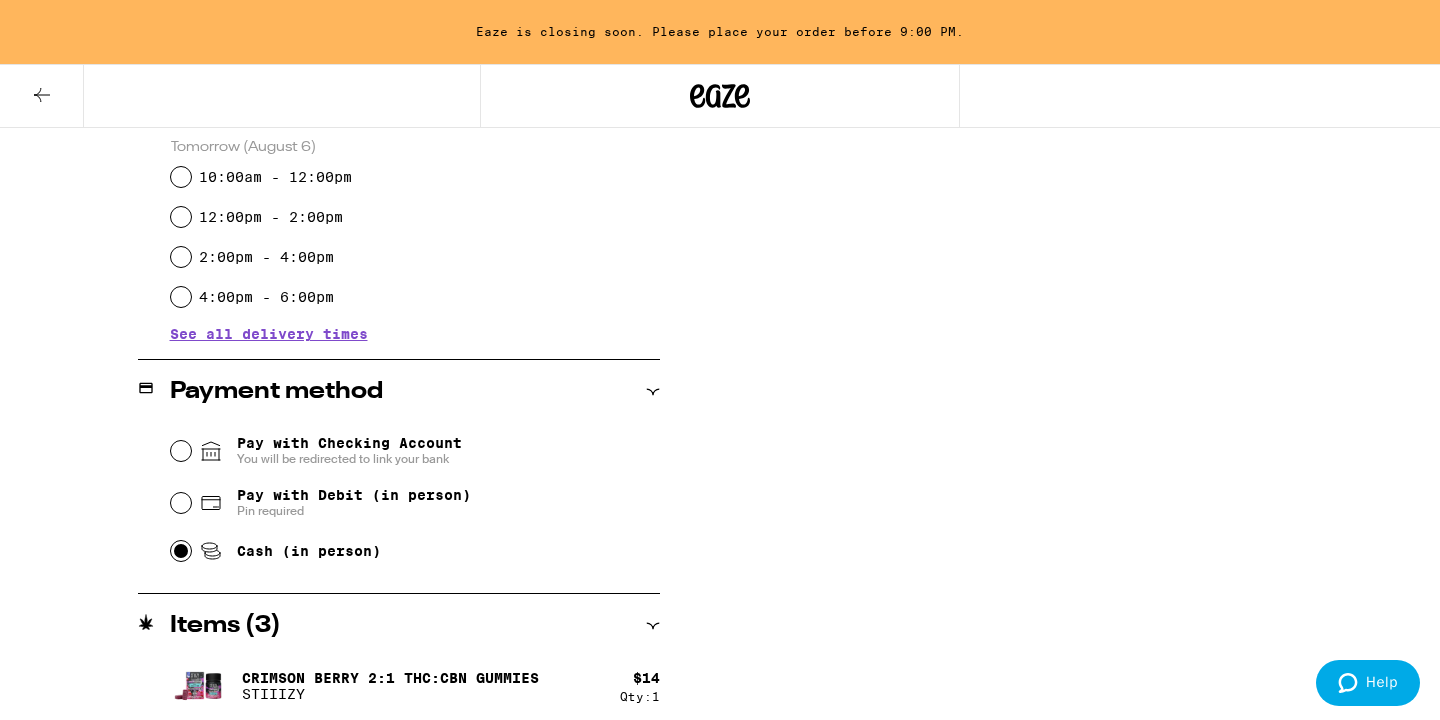 scroll, scrollTop: 714, scrollLeft: 0, axis: vertical 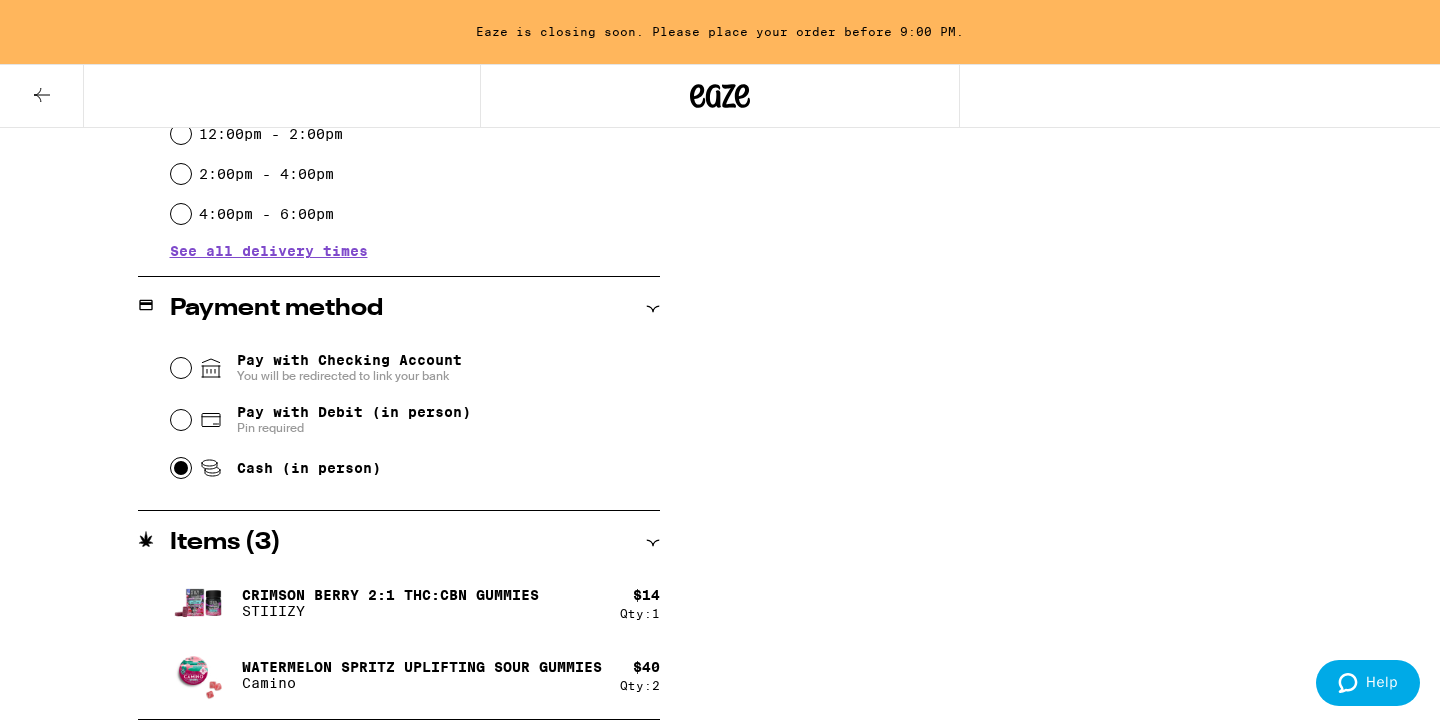 click on "Crimson Berry 2:1 THC:CBN Gummies STIIIZY $ 14 Qty: 1" at bounding box center (415, 603) 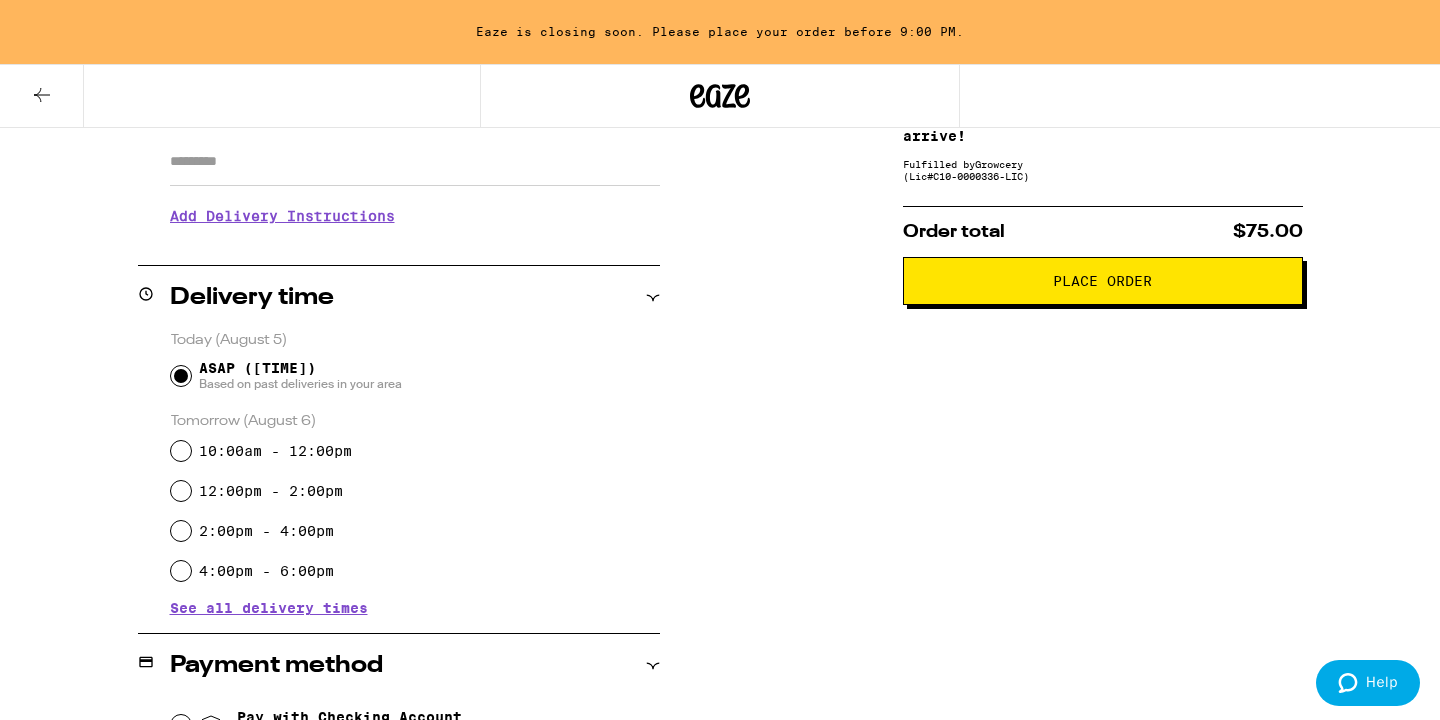 scroll, scrollTop: 0, scrollLeft: 0, axis: both 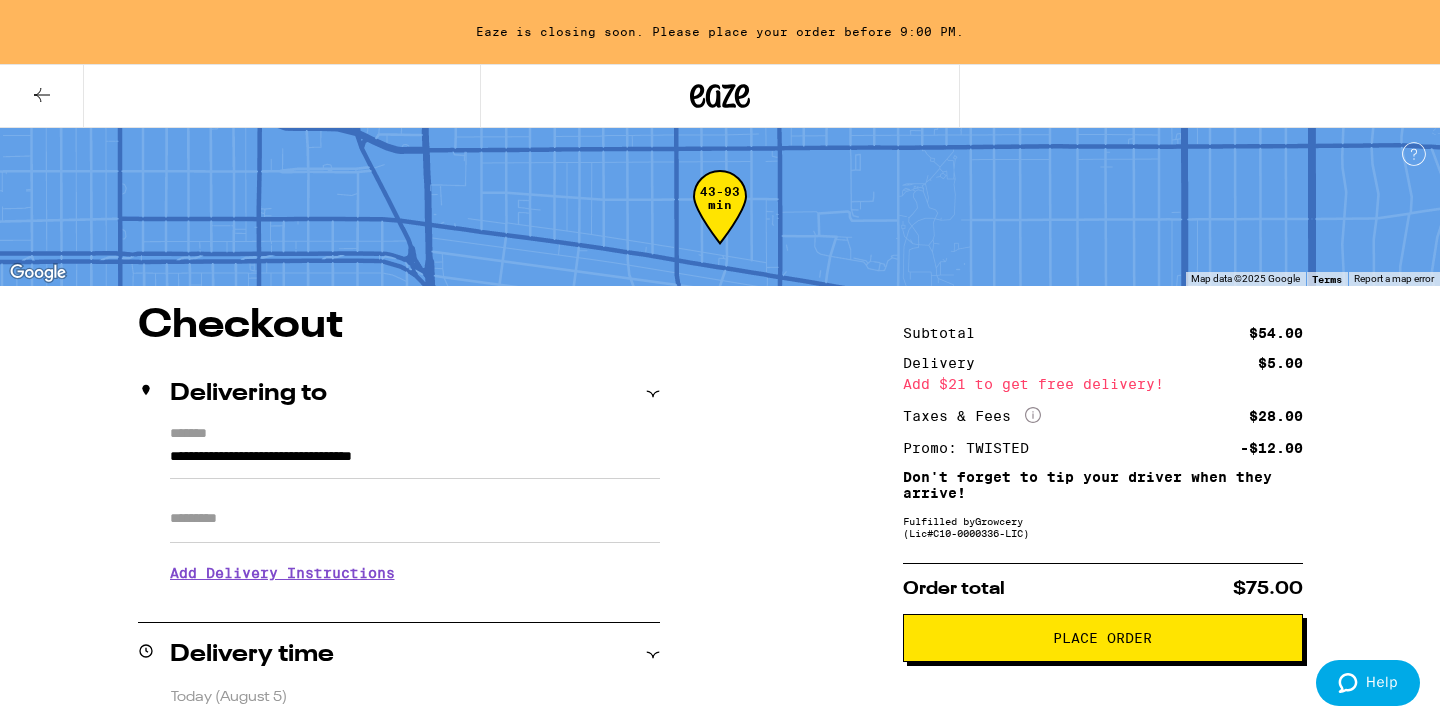 click at bounding box center [42, 96] 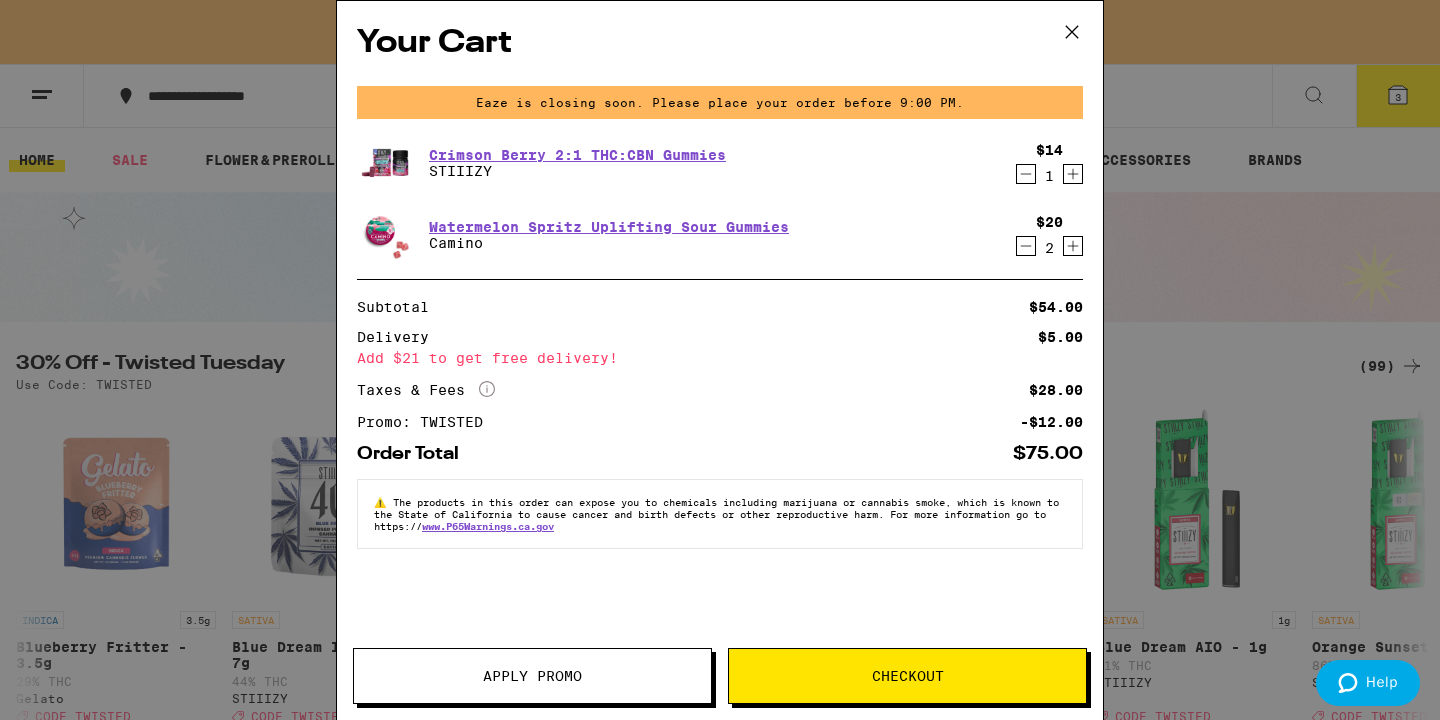 click 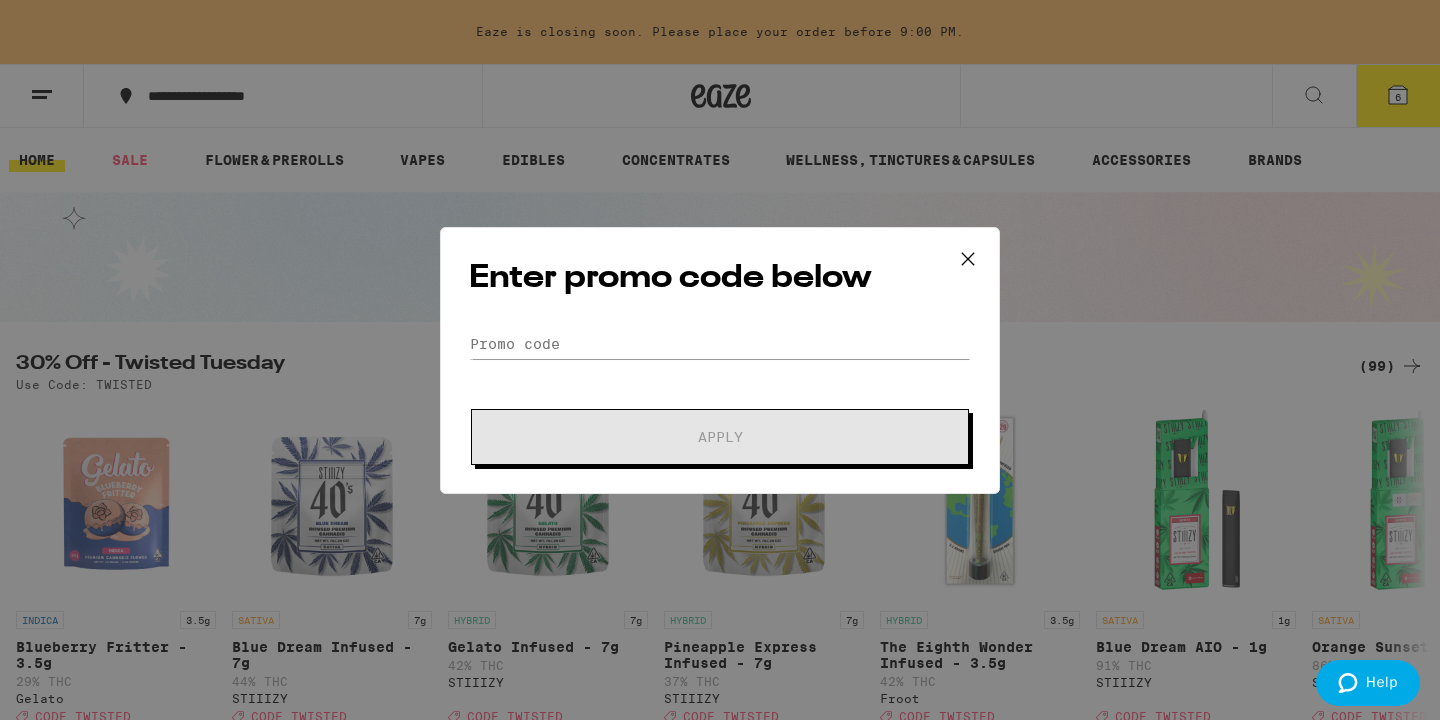 scroll, scrollTop: 0, scrollLeft: 0, axis: both 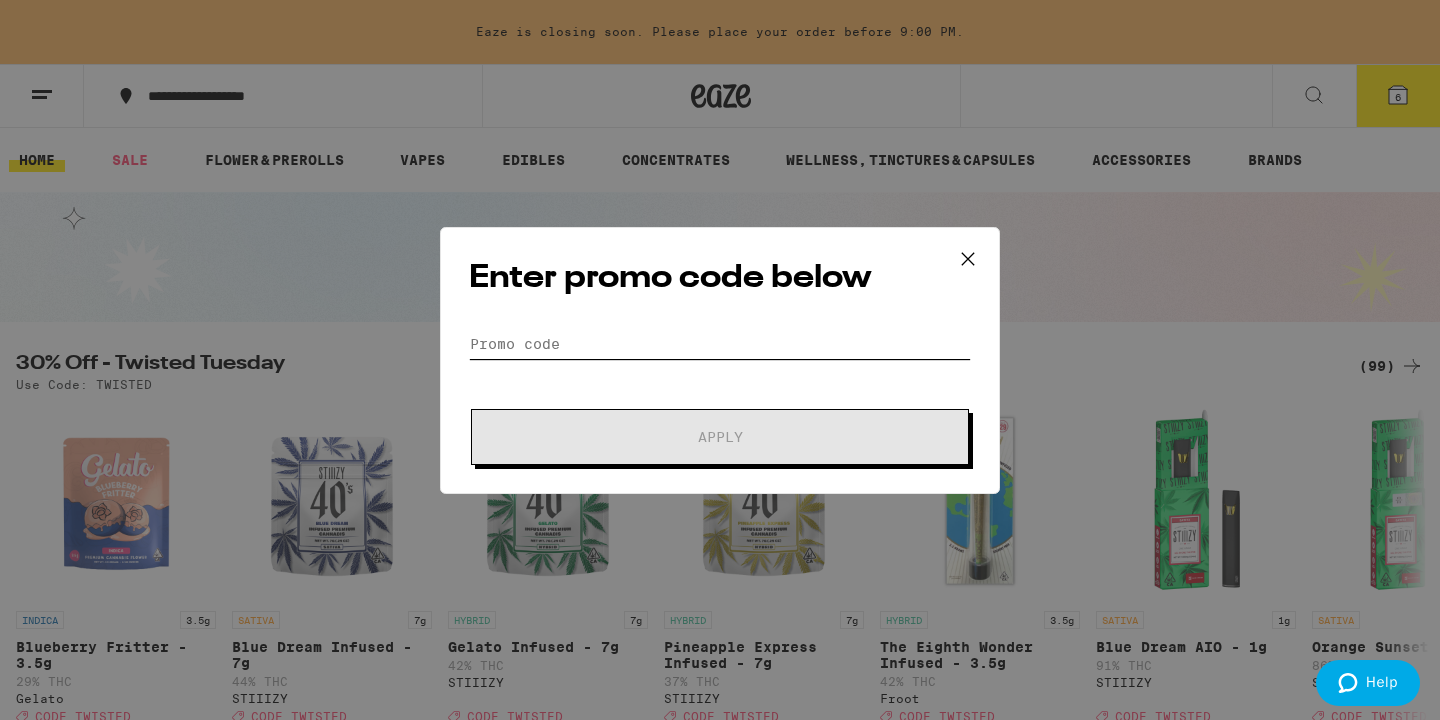 click on "Promo Code" at bounding box center (720, 344) 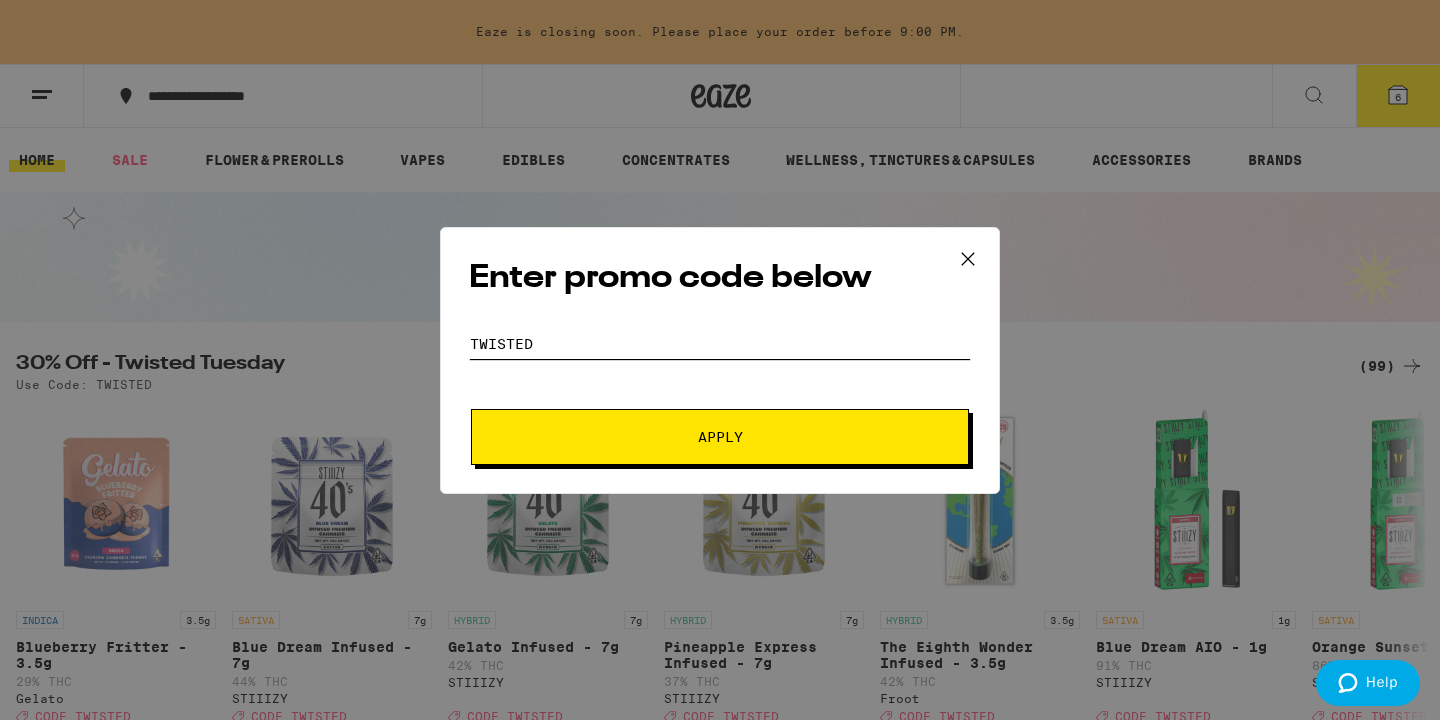 type on "twisted" 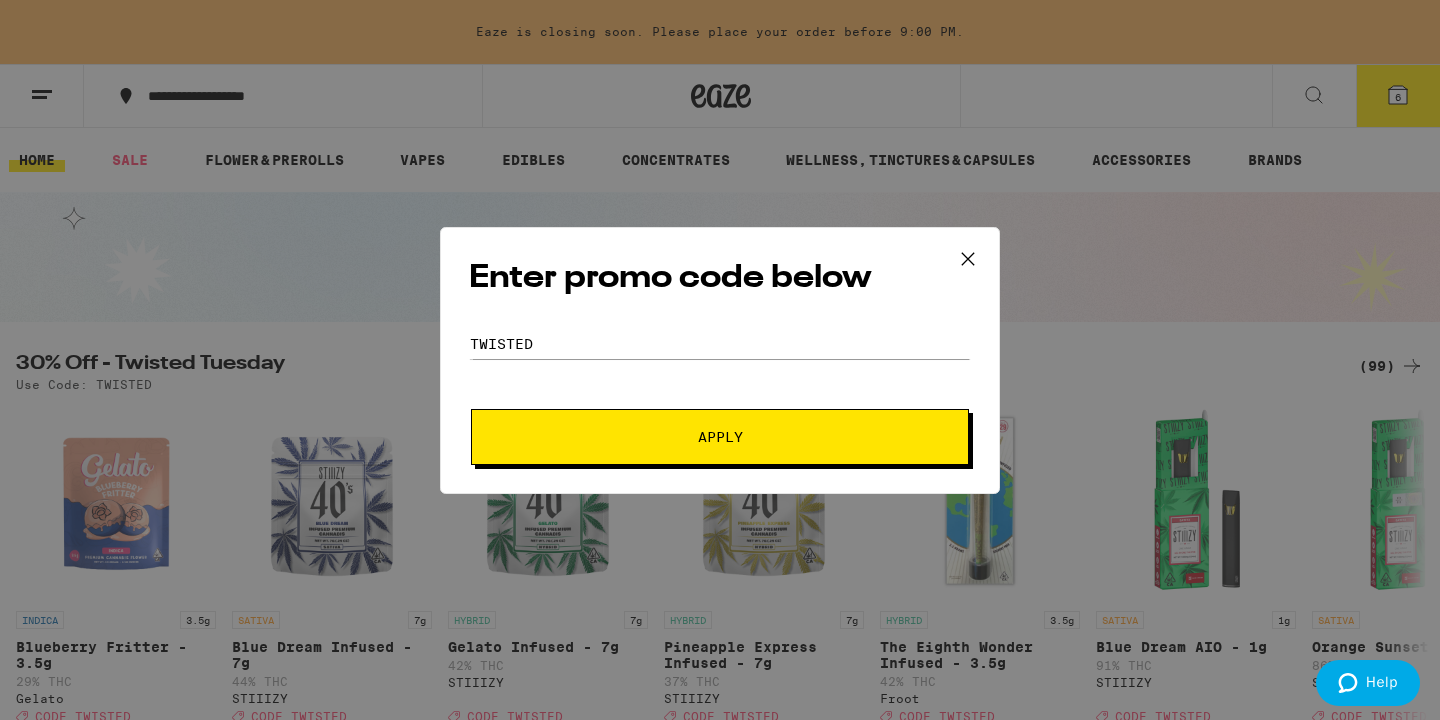click on "Apply" at bounding box center [720, 437] 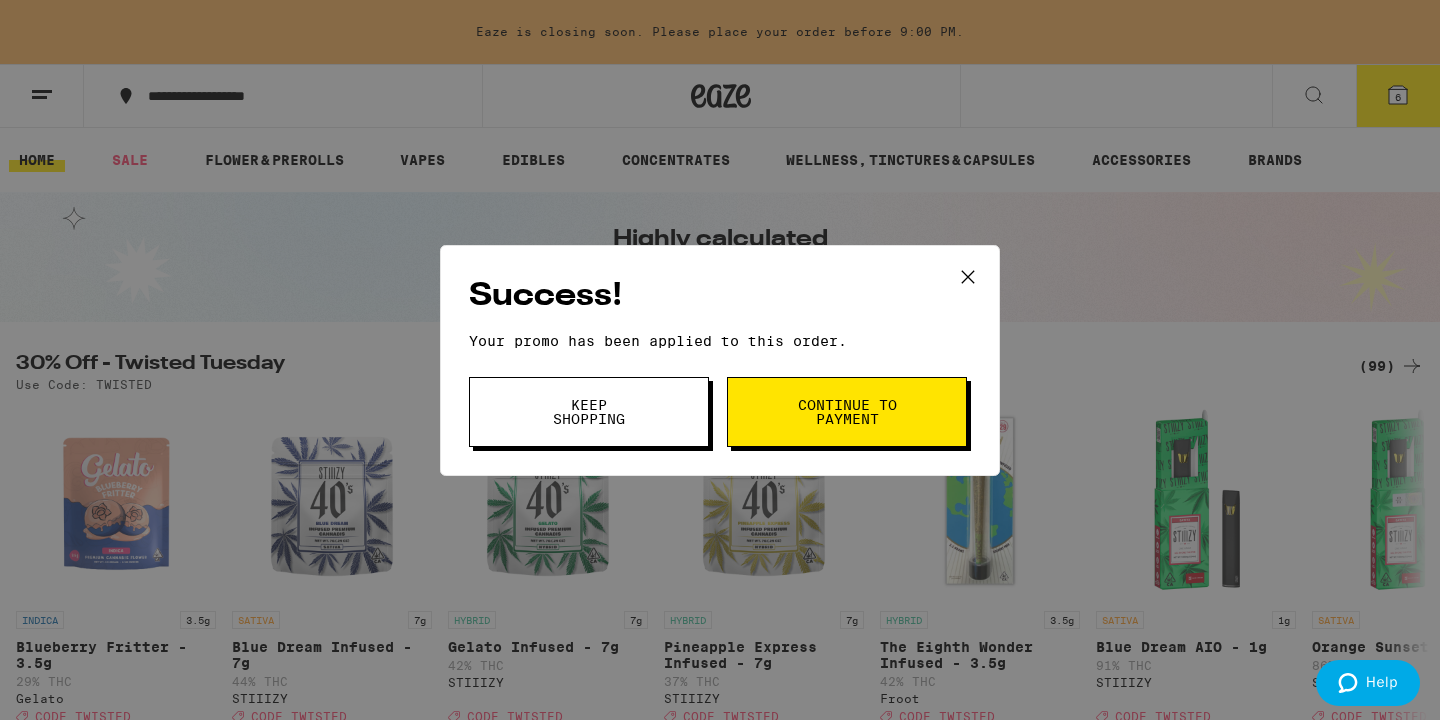 scroll, scrollTop: 5, scrollLeft: 0, axis: vertical 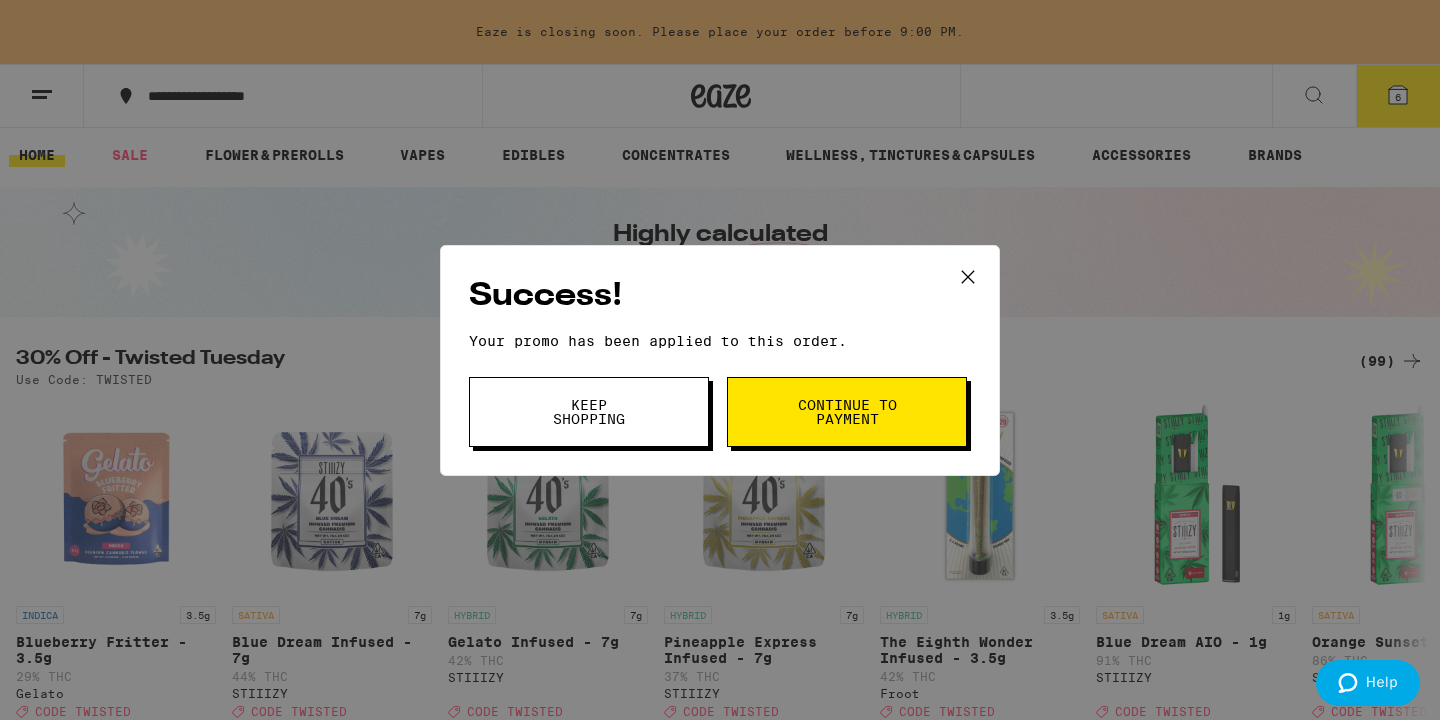 click on "Keep Shopping" at bounding box center (589, 412) 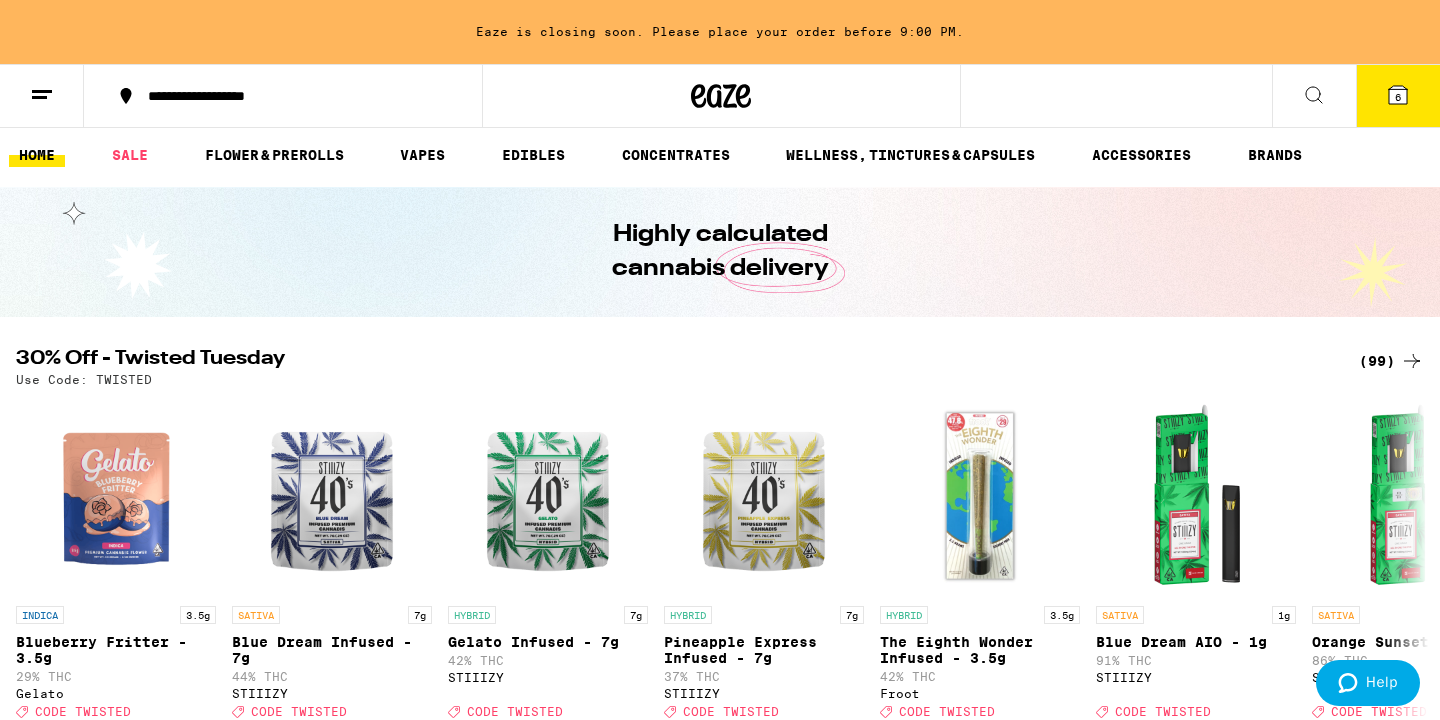 scroll, scrollTop: 0, scrollLeft: 0, axis: both 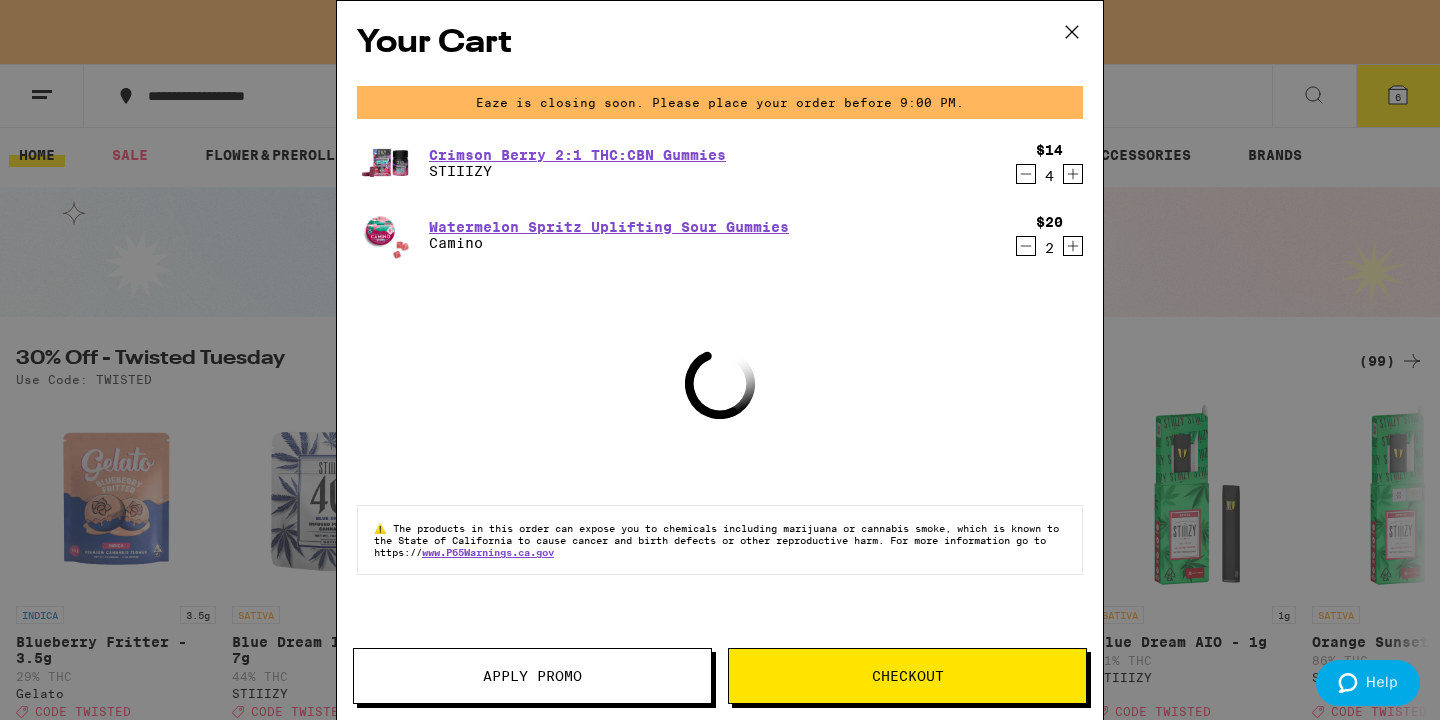 click 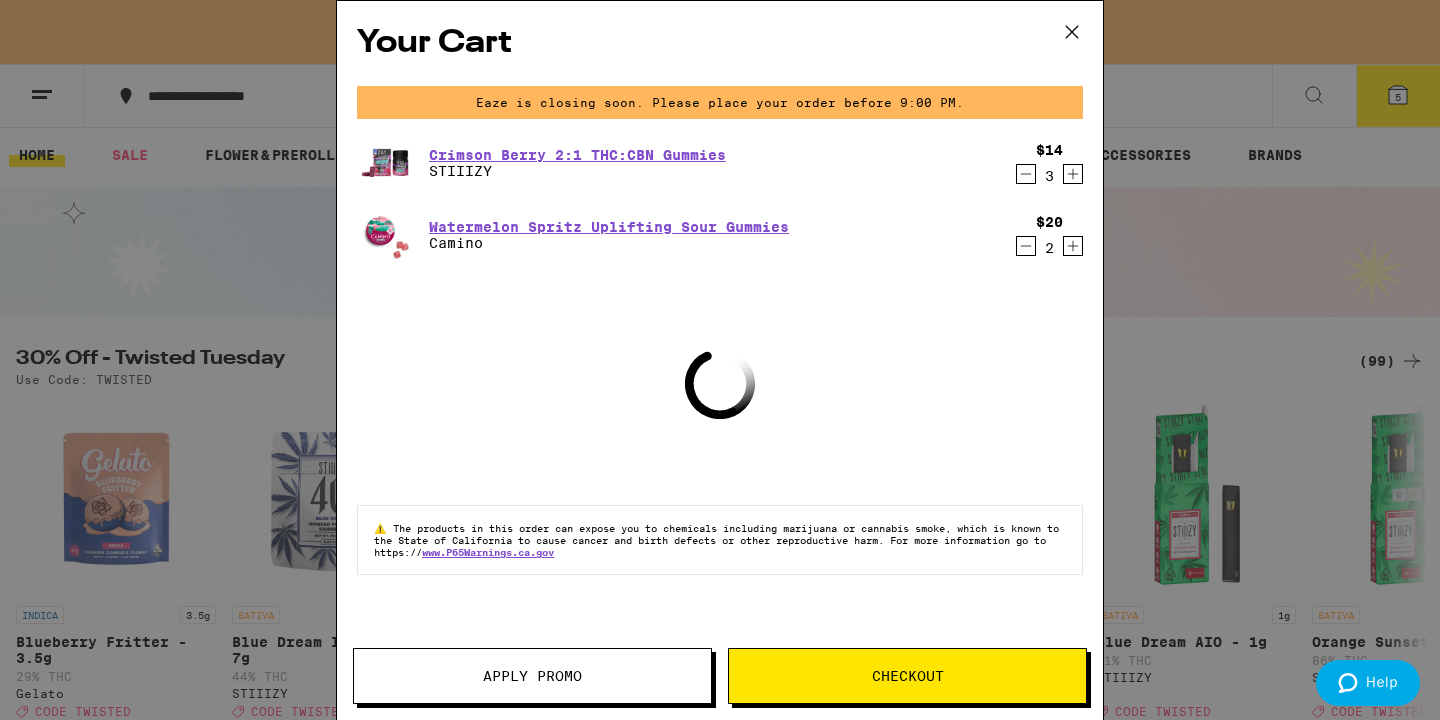 click 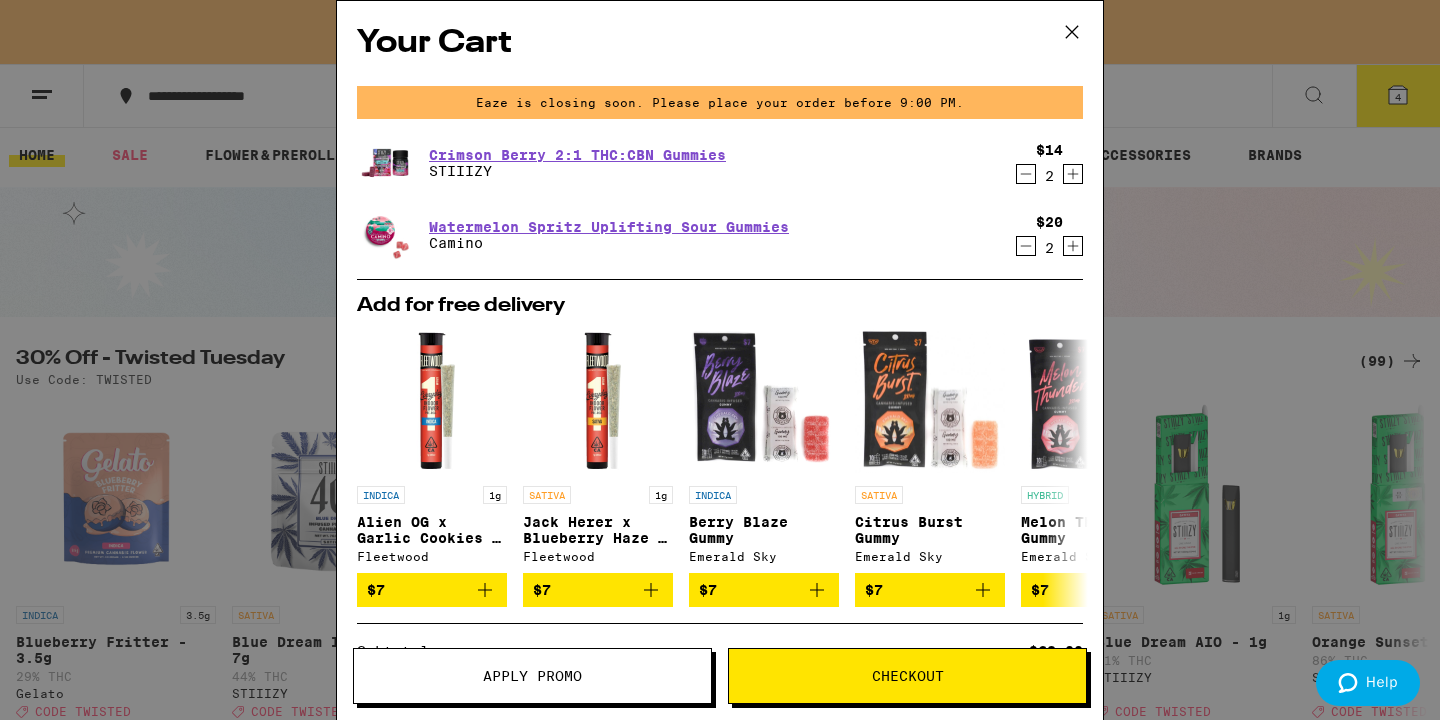 click on "Checkout" at bounding box center [908, 676] 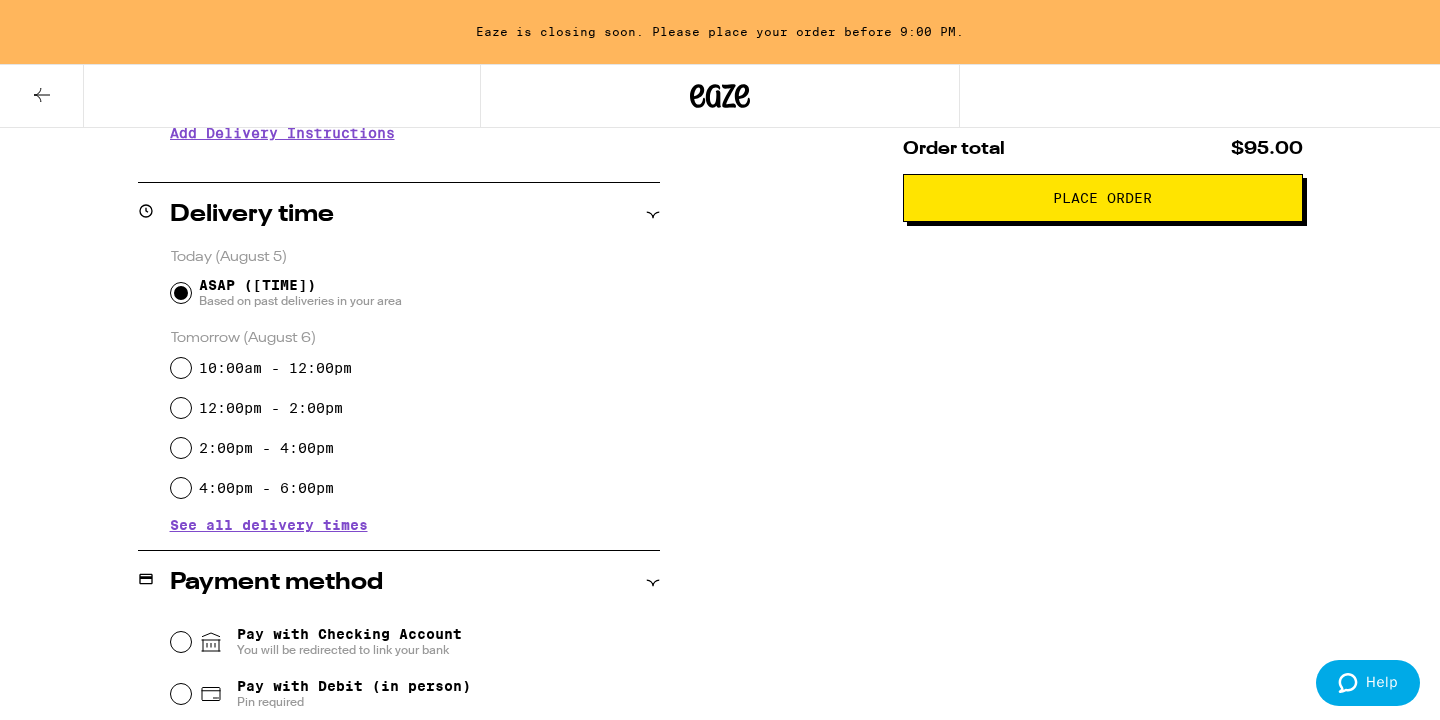 scroll, scrollTop: 714, scrollLeft: 0, axis: vertical 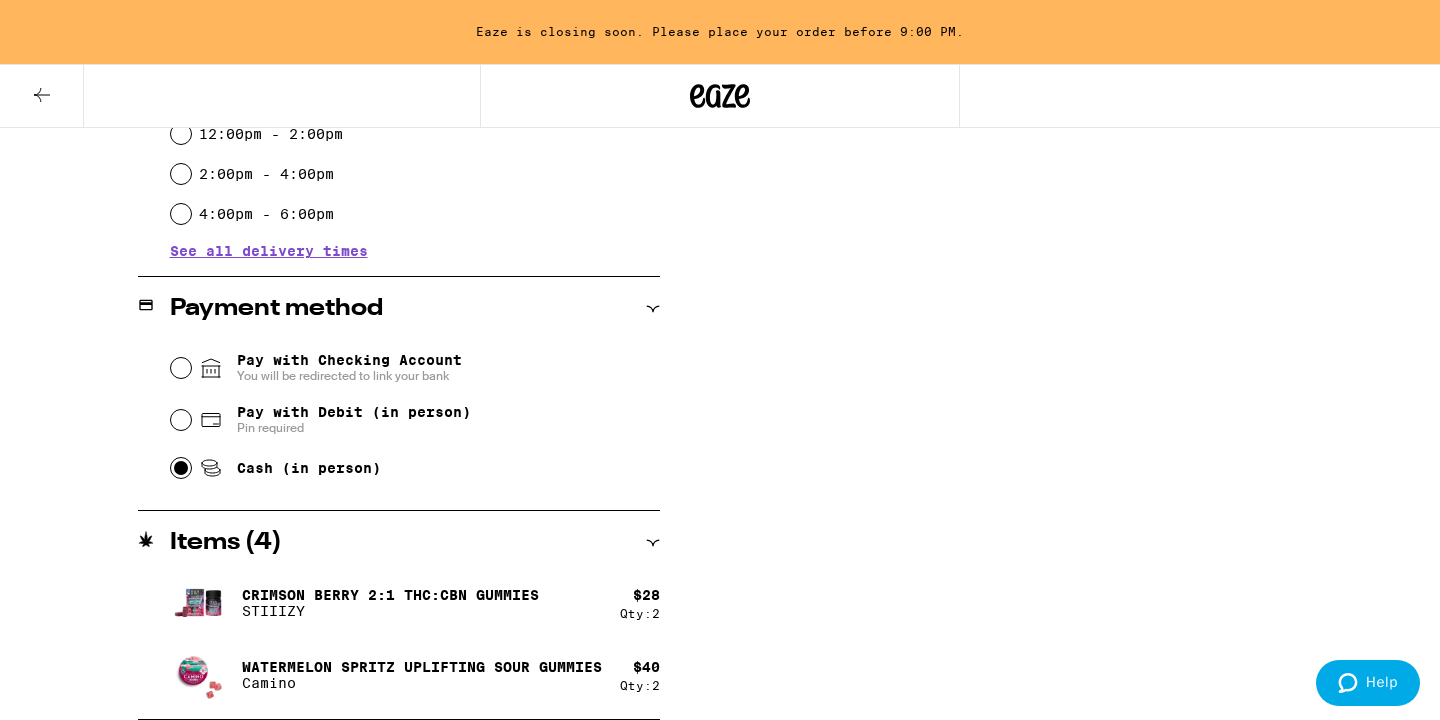 click on "Watermelon Spritz Uplifting Sour Gummies" at bounding box center (422, 667) 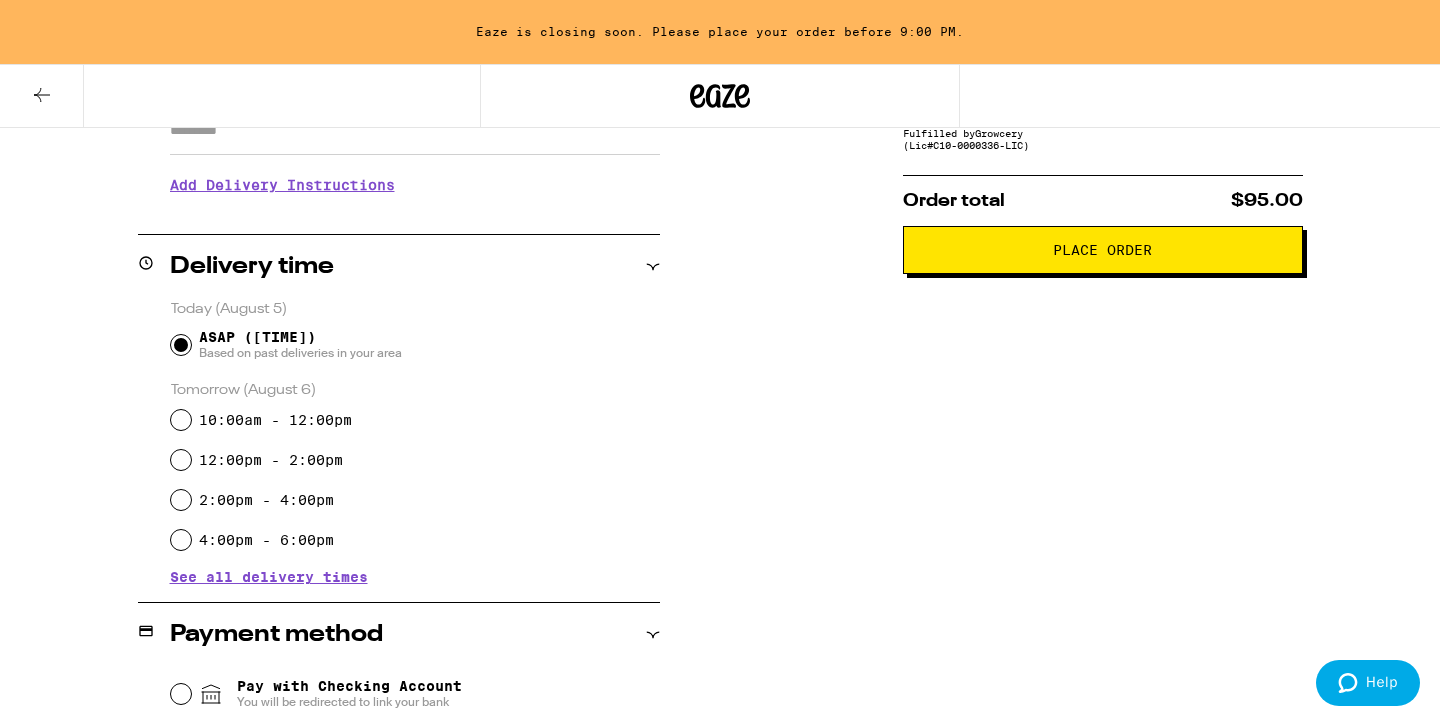 scroll, scrollTop: 0, scrollLeft: 0, axis: both 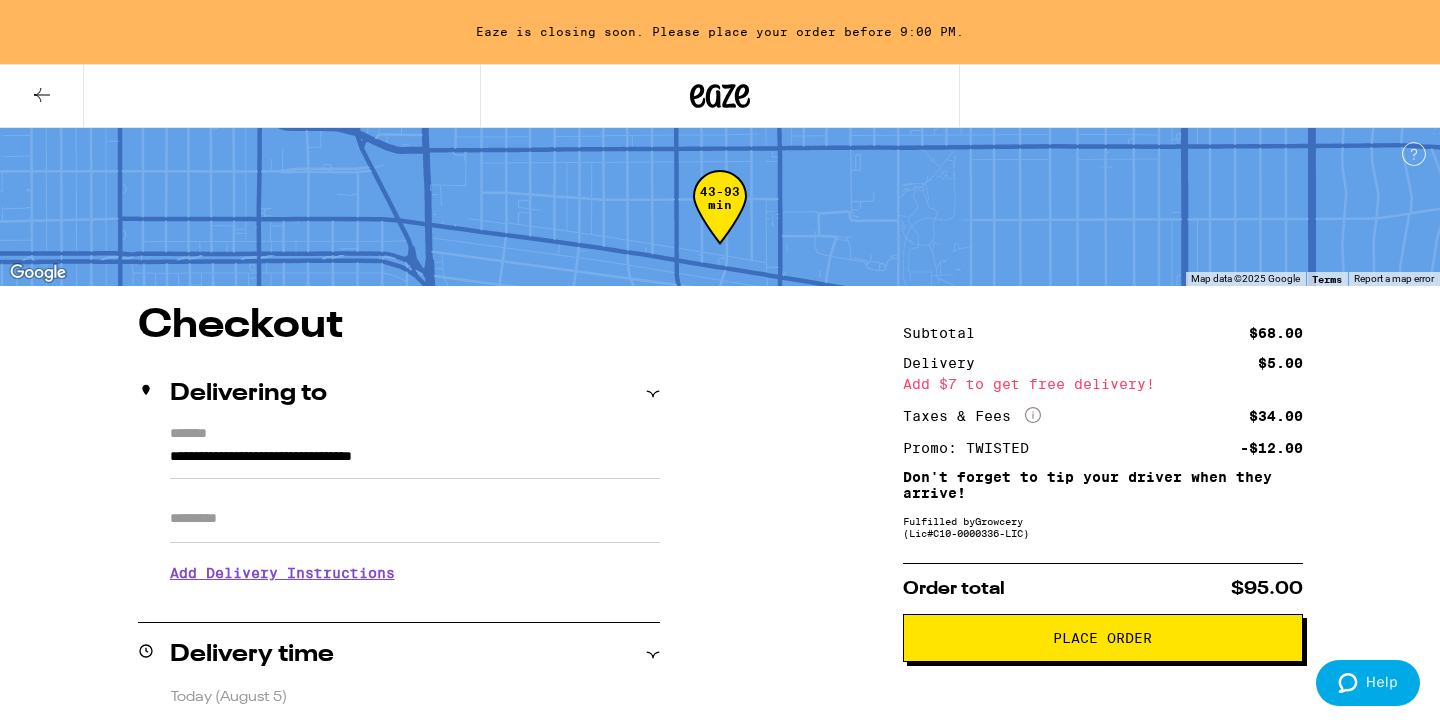 click on "Place Order" at bounding box center [1102, 638] 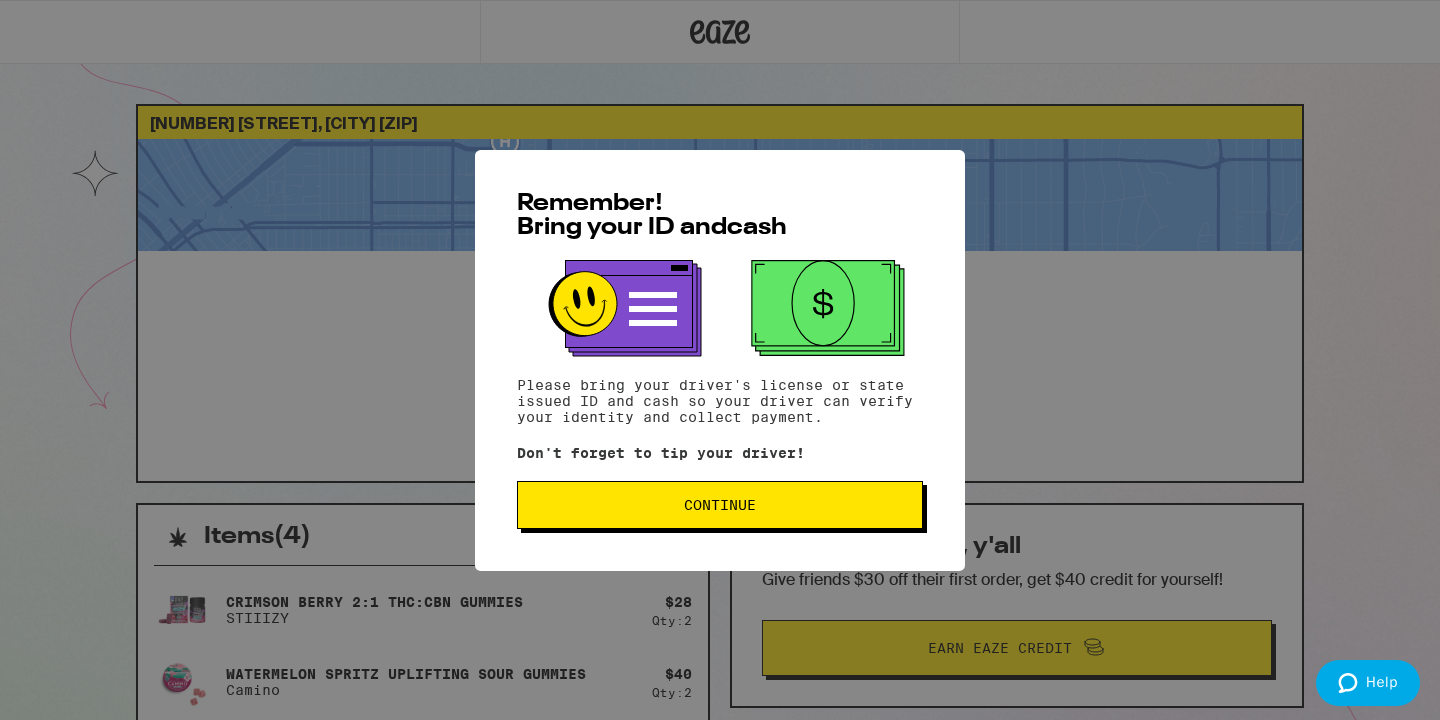 click on "Continue" at bounding box center (720, 505) 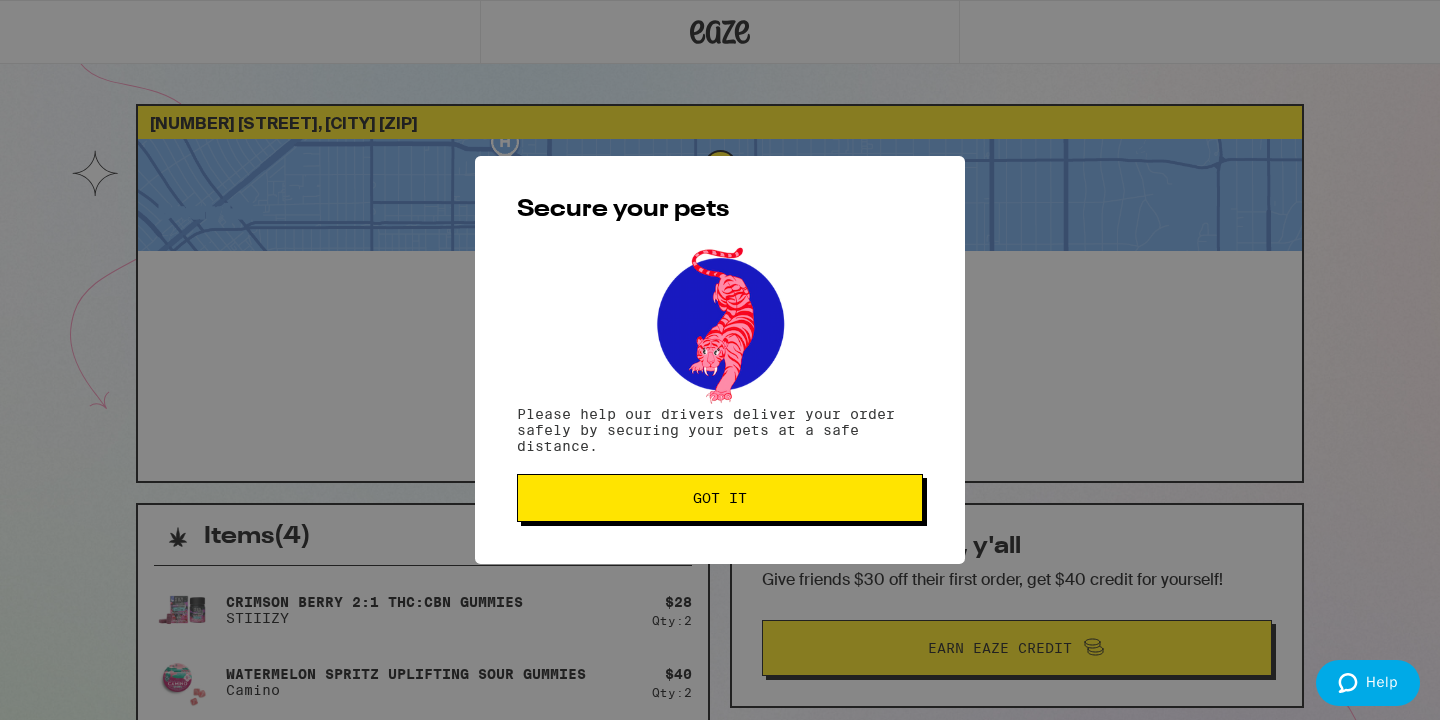 click on "Got it" at bounding box center (720, 498) 